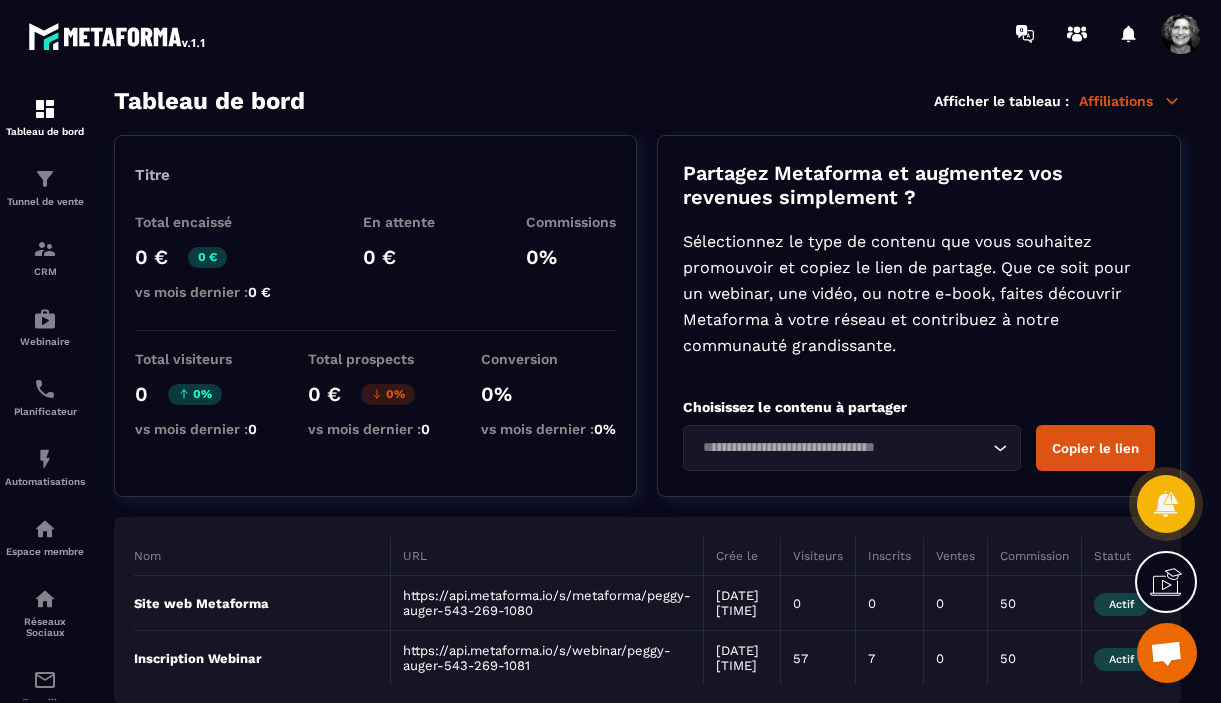 scroll, scrollTop: 0, scrollLeft: 0, axis: both 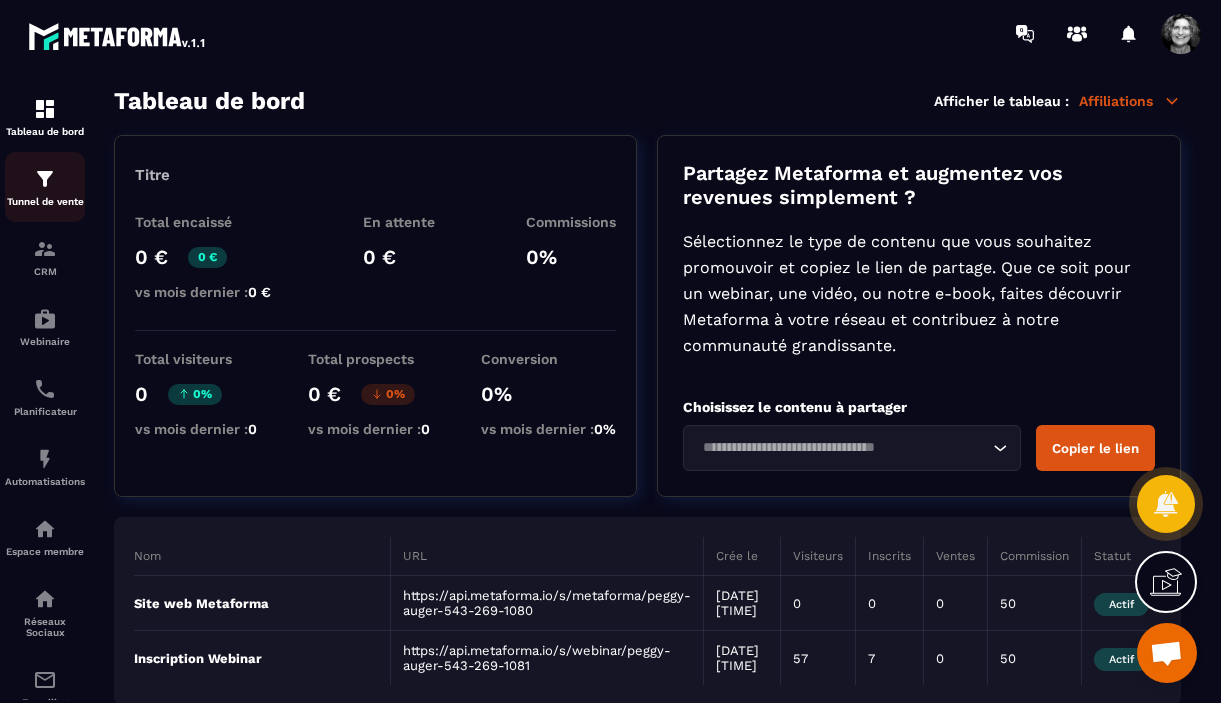 click on "Tunnel de vente" at bounding box center (45, 187) 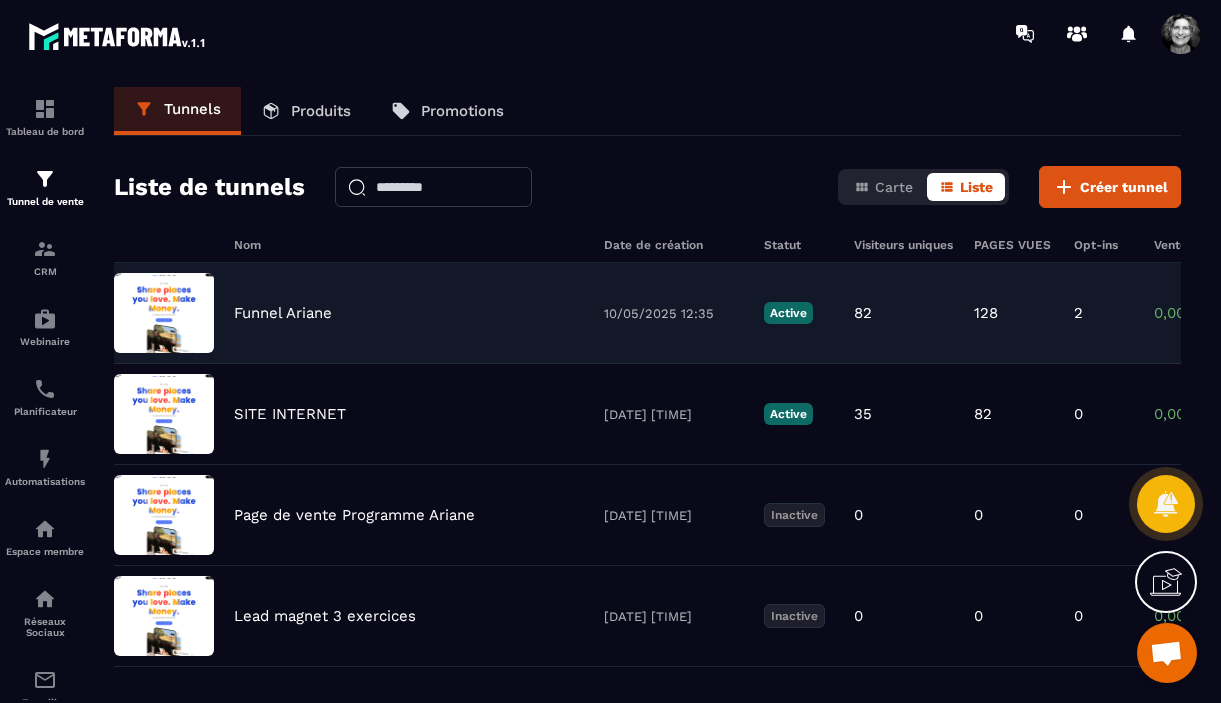 click on "Funnel Ariane" at bounding box center [283, 313] 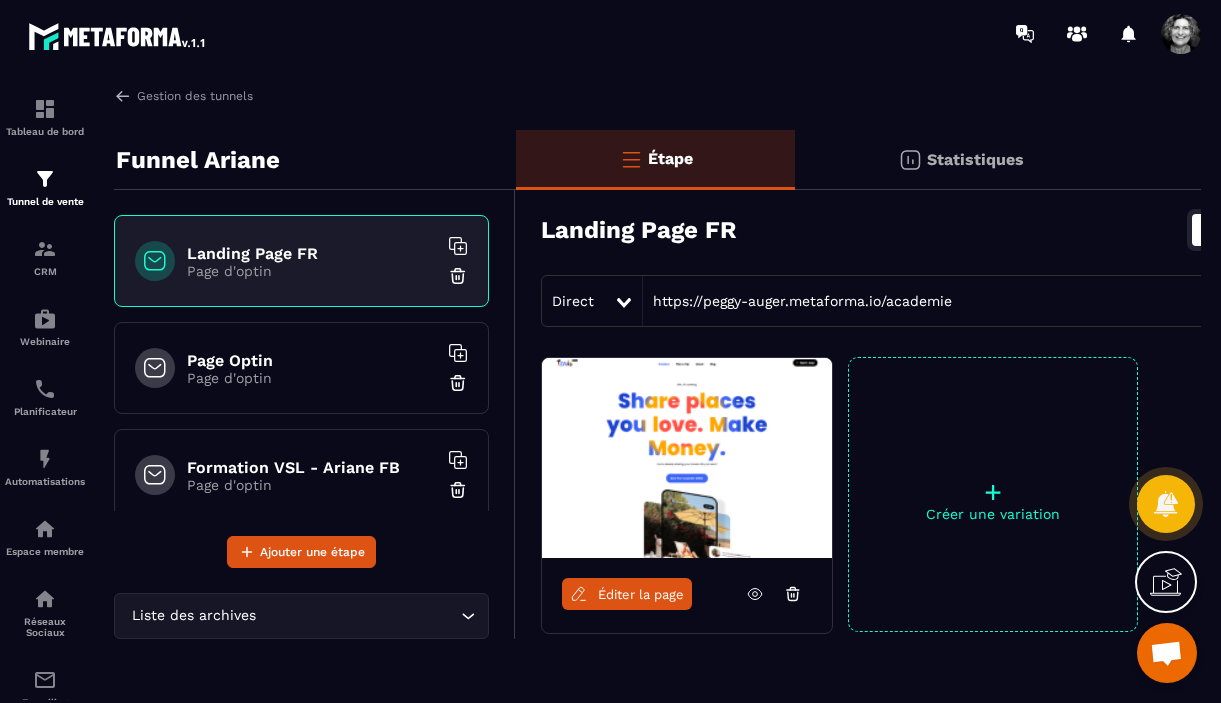 click on "Page d'optin" at bounding box center (312, 378) 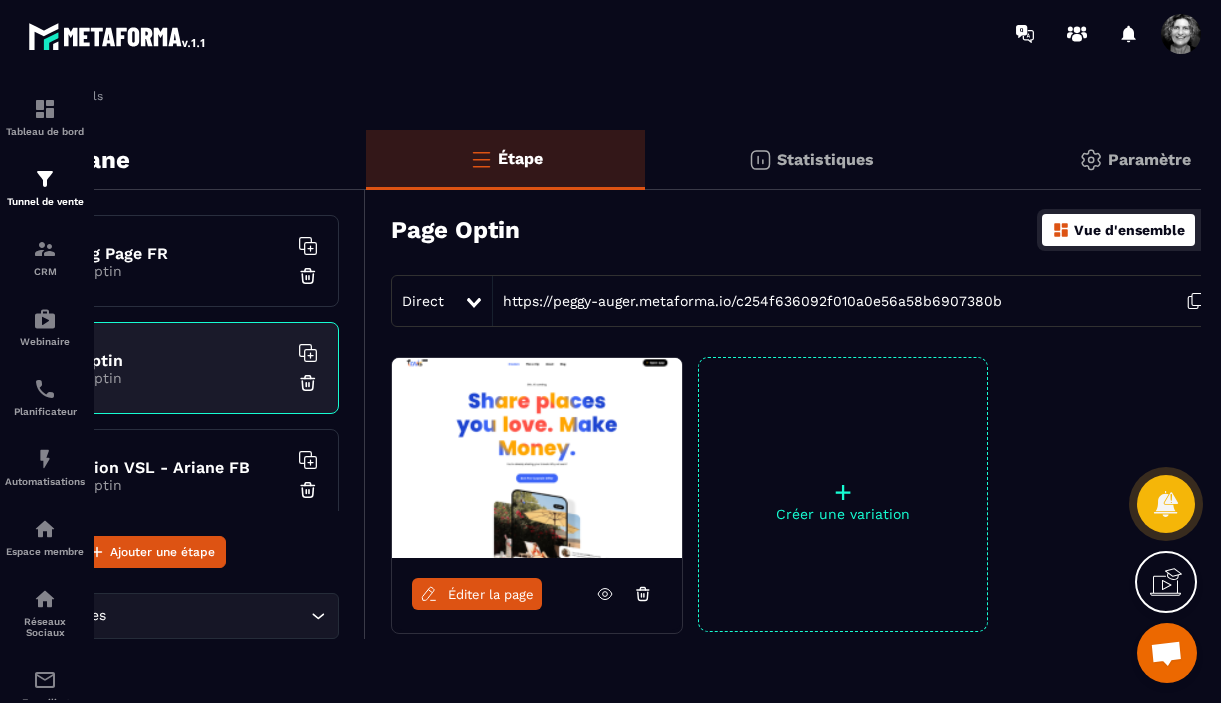 scroll, scrollTop: 0, scrollLeft: 242, axis: horizontal 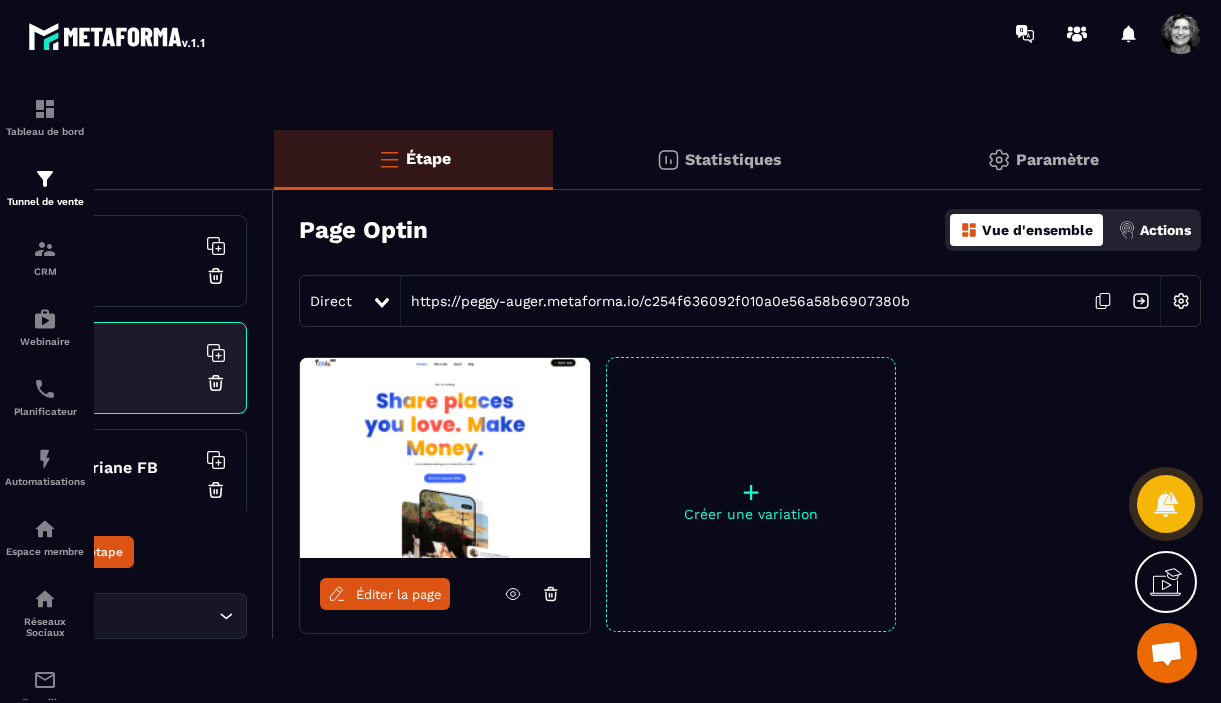 click 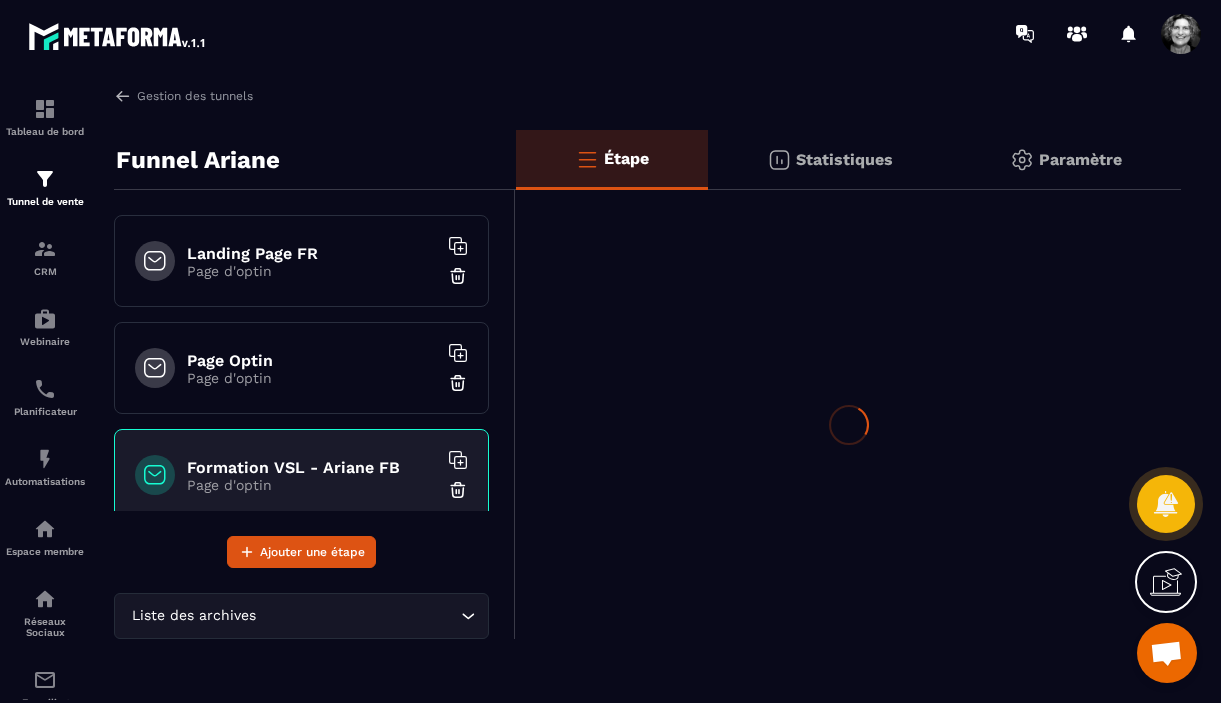 scroll, scrollTop: 0, scrollLeft: 0, axis: both 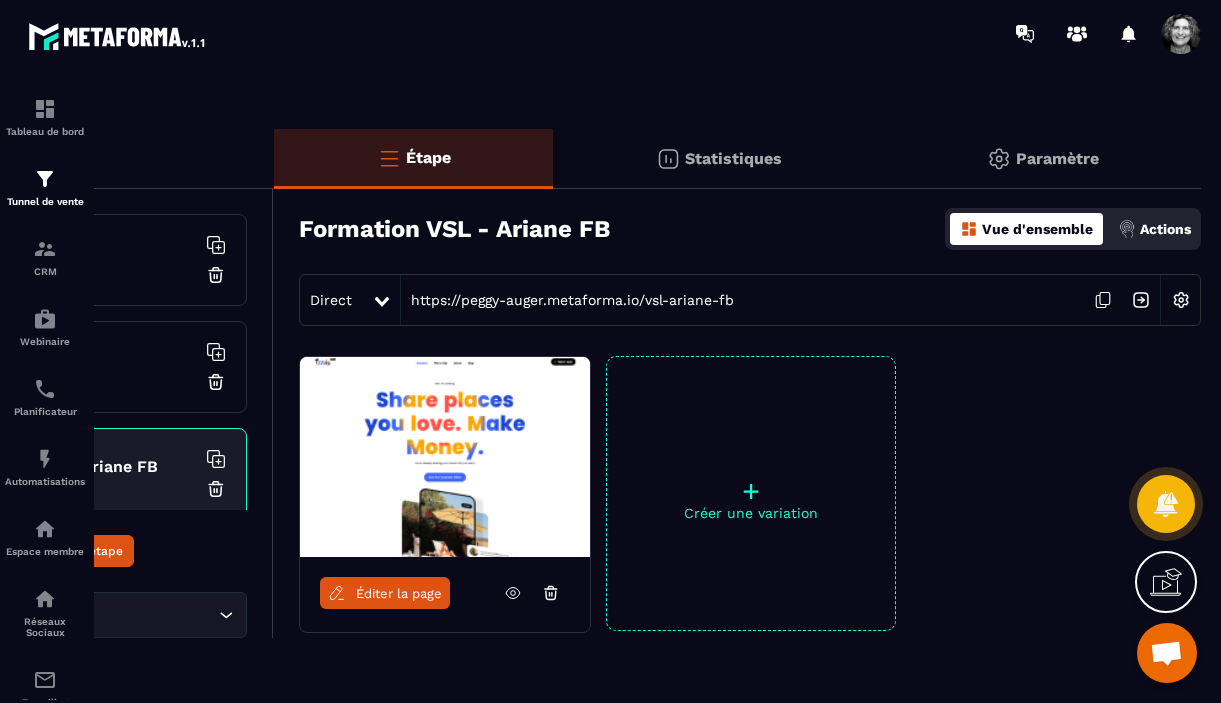 click 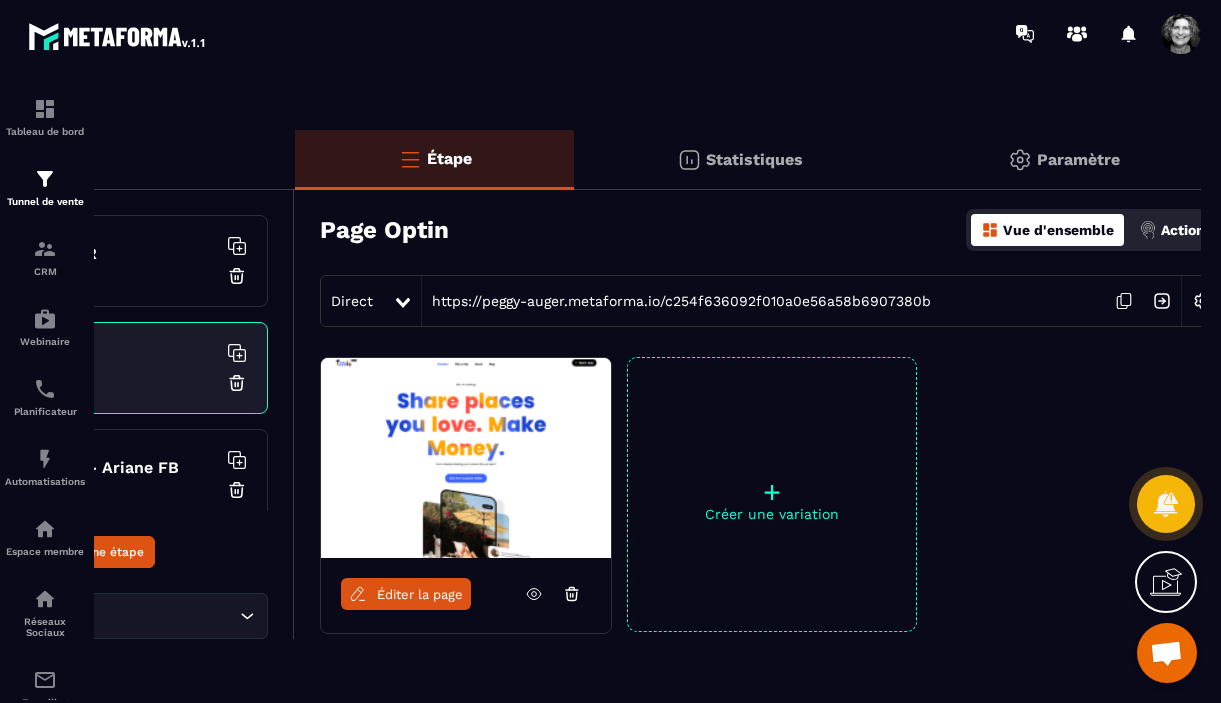 scroll, scrollTop: 0, scrollLeft: 242, axis: horizontal 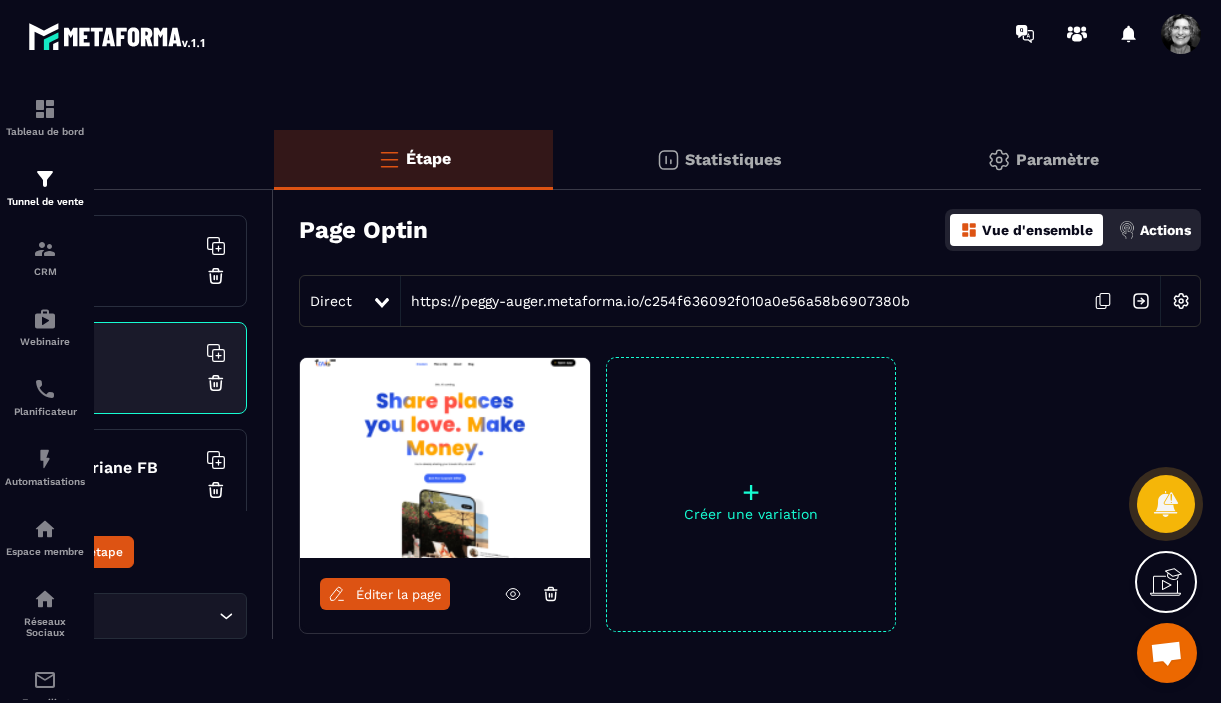 click at bounding box center (1181, 301) 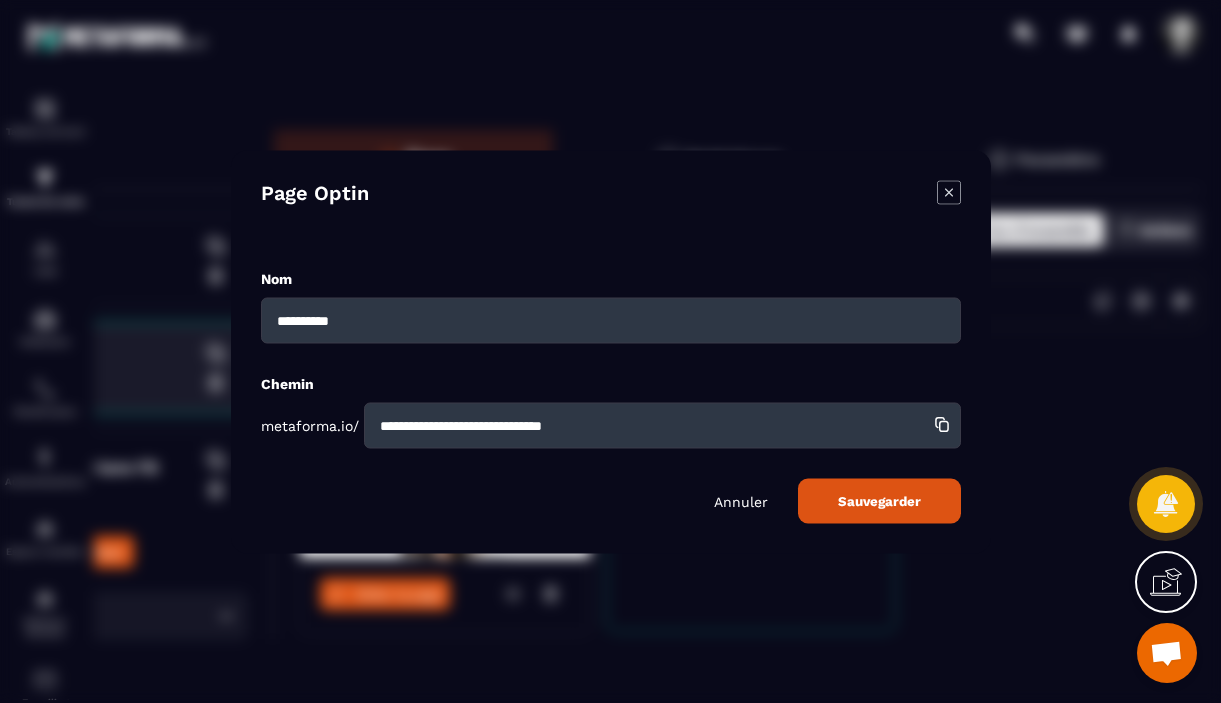 drag, startPoint x: 647, startPoint y: 427, endPoint x: 377, endPoint y: 427, distance: 270 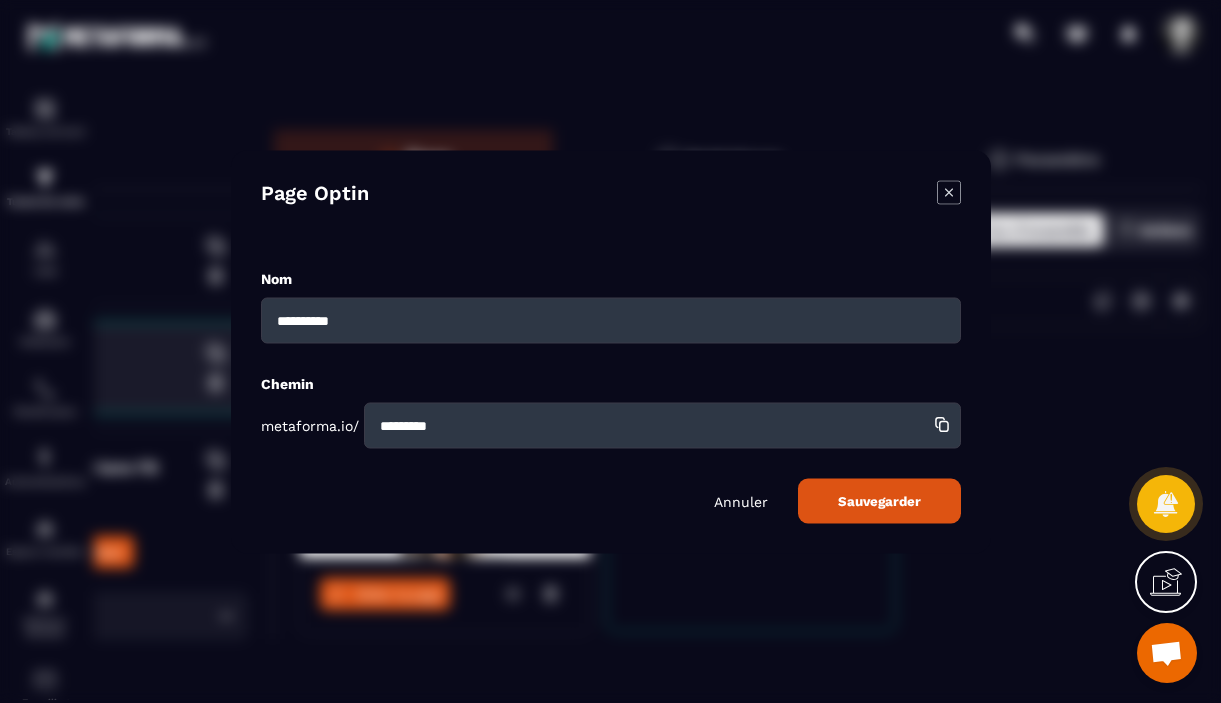 click on "*********" at bounding box center (662, 425) 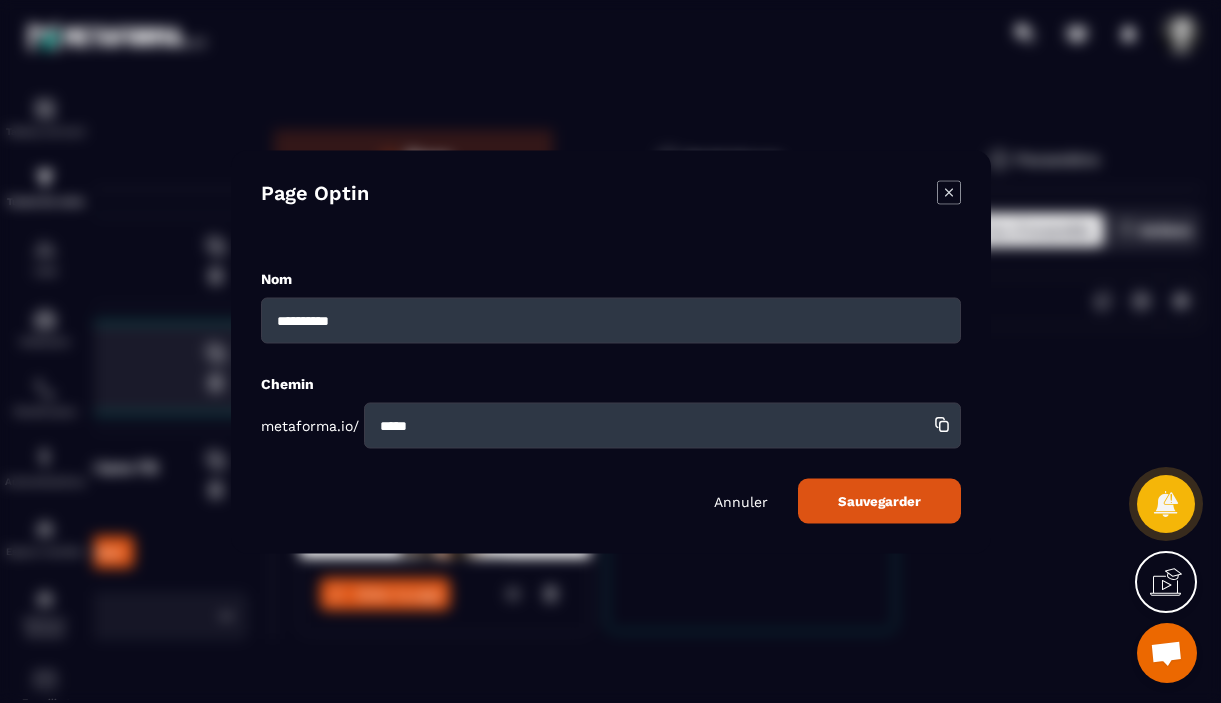 click on "Sauvegarder" at bounding box center [879, 500] 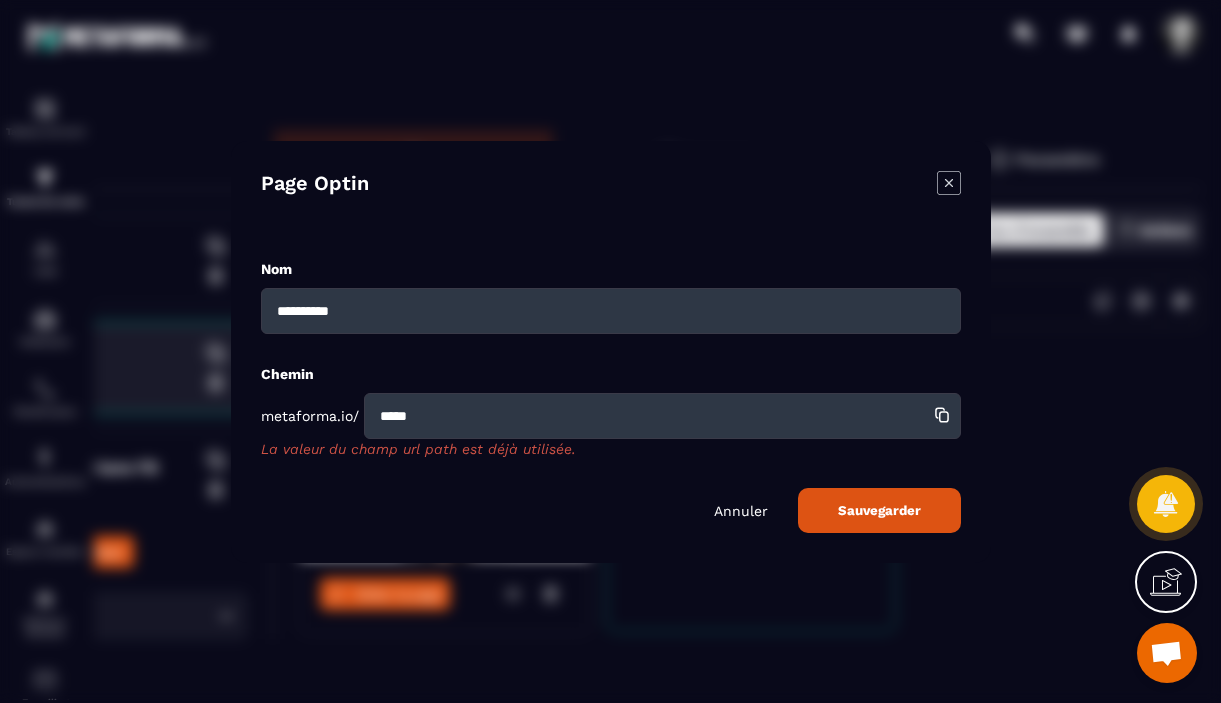 click on "*****" at bounding box center [662, 416] 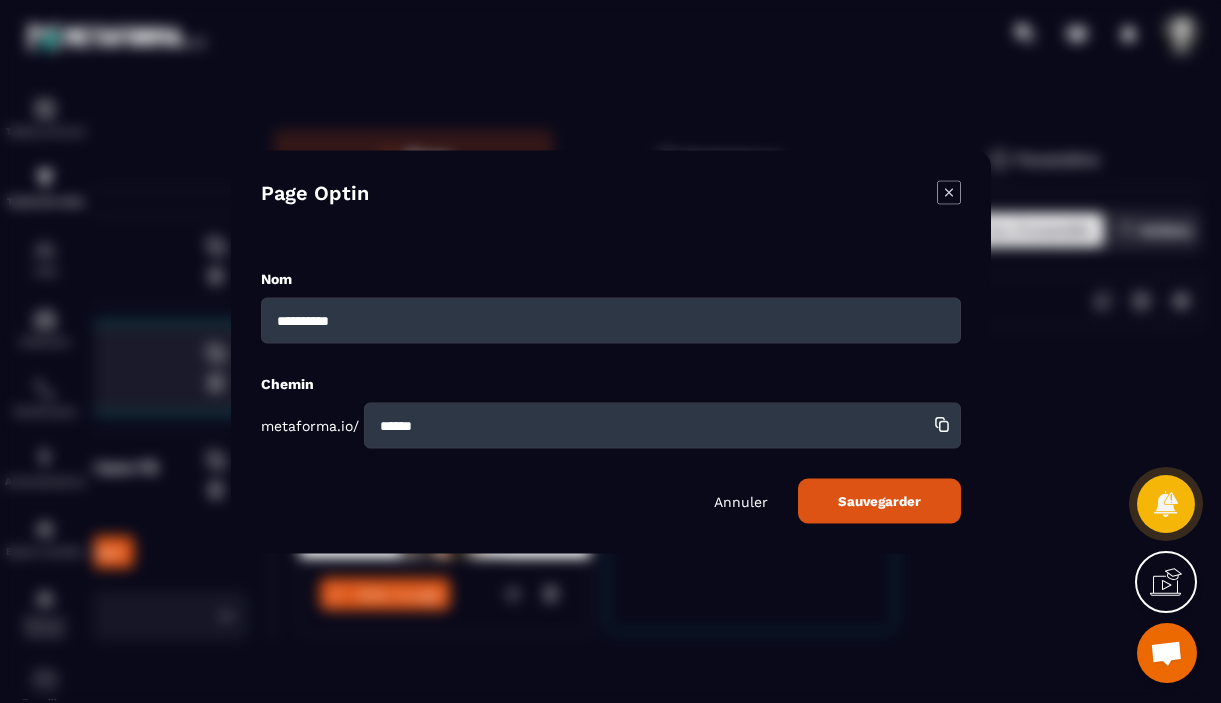 click on "Sauvegarder" at bounding box center (879, 500) 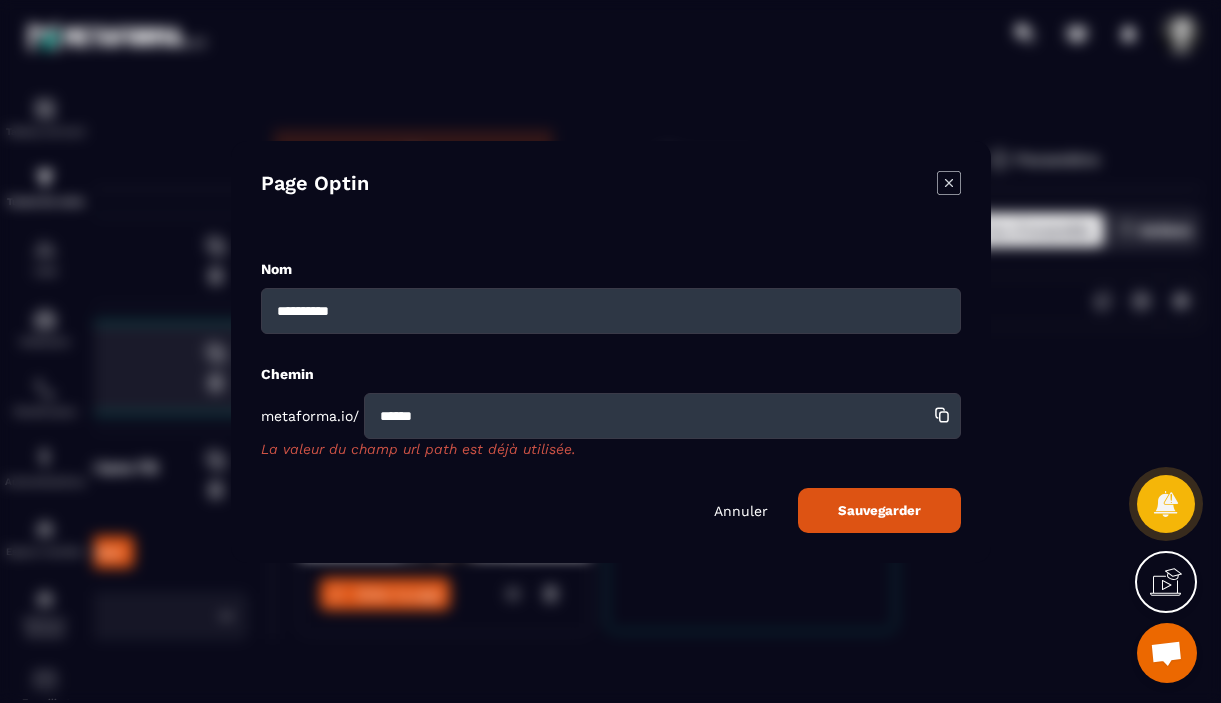 click on "******" at bounding box center (662, 416) 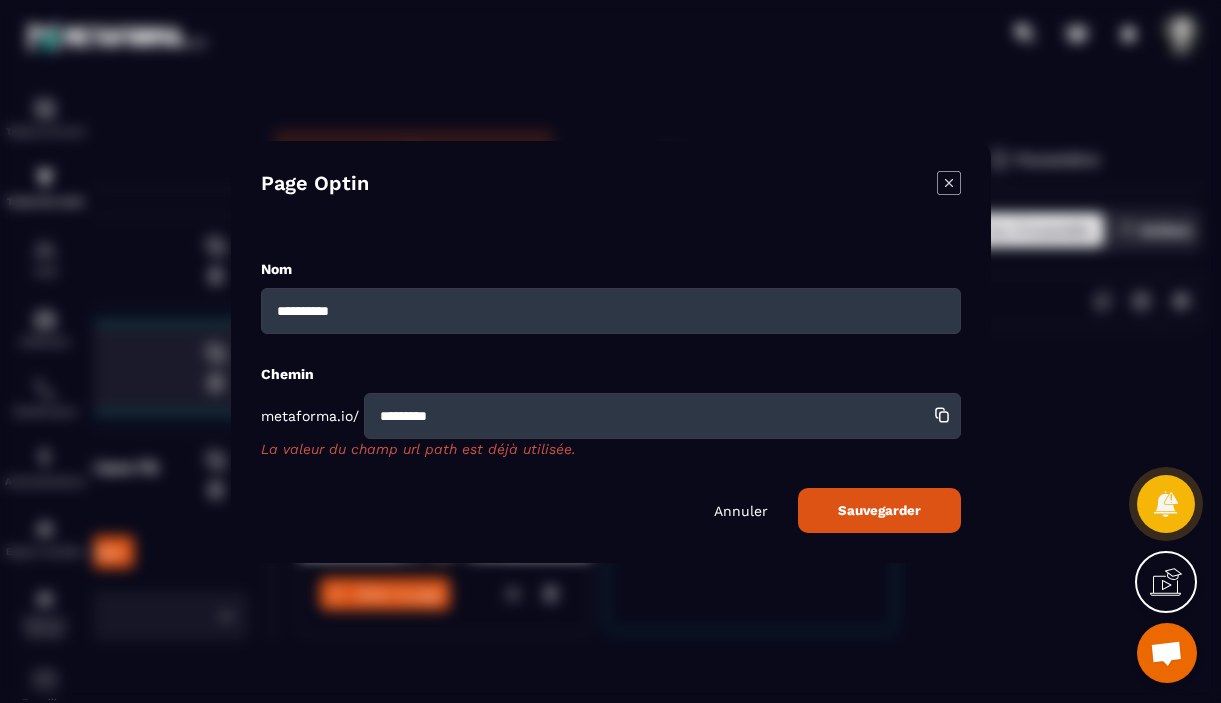 type on "*********" 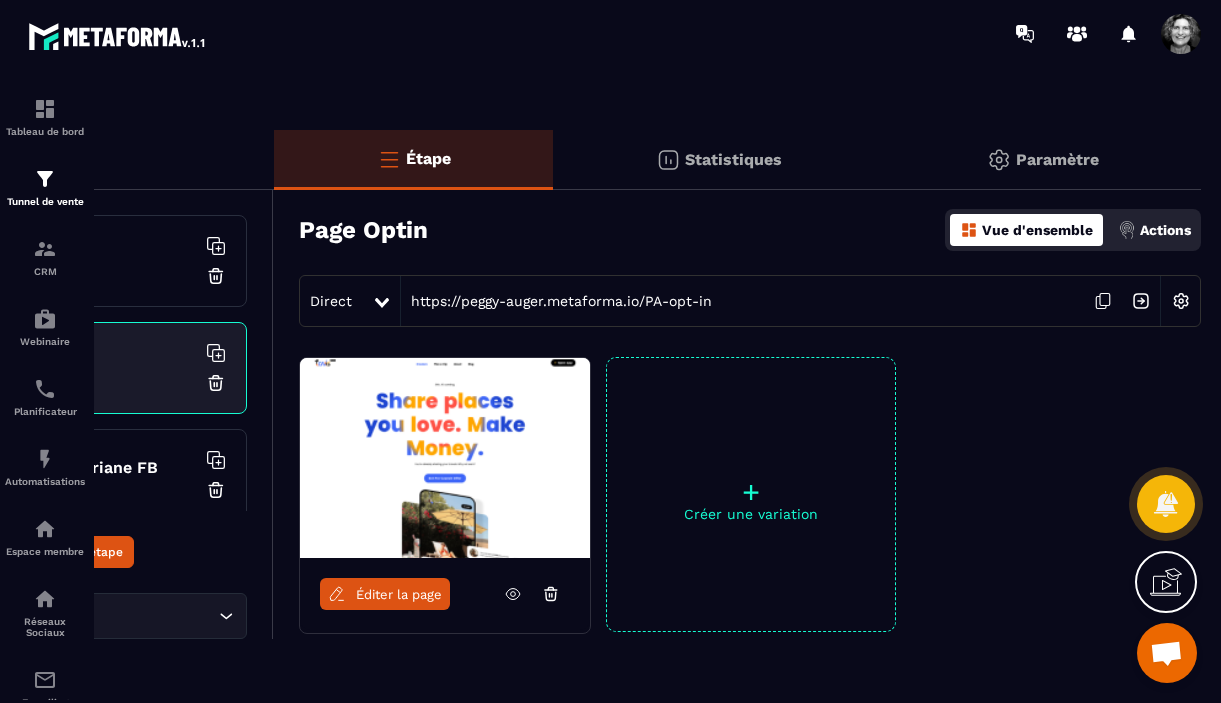 click 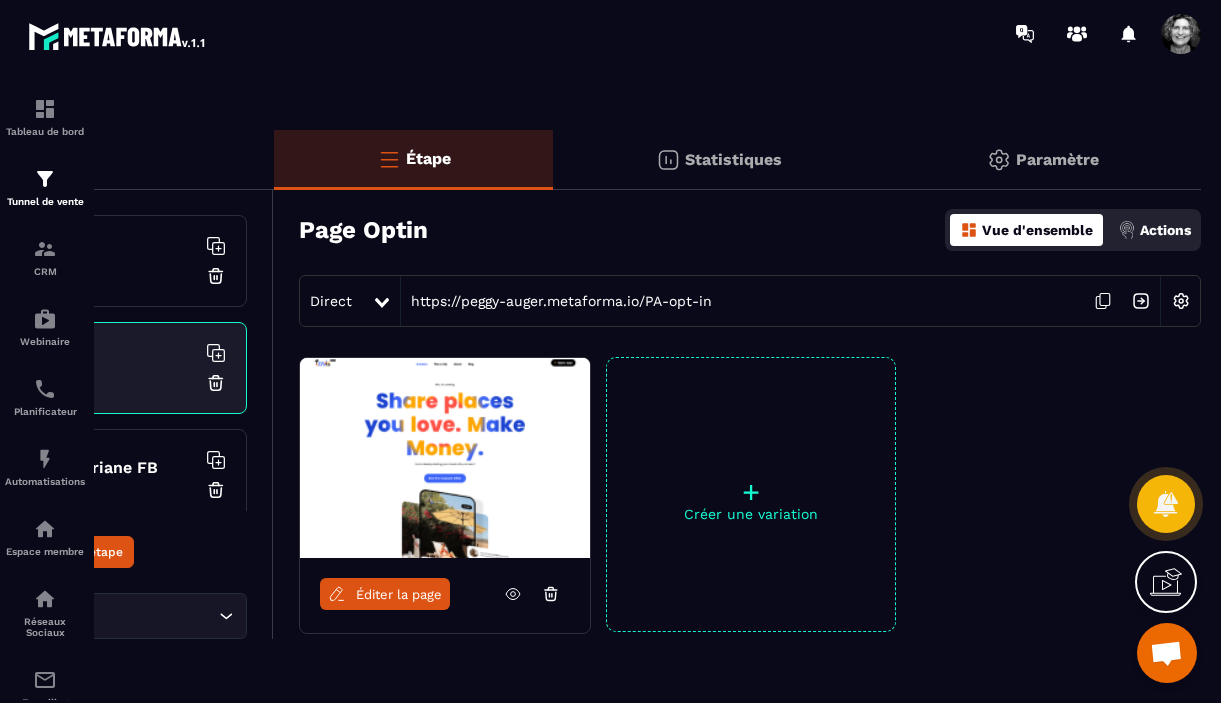 click on "Formation VSL - Ariane  FB" at bounding box center [70, 467] 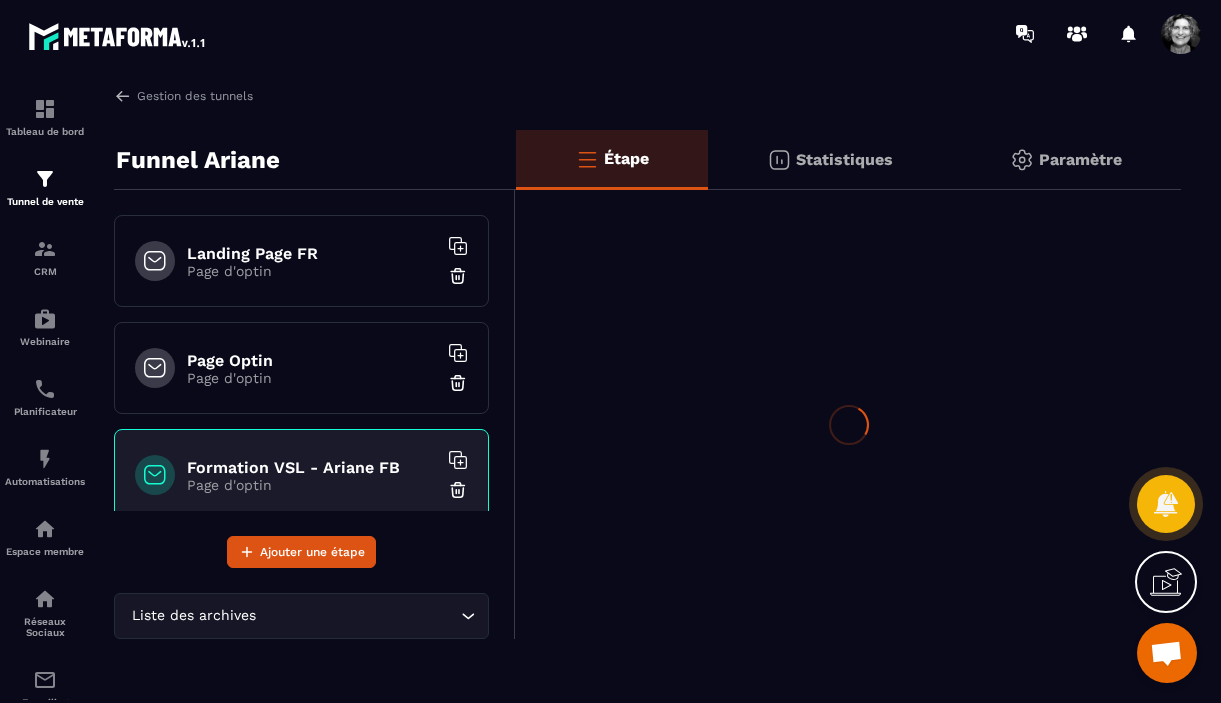 scroll, scrollTop: 0, scrollLeft: 0, axis: both 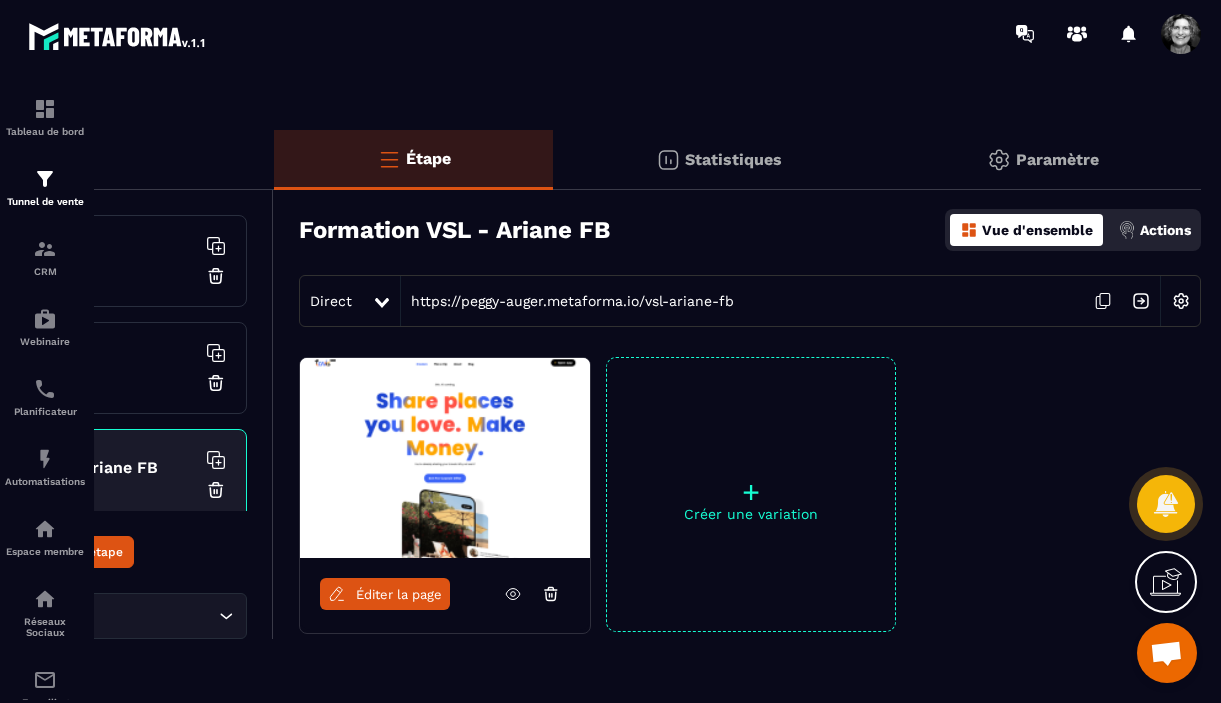 click at bounding box center [1181, 301] 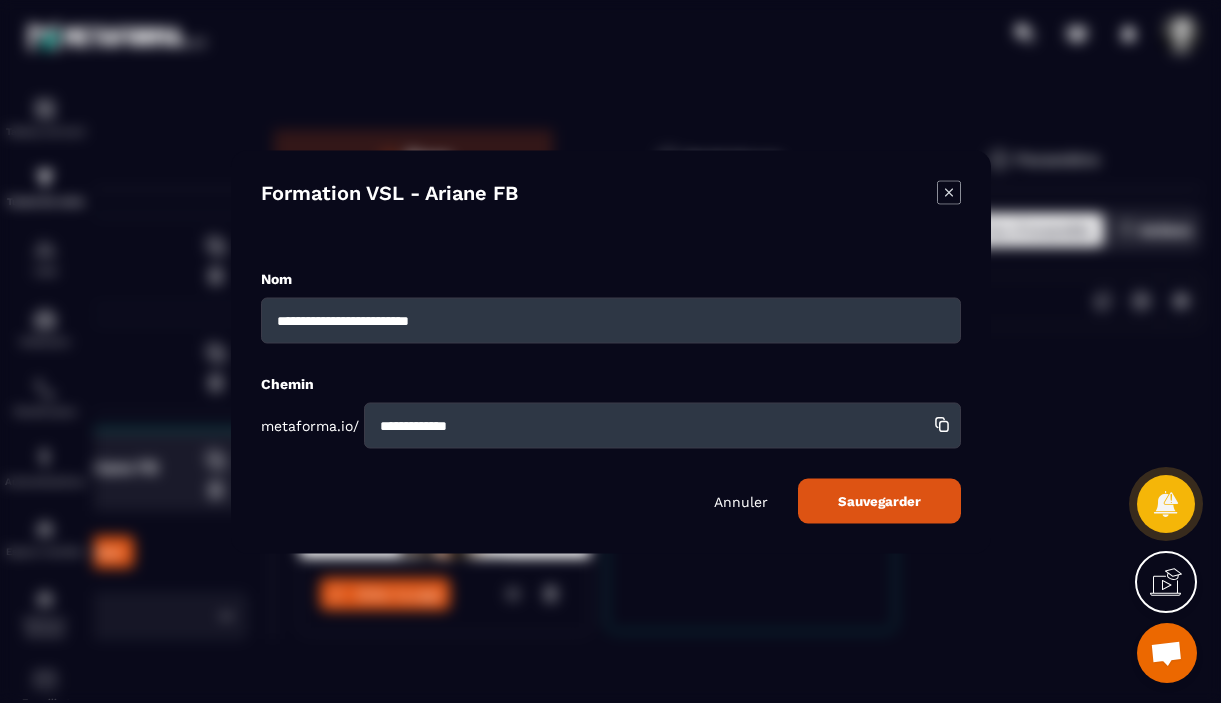 click on "**********" at bounding box center [662, 425] 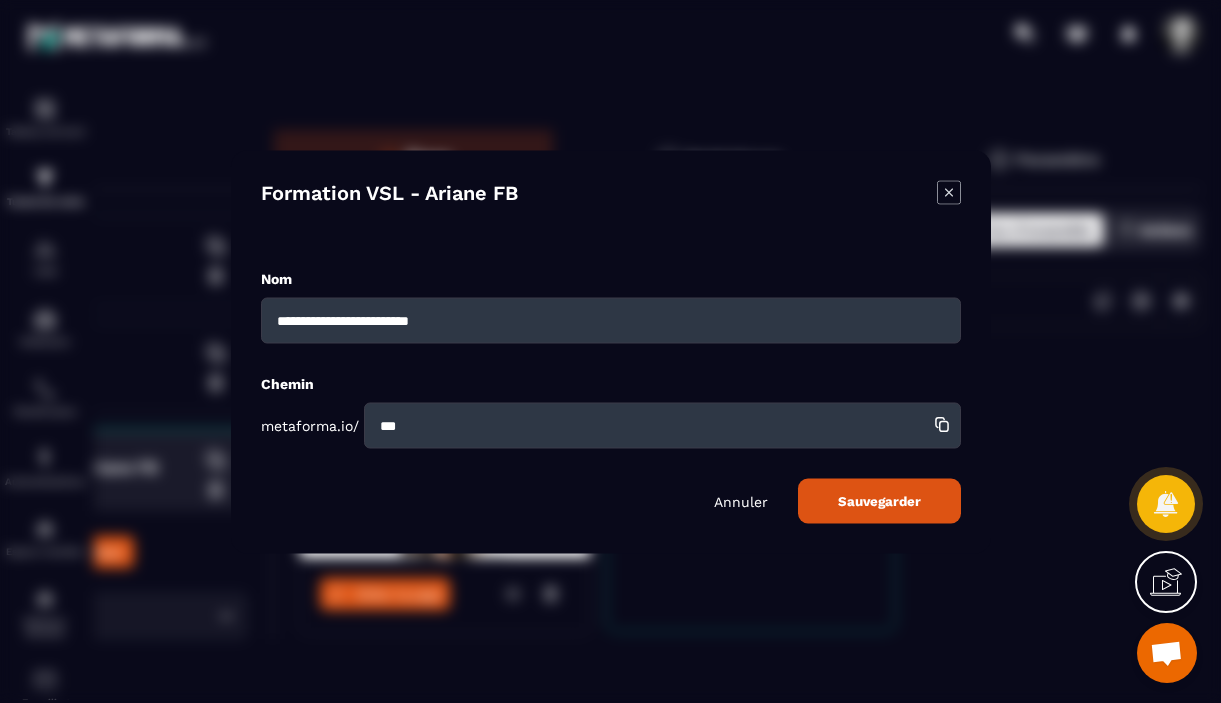 click on "***" at bounding box center [662, 425] 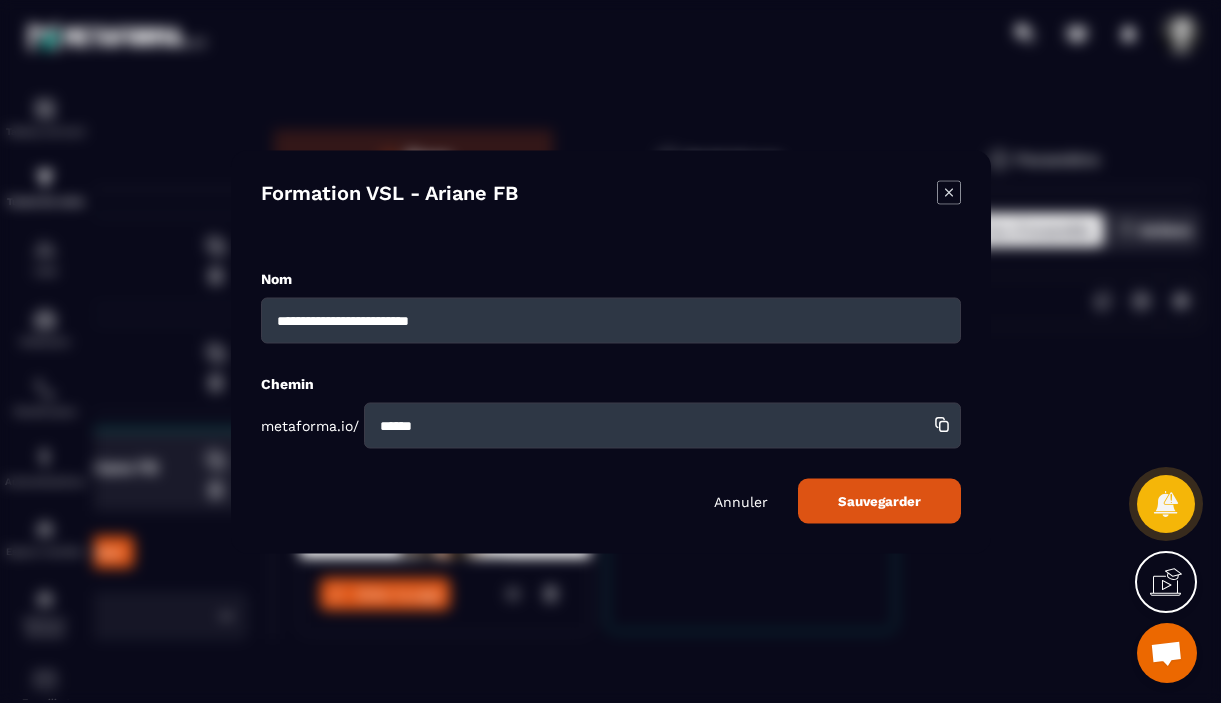 type on "******" 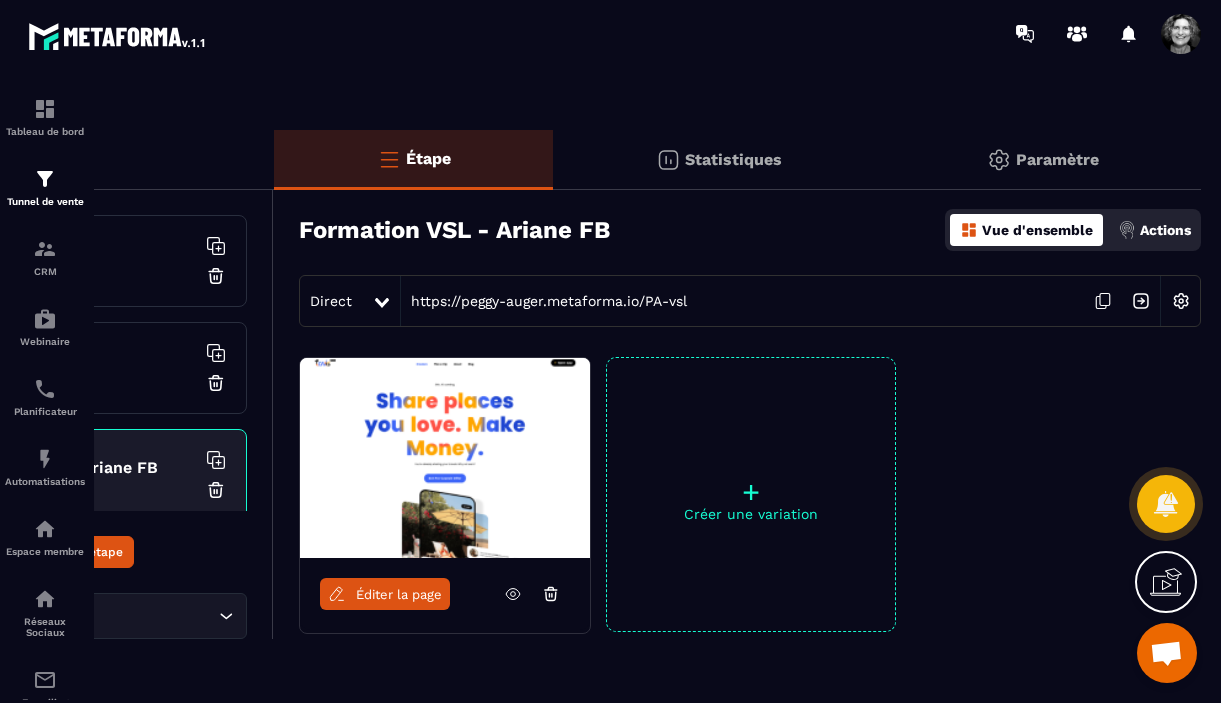 click 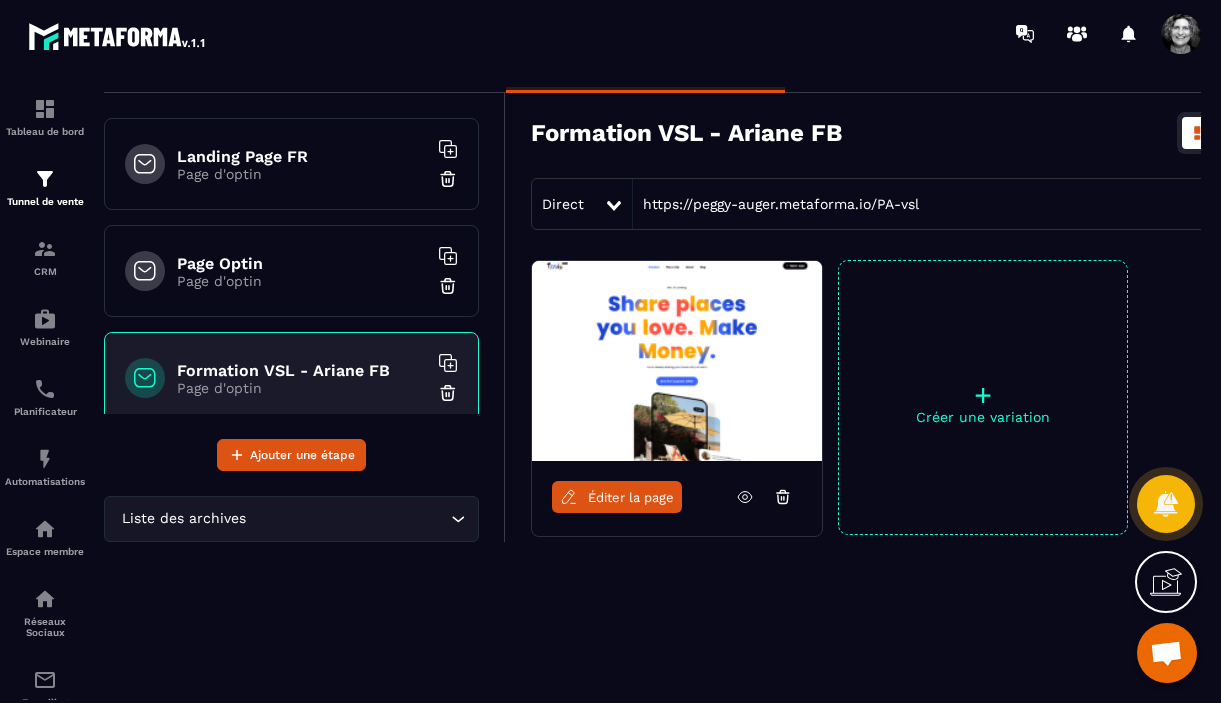 scroll, scrollTop: 97, scrollLeft: 0, axis: vertical 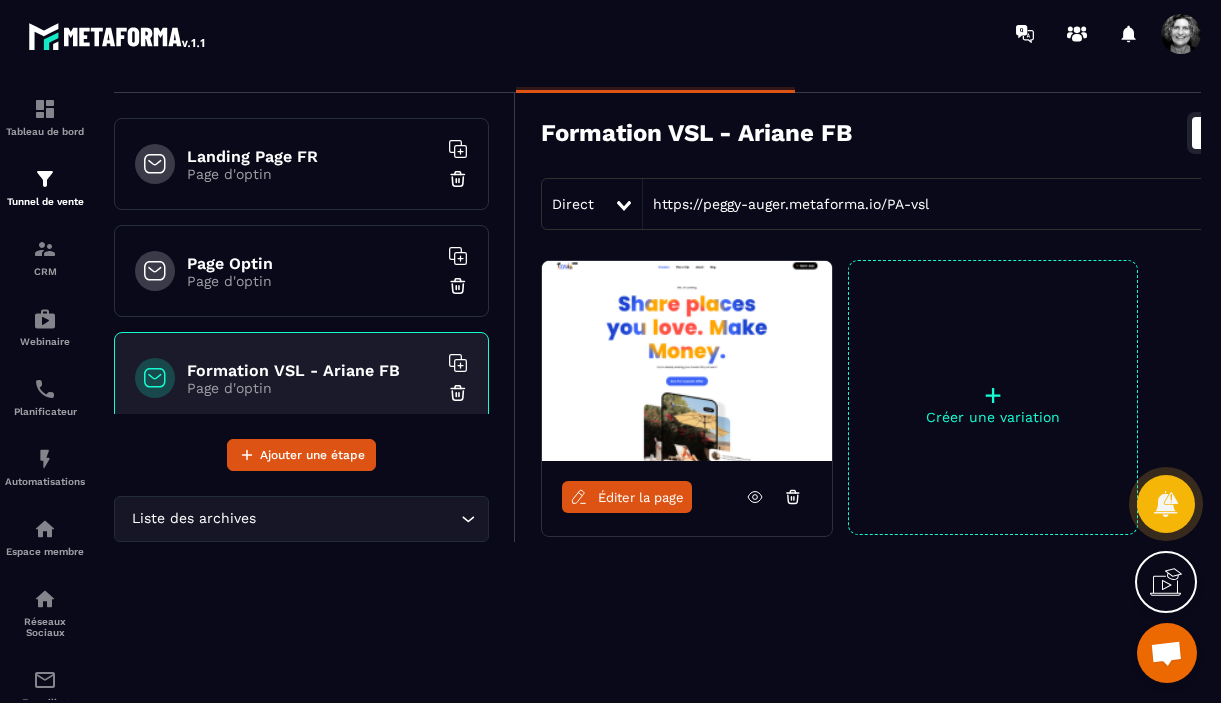 click on "Landing Page FR" at bounding box center [312, 156] 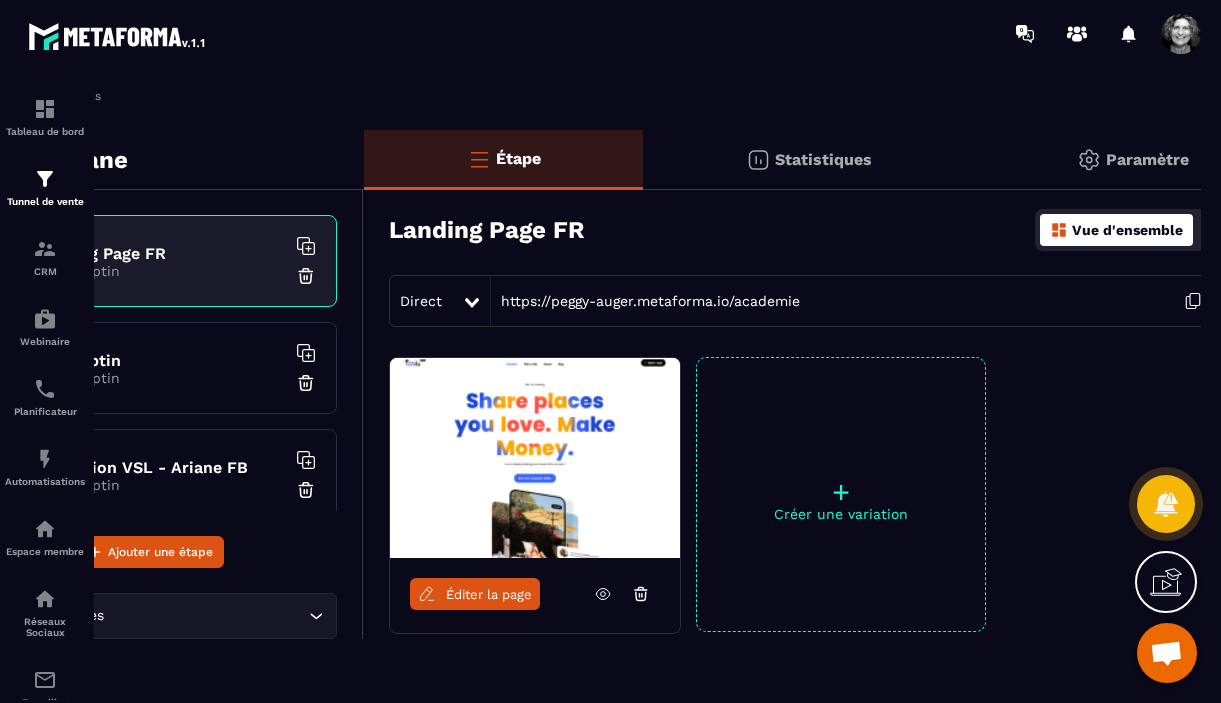 scroll, scrollTop: 0, scrollLeft: 242, axis: horizontal 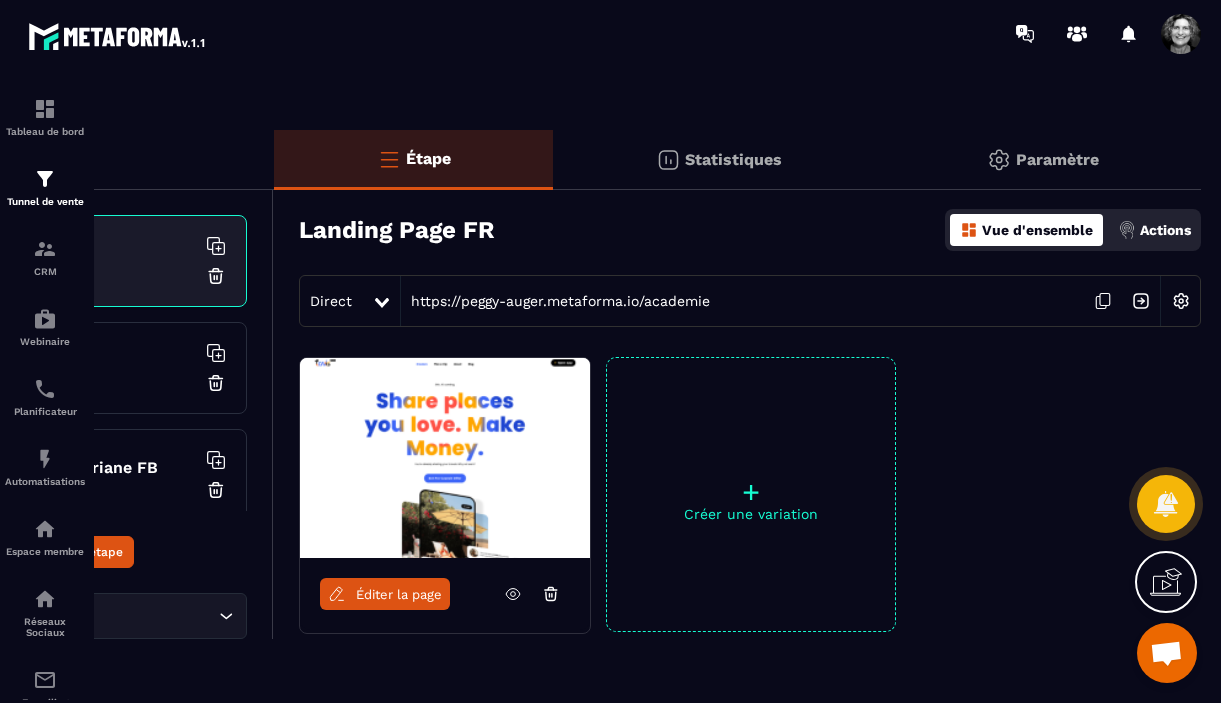 click at bounding box center [1181, 301] 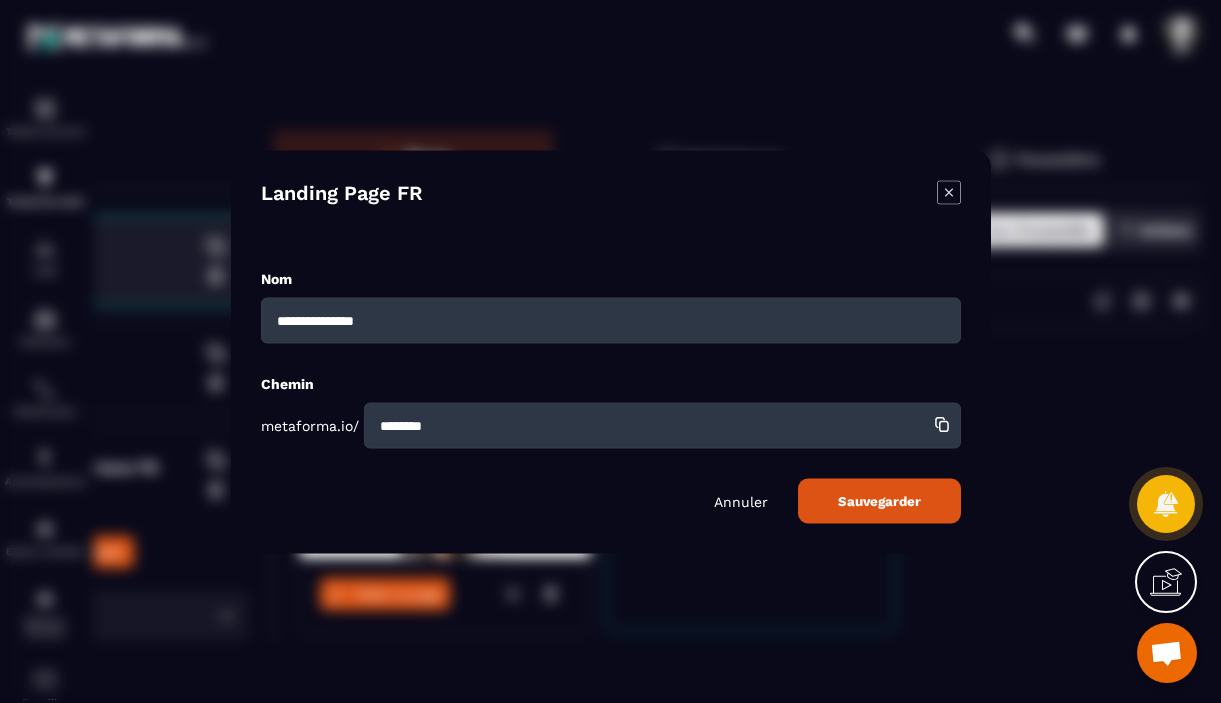 drag, startPoint x: 450, startPoint y: 428, endPoint x: 379, endPoint y: 424, distance: 71.11259 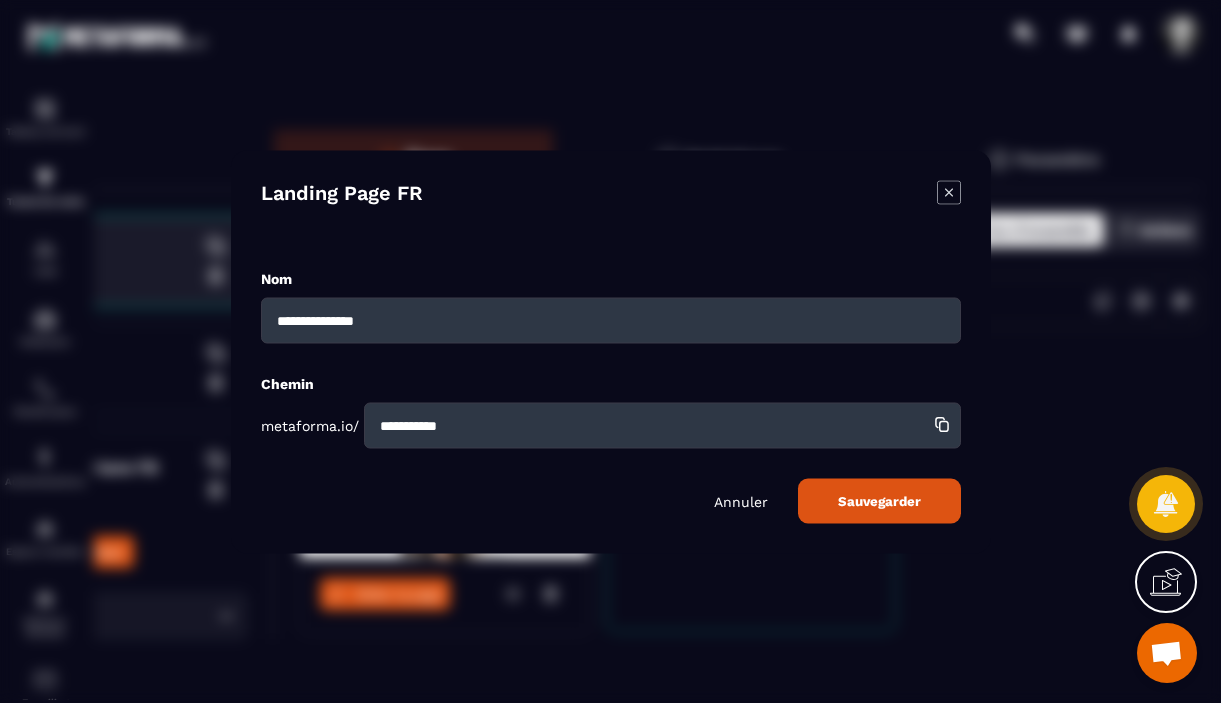 click on "**********" at bounding box center (662, 425) 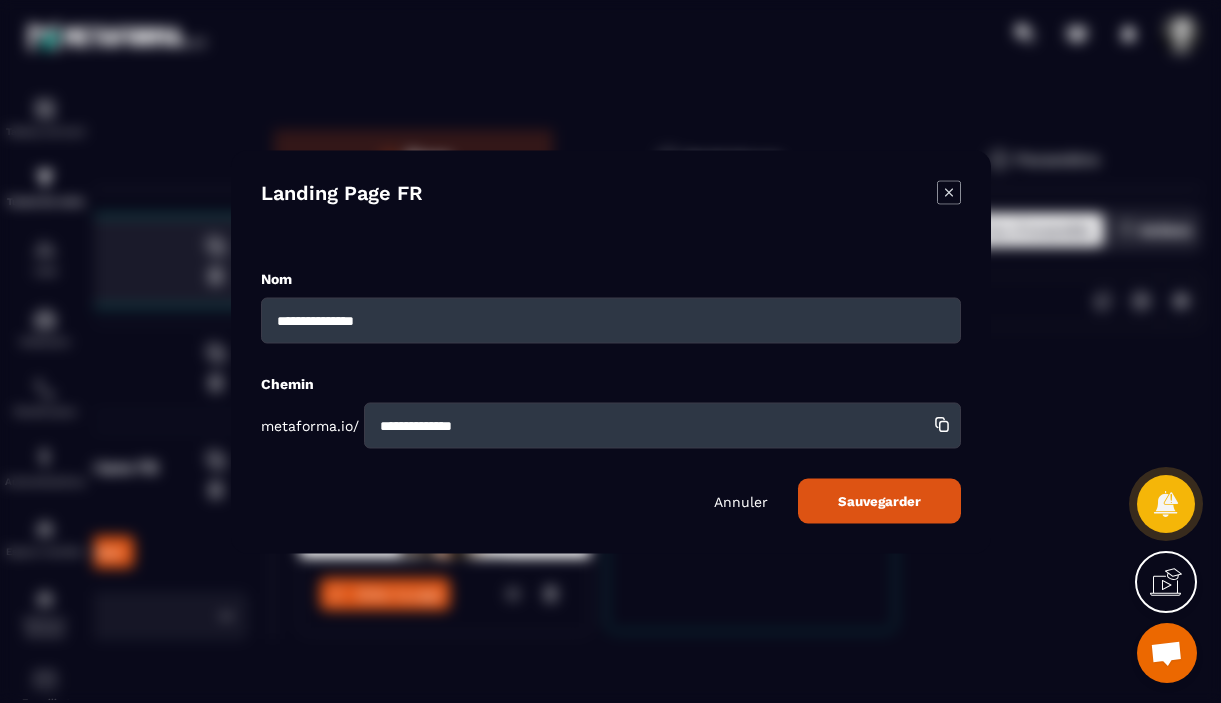 type on "**********" 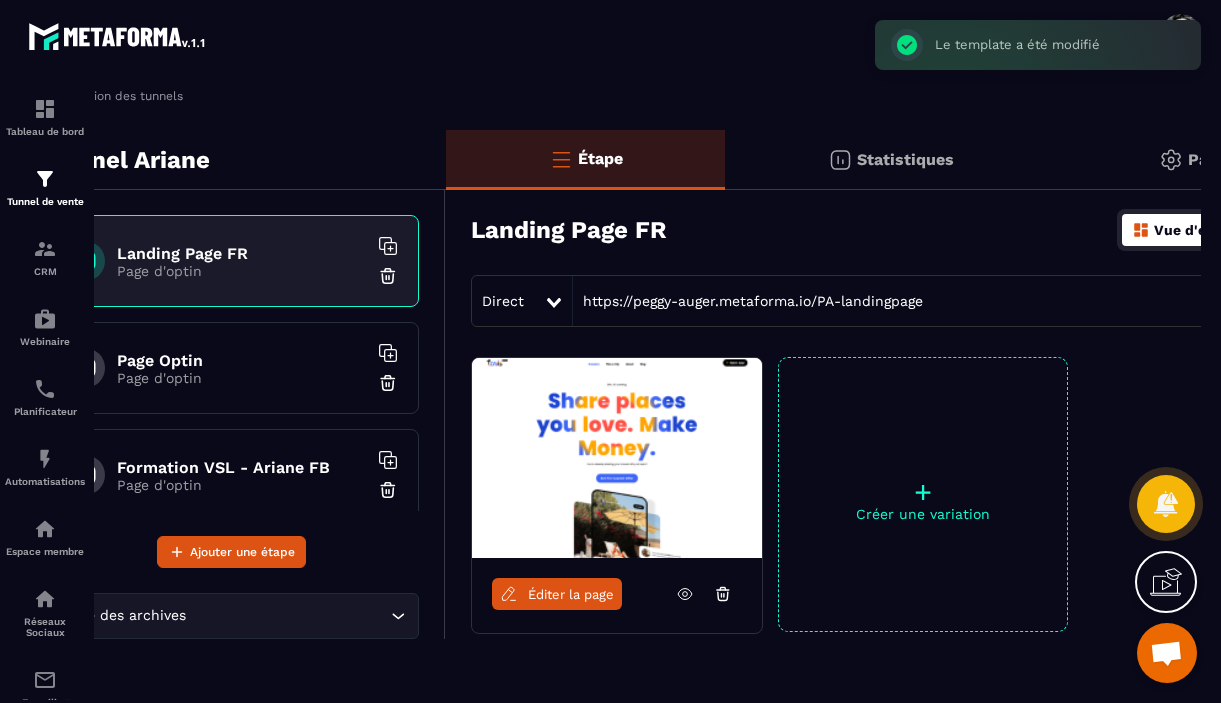 scroll, scrollTop: 0, scrollLeft: 0, axis: both 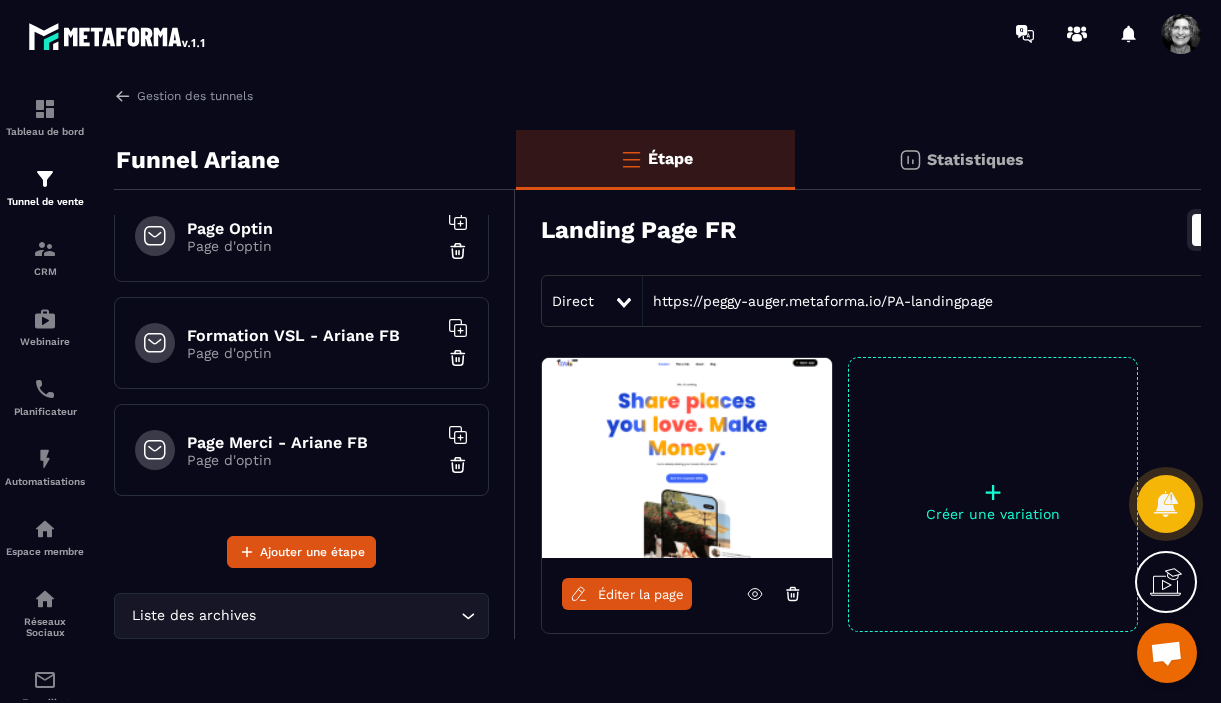 click on "Page d'optin" at bounding box center [312, 460] 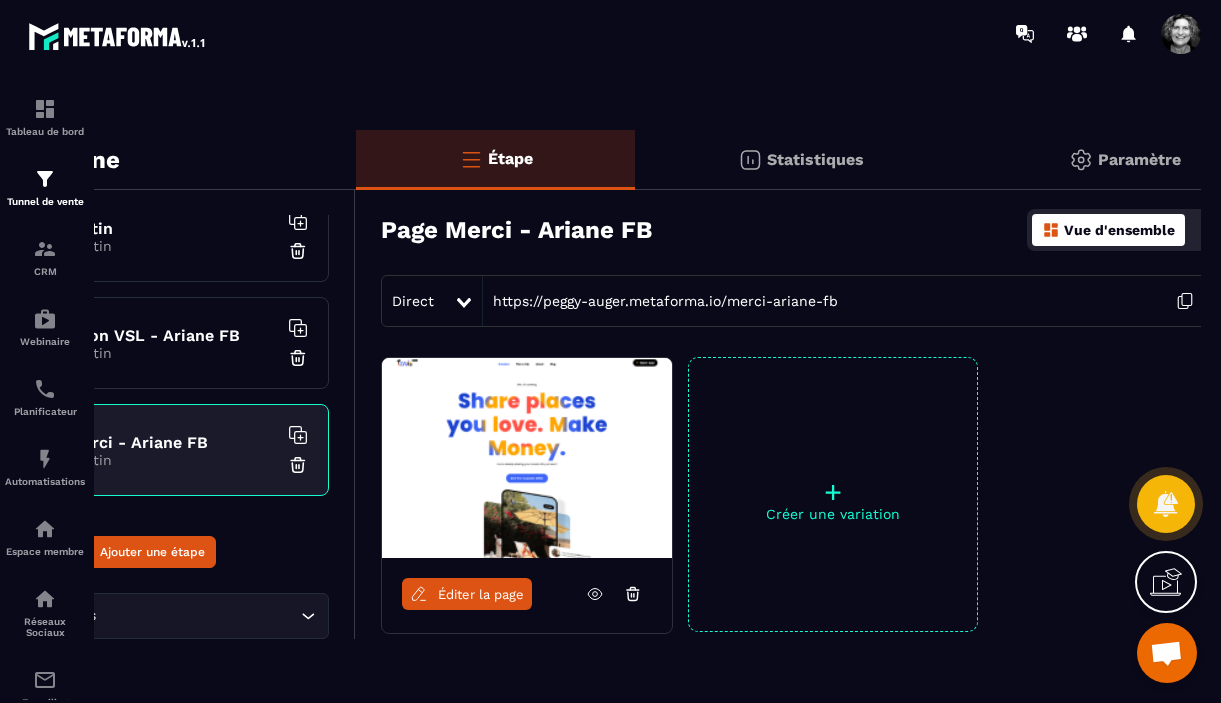 scroll, scrollTop: 0, scrollLeft: 242, axis: horizontal 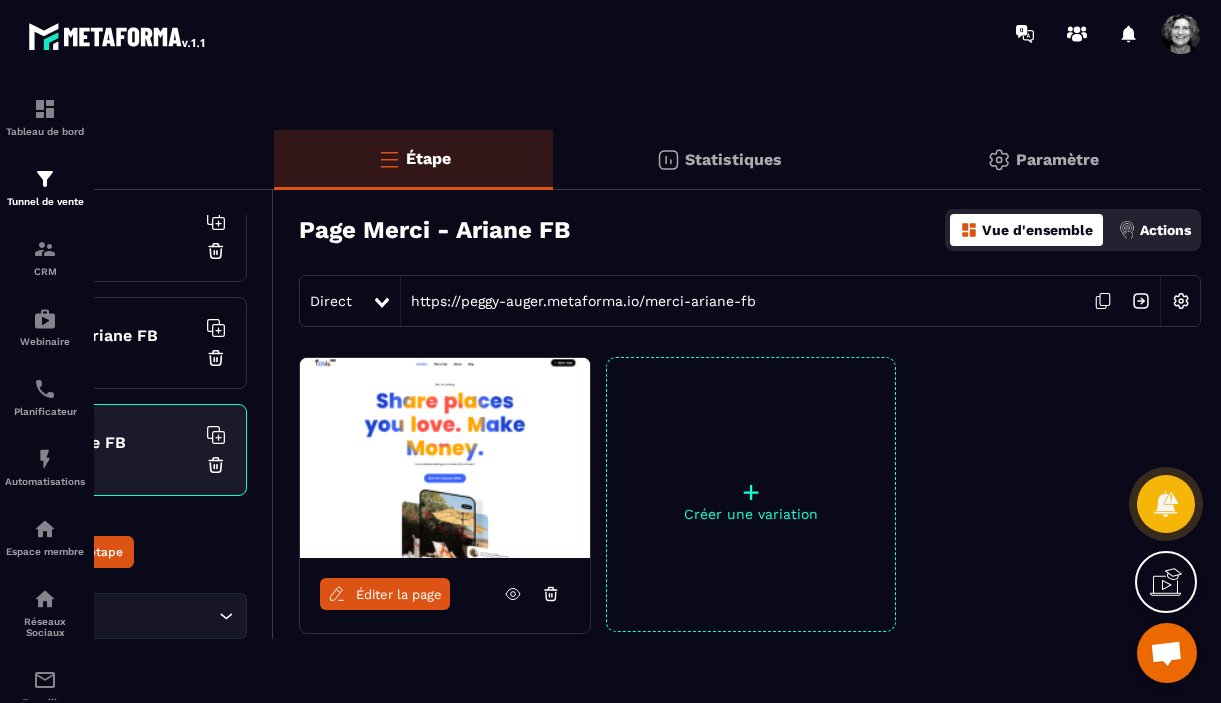 click at bounding box center [1181, 301] 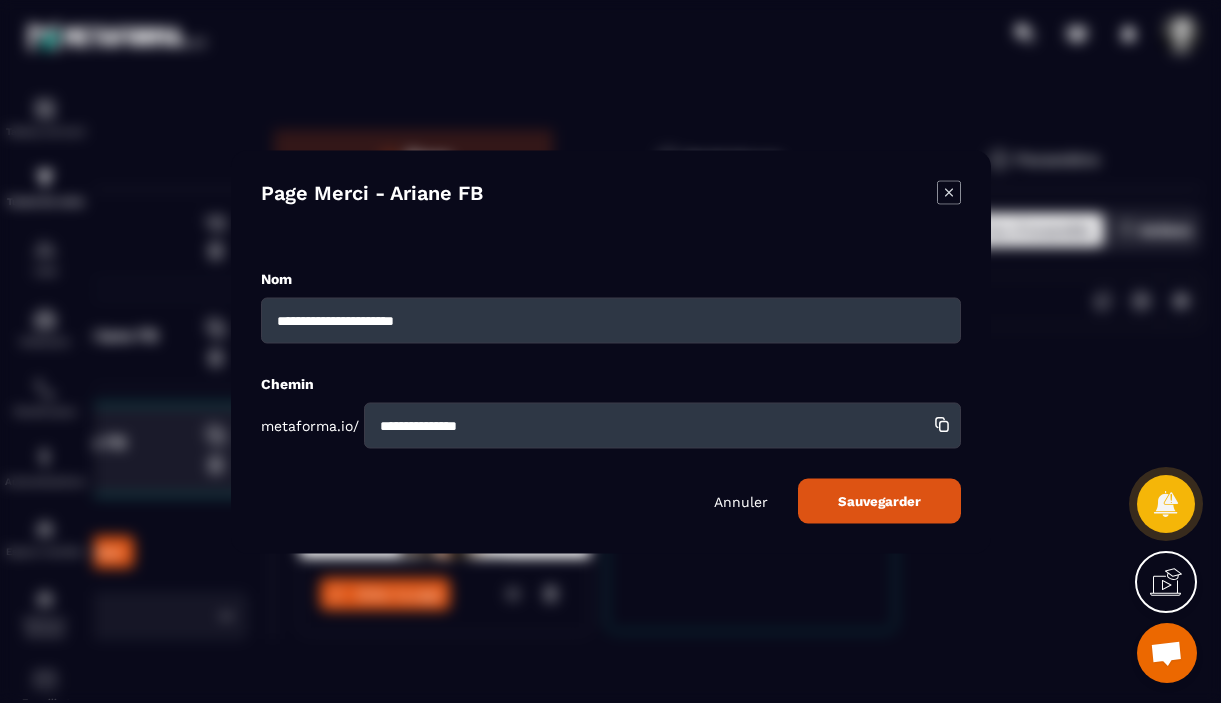 drag, startPoint x: 494, startPoint y: 425, endPoint x: 466, endPoint y: 425, distance: 28 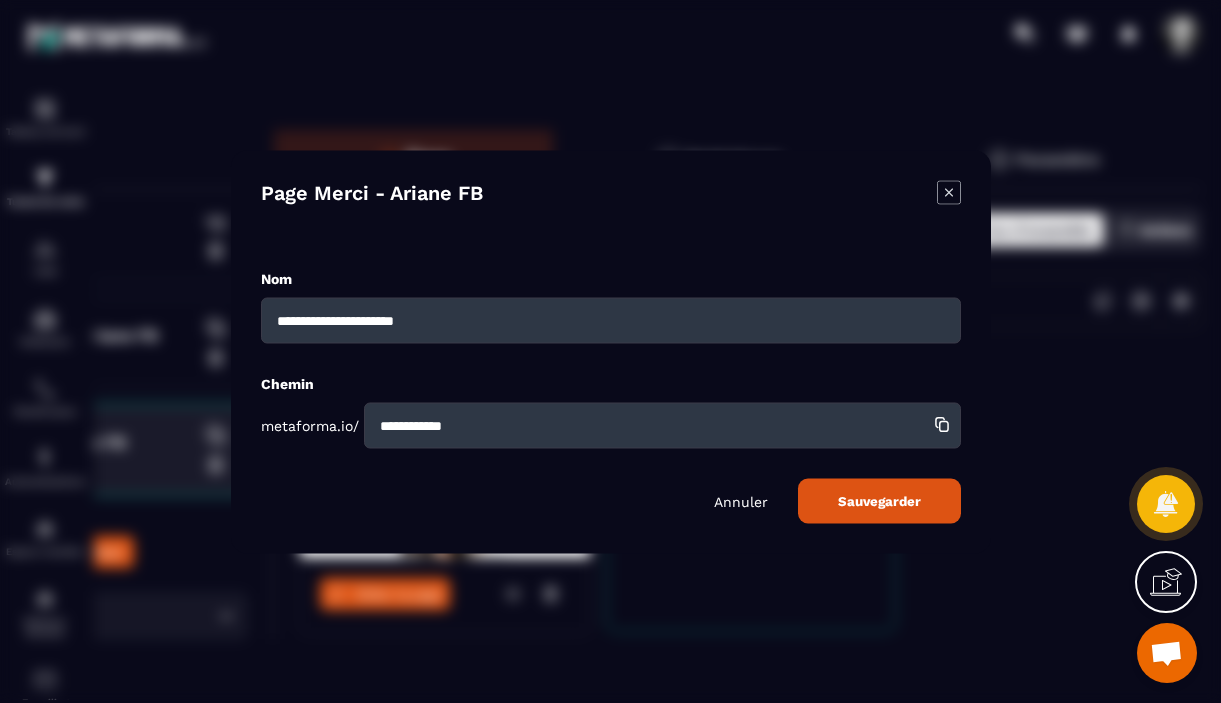 click on "**********" at bounding box center [662, 425] 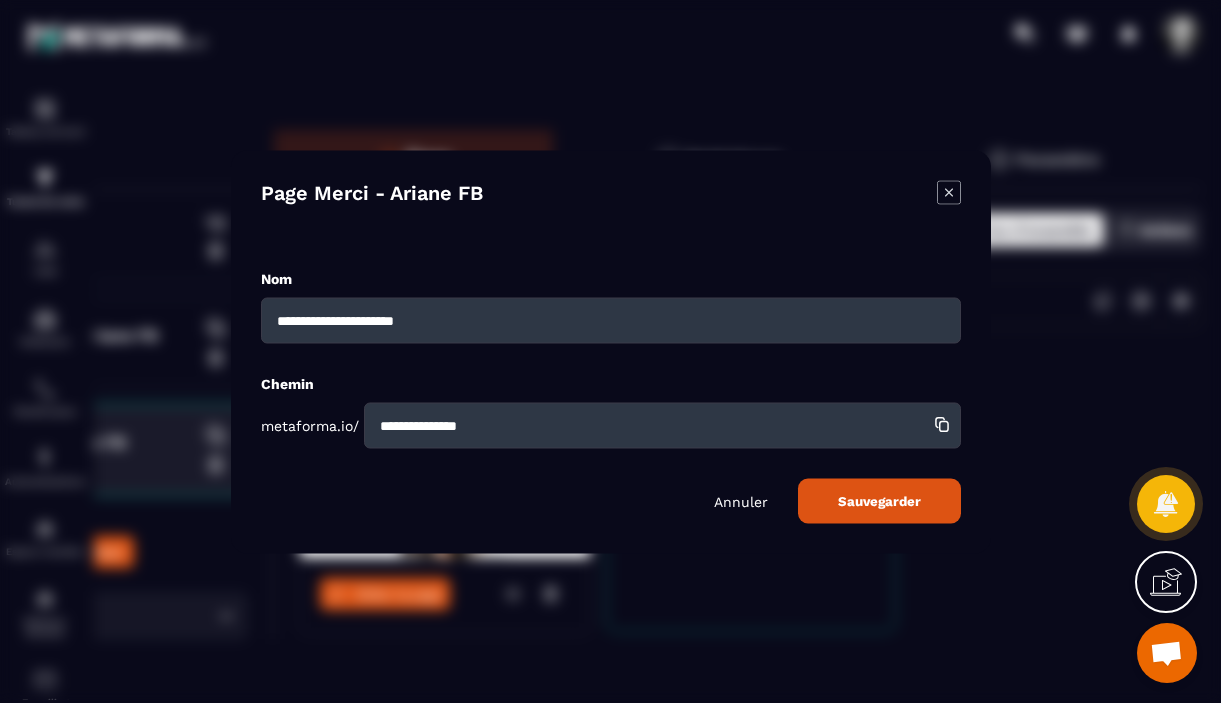 drag, startPoint x: 497, startPoint y: 429, endPoint x: 407, endPoint y: 423, distance: 90.199776 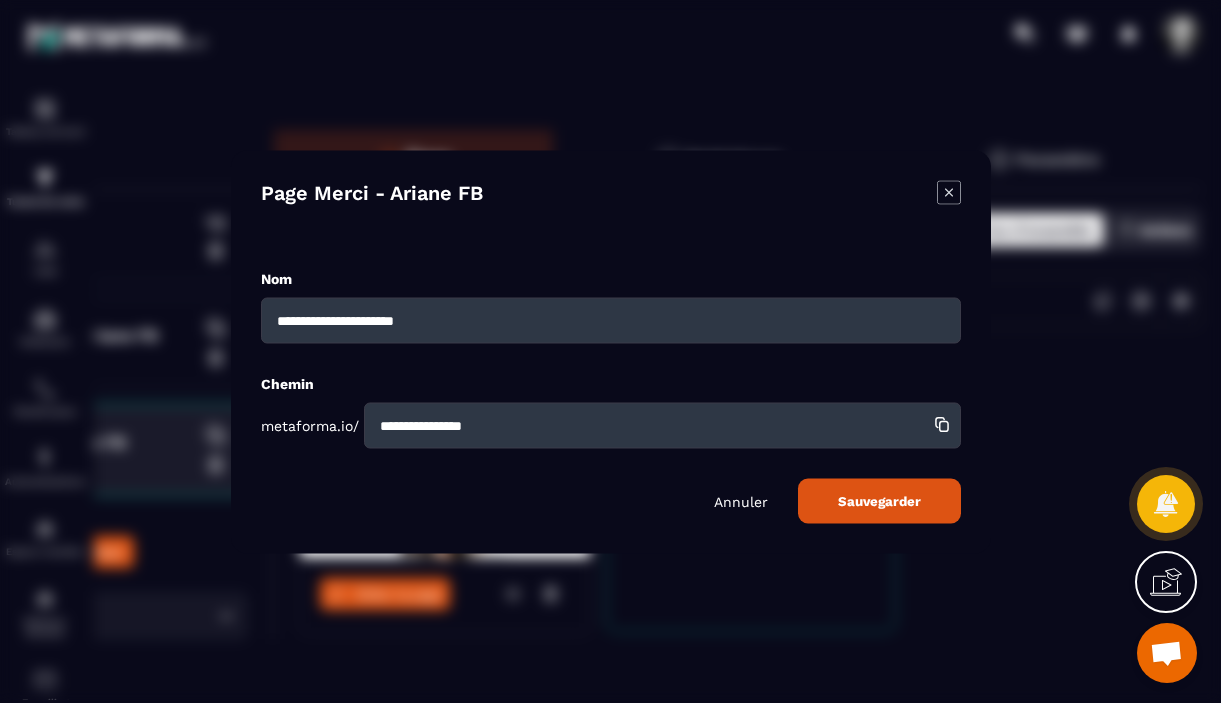 type on "**********" 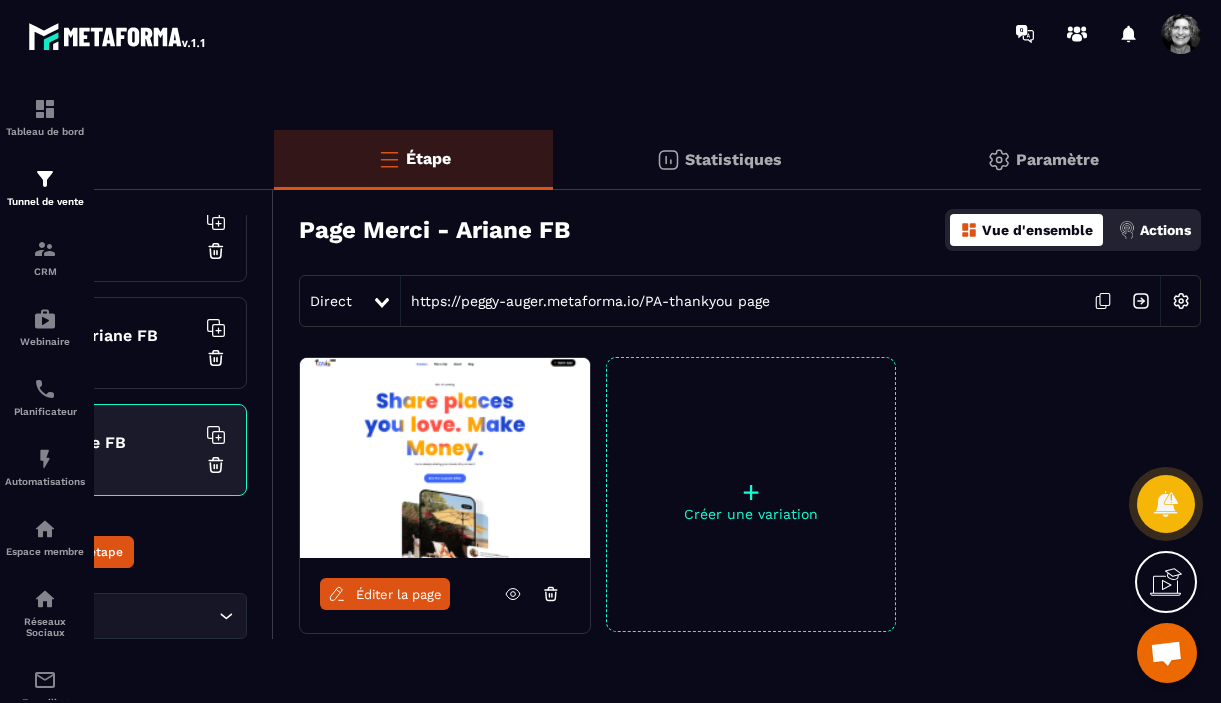 click 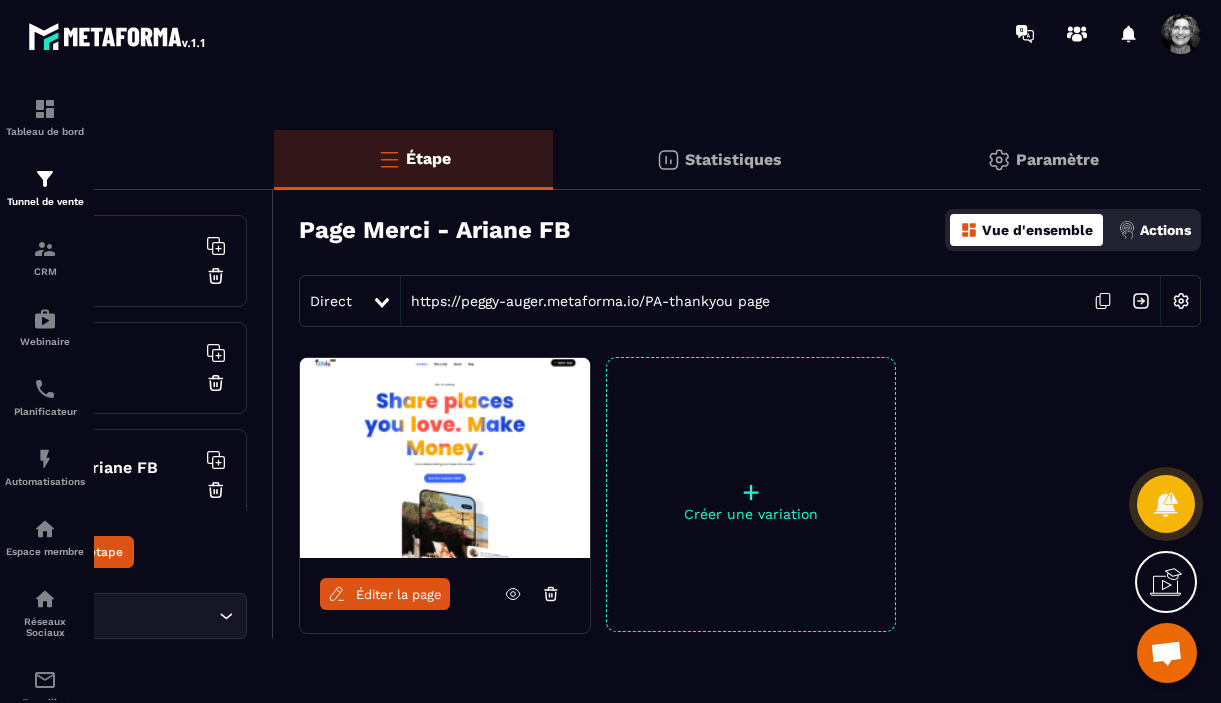 click on "Page d'optin" at bounding box center [70, 271] 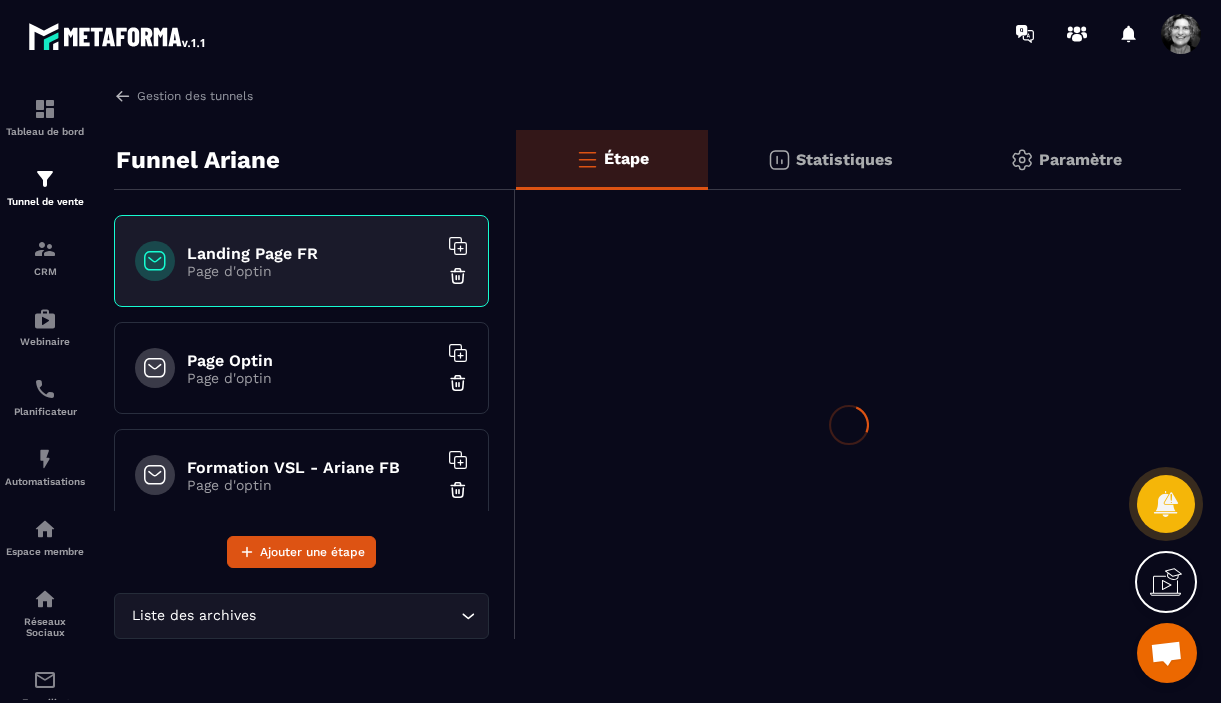 scroll, scrollTop: 0, scrollLeft: 0, axis: both 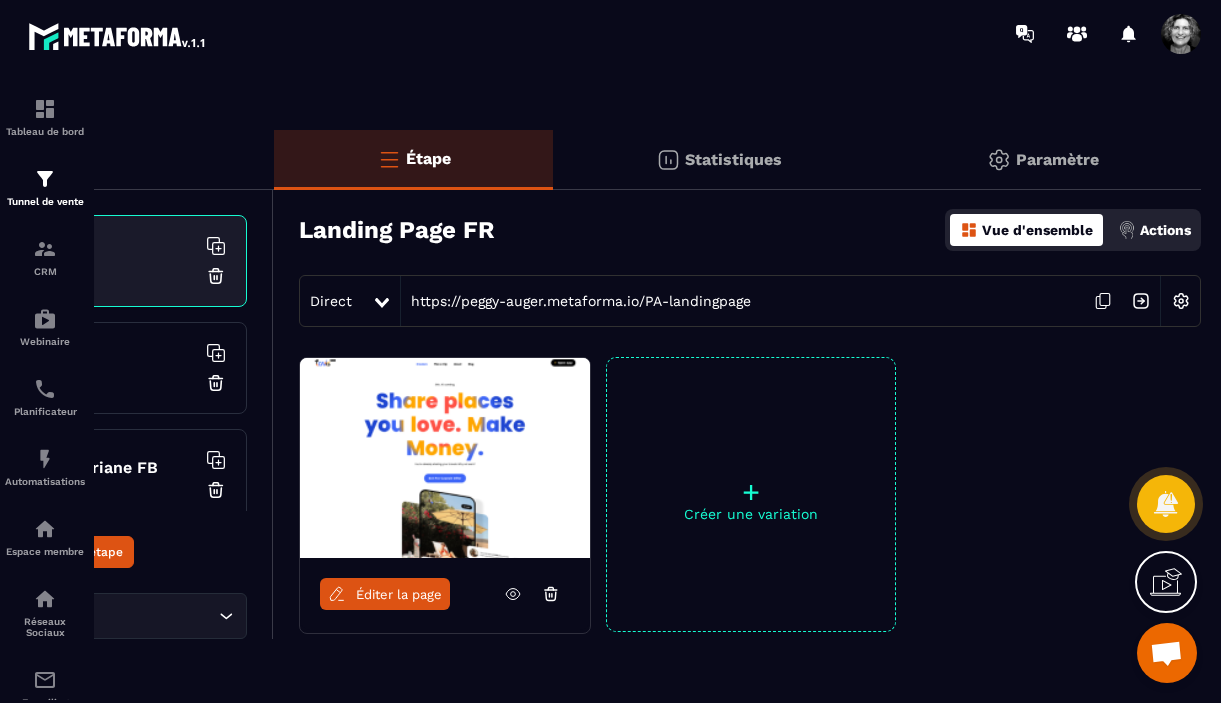click 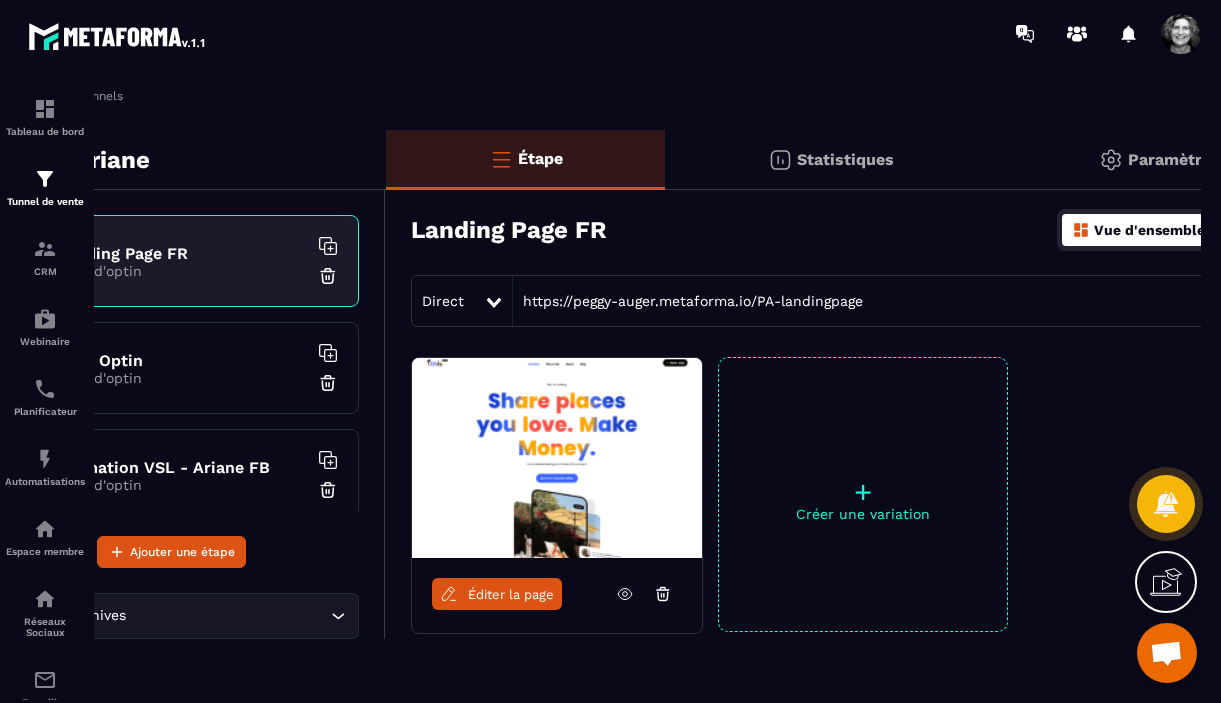 scroll, scrollTop: 0, scrollLeft: 0, axis: both 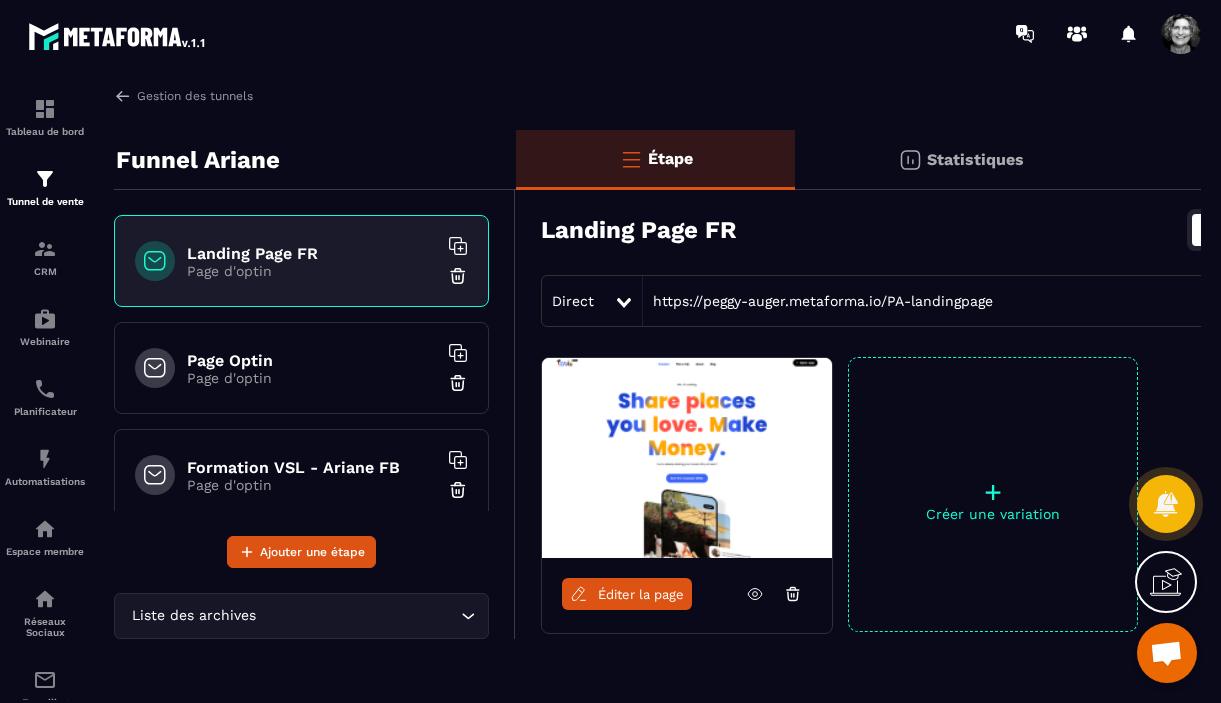 click on "Formation VSL - Ariane  FB" at bounding box center (312, 467) 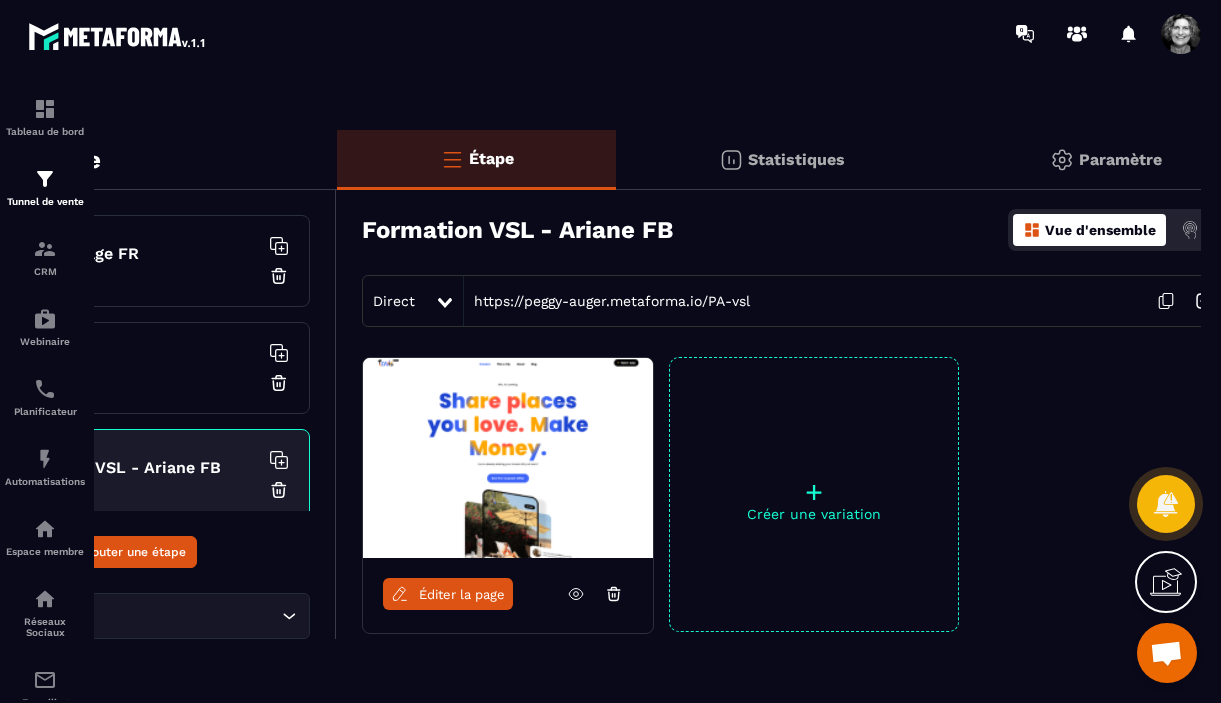 scroll, scrollTop: 0, scrollLeft: 242, axis: horizontal 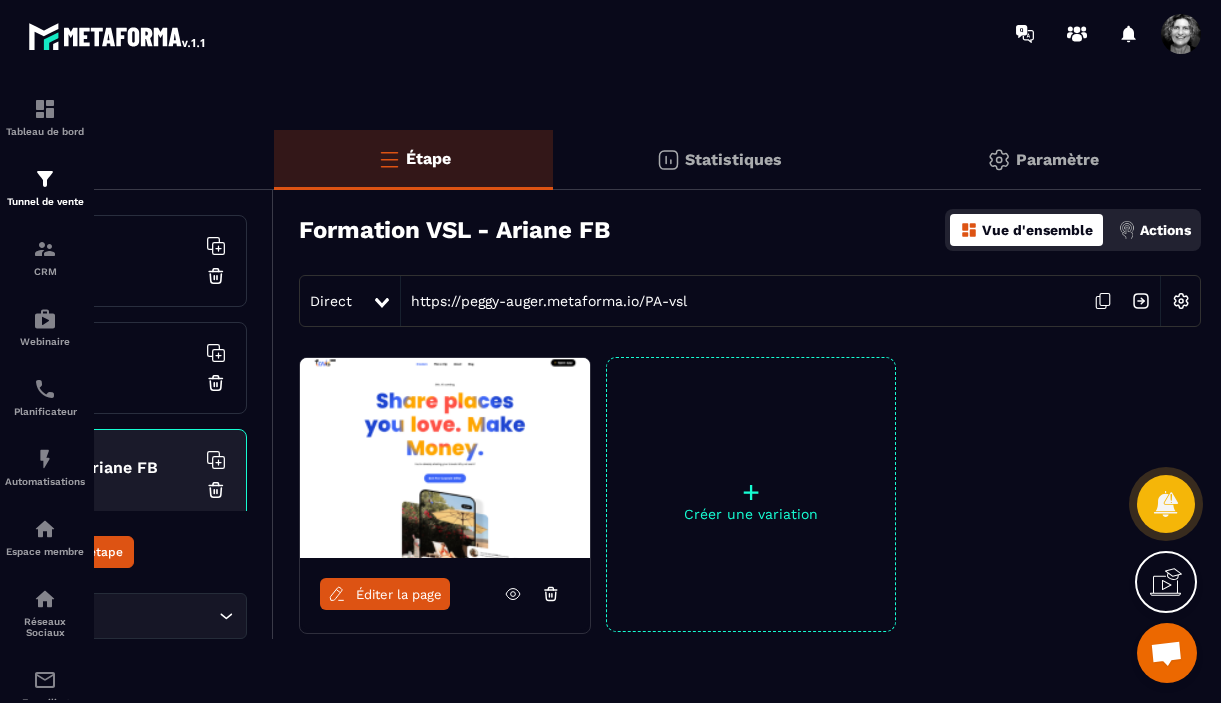 click 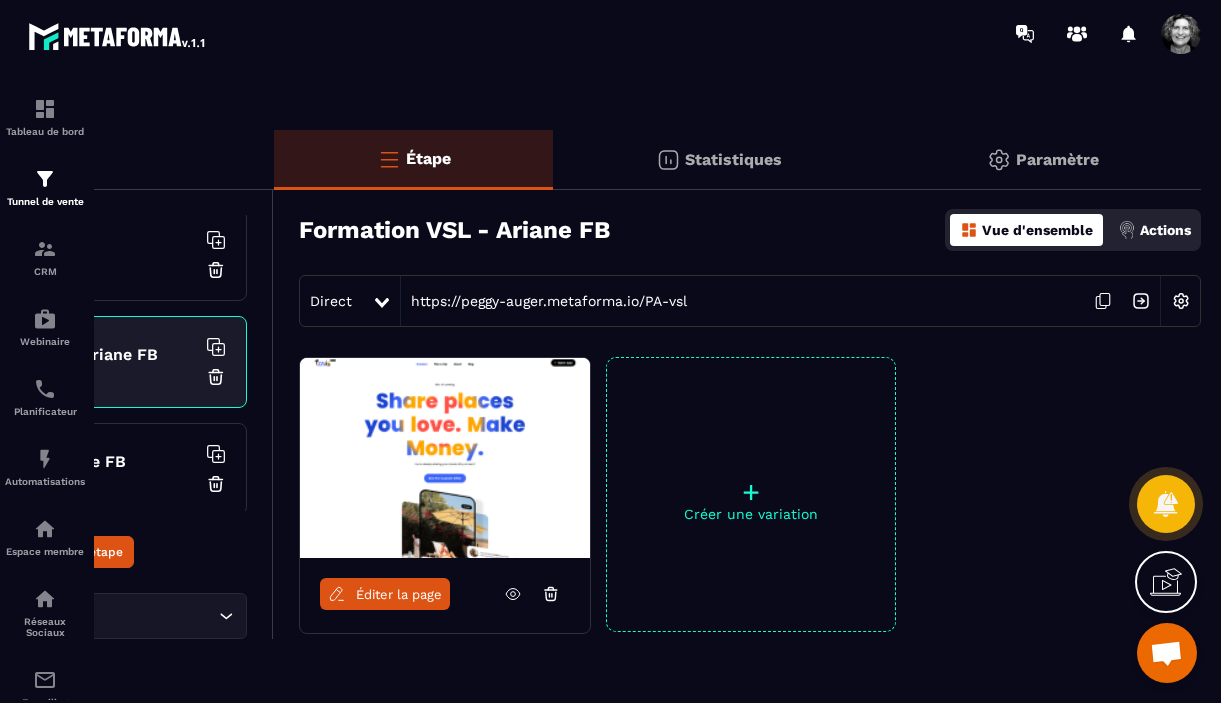 scroll, scrollTop: 132, scrollLeft: 0, axis: vertical 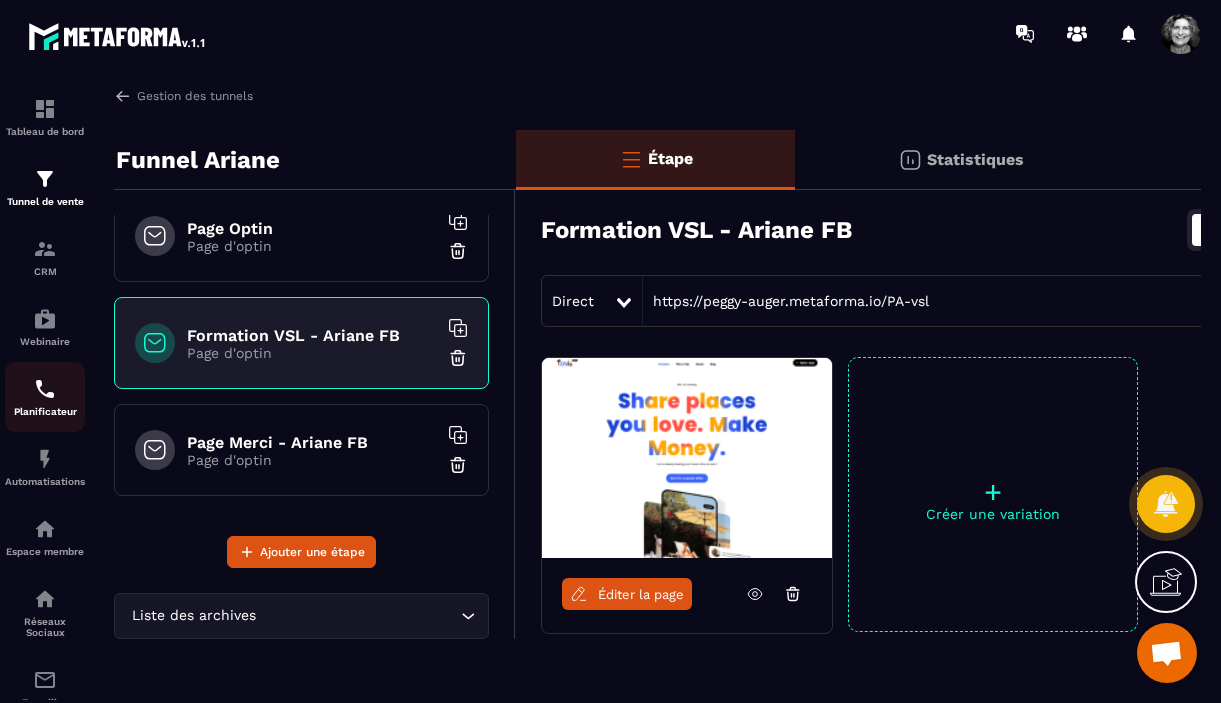 click at bounding box center [45, 389] 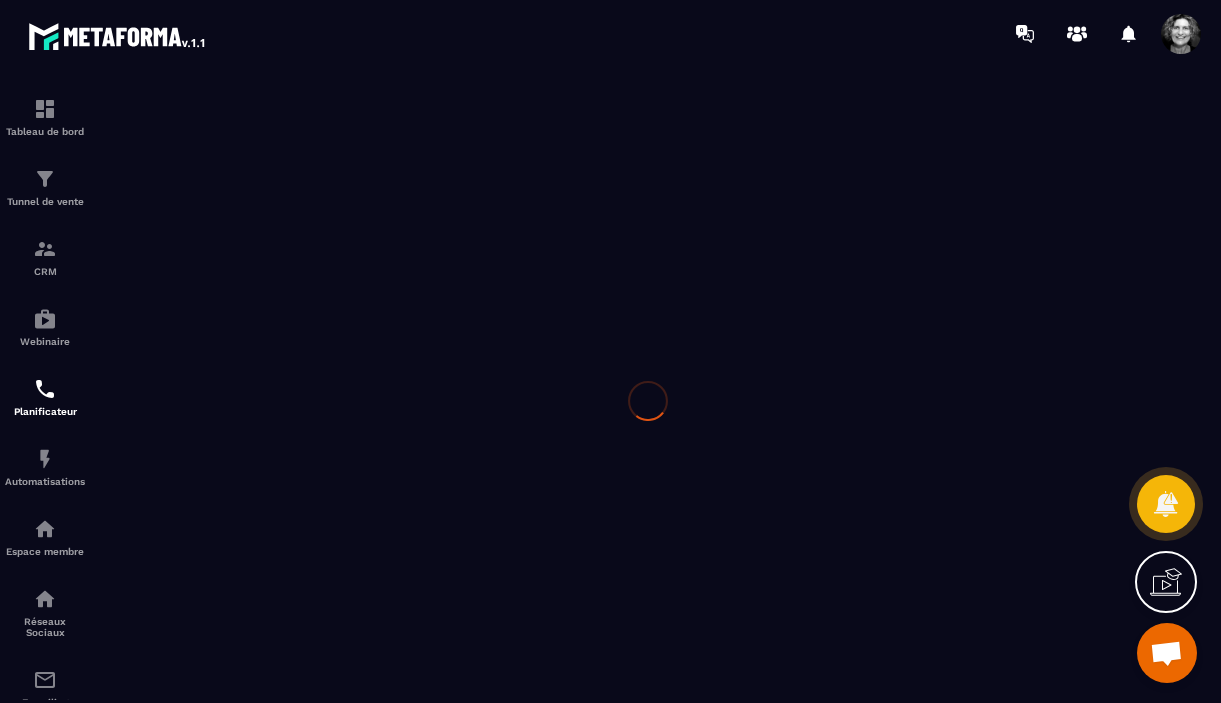 scroll, scrollTop: 0, scrollLeft: 0, axis: both 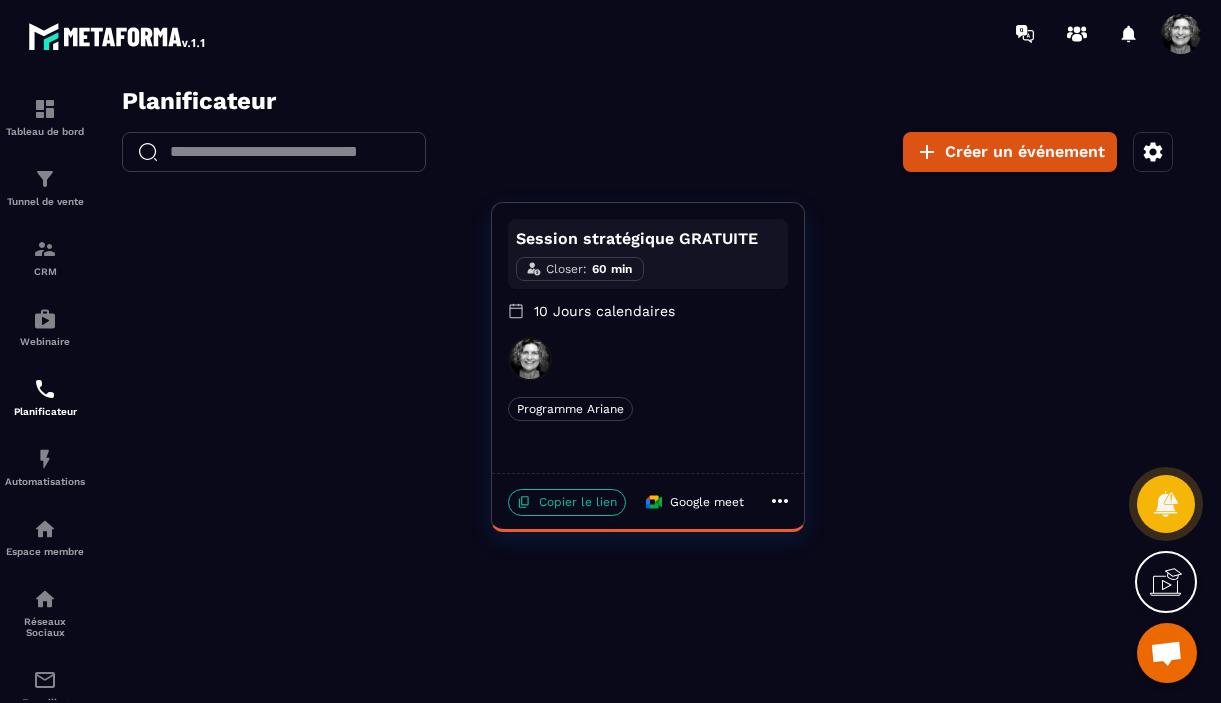 click on "Copier le lien" at bounding box center [567, 502] 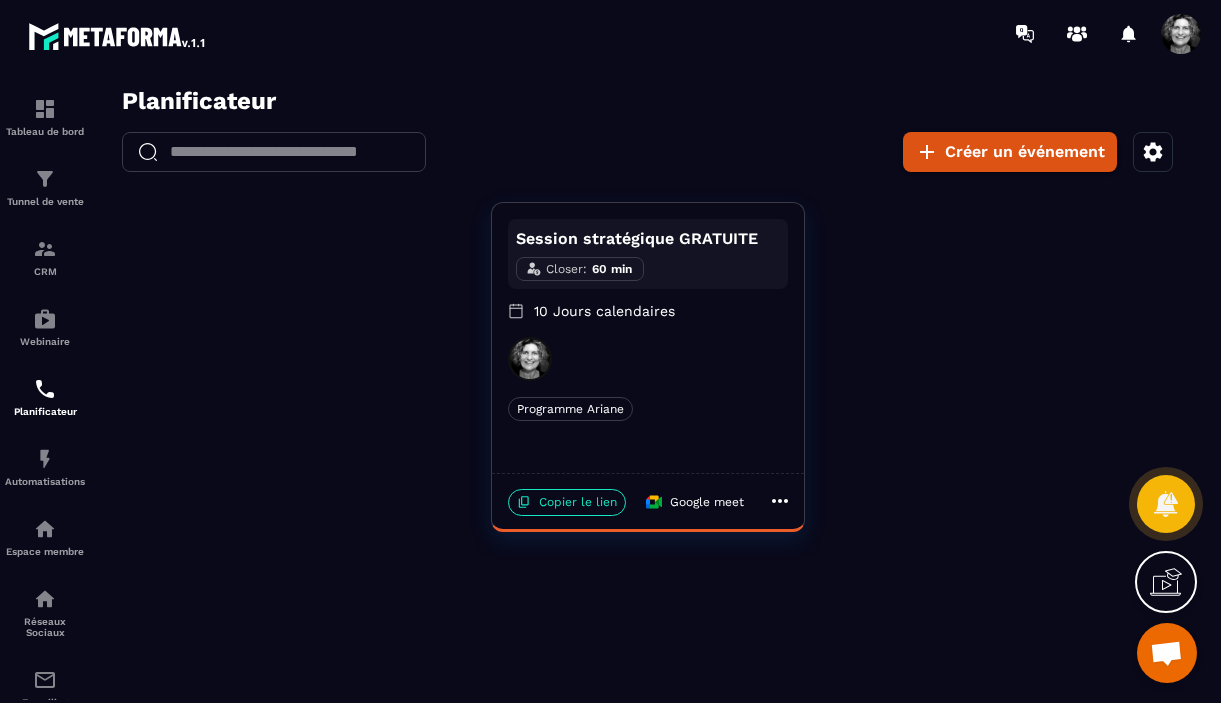click 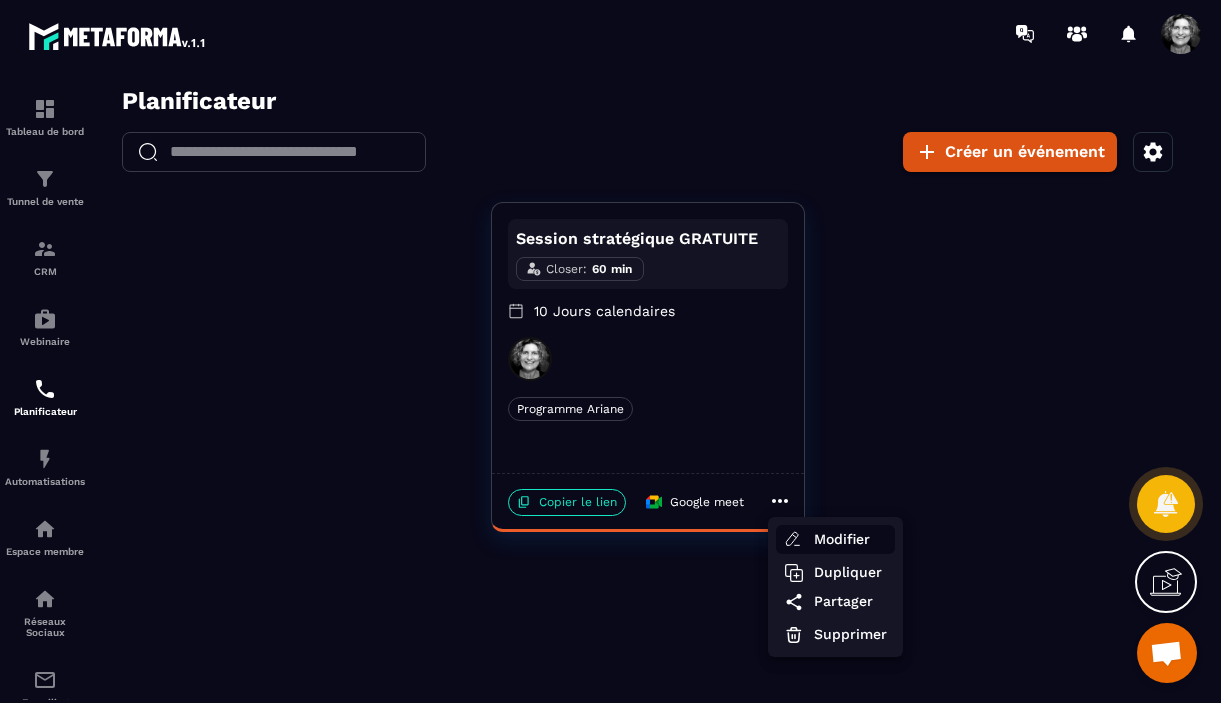 click on "Modifier" at bounding box center [850, 539] 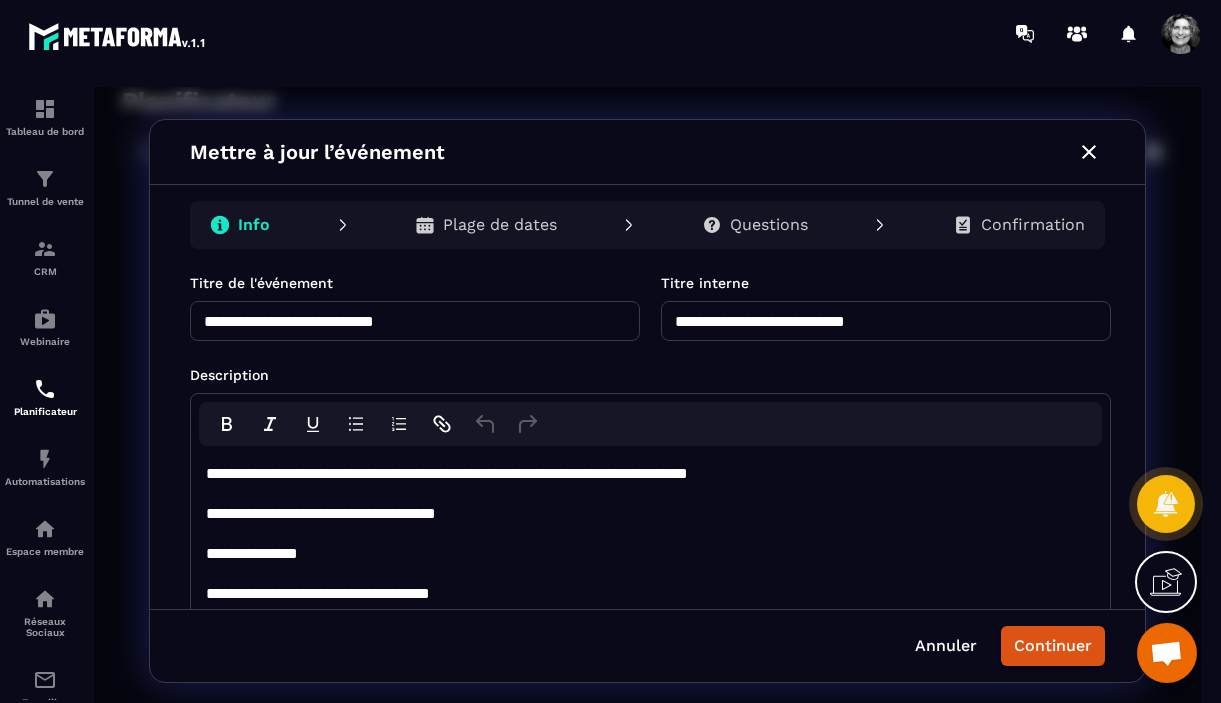 scroll, scrollTop: 5, scrollLeft: 0, axis: vertical 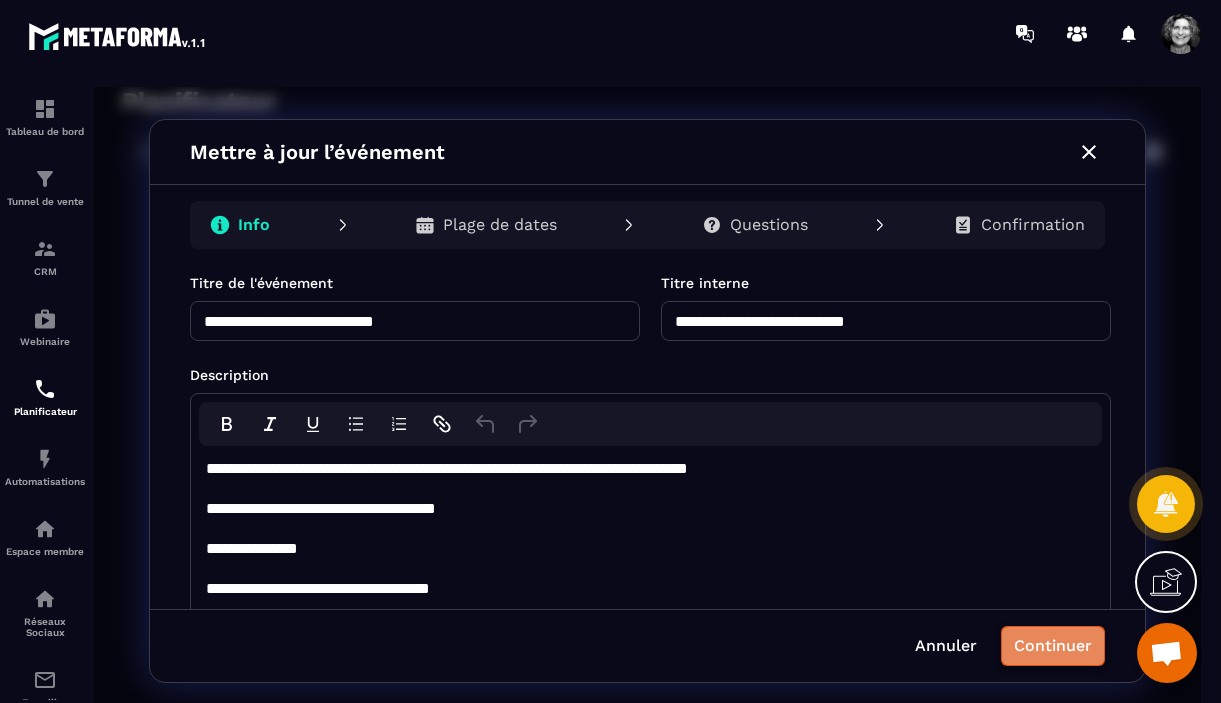 click on "Continuer" at bounding box center (1053, 646) 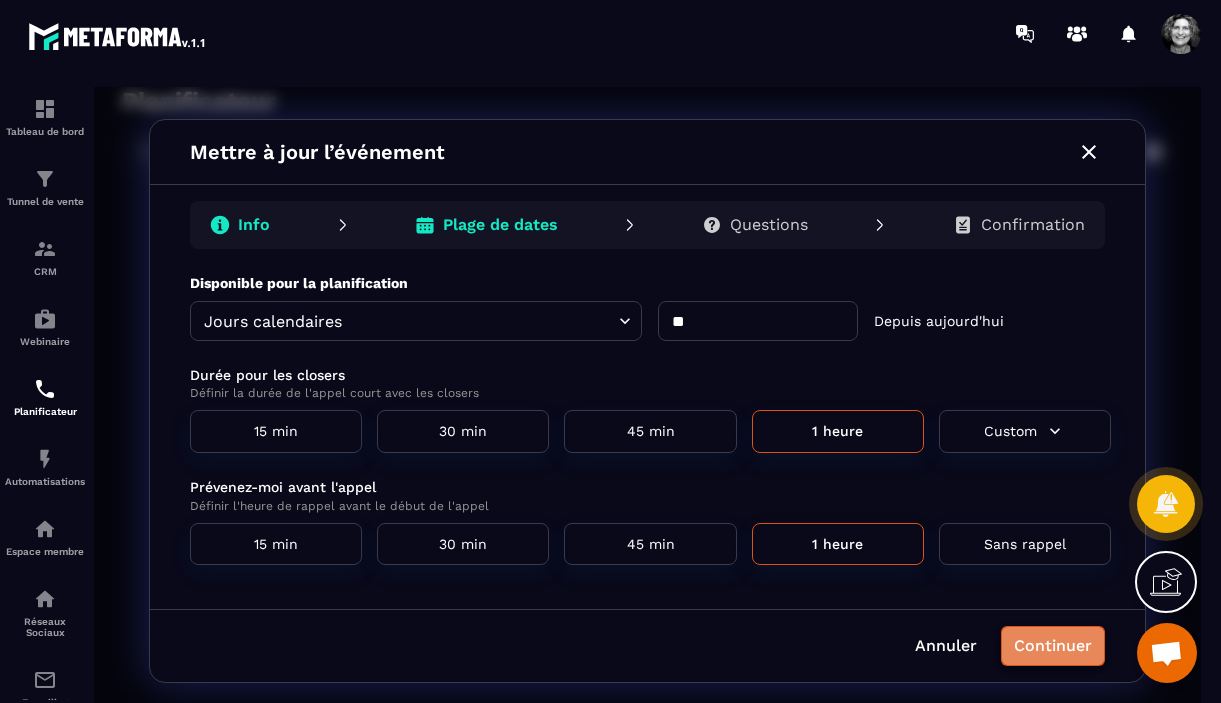 click on "Continuer" at bounding box center [1053, 646] 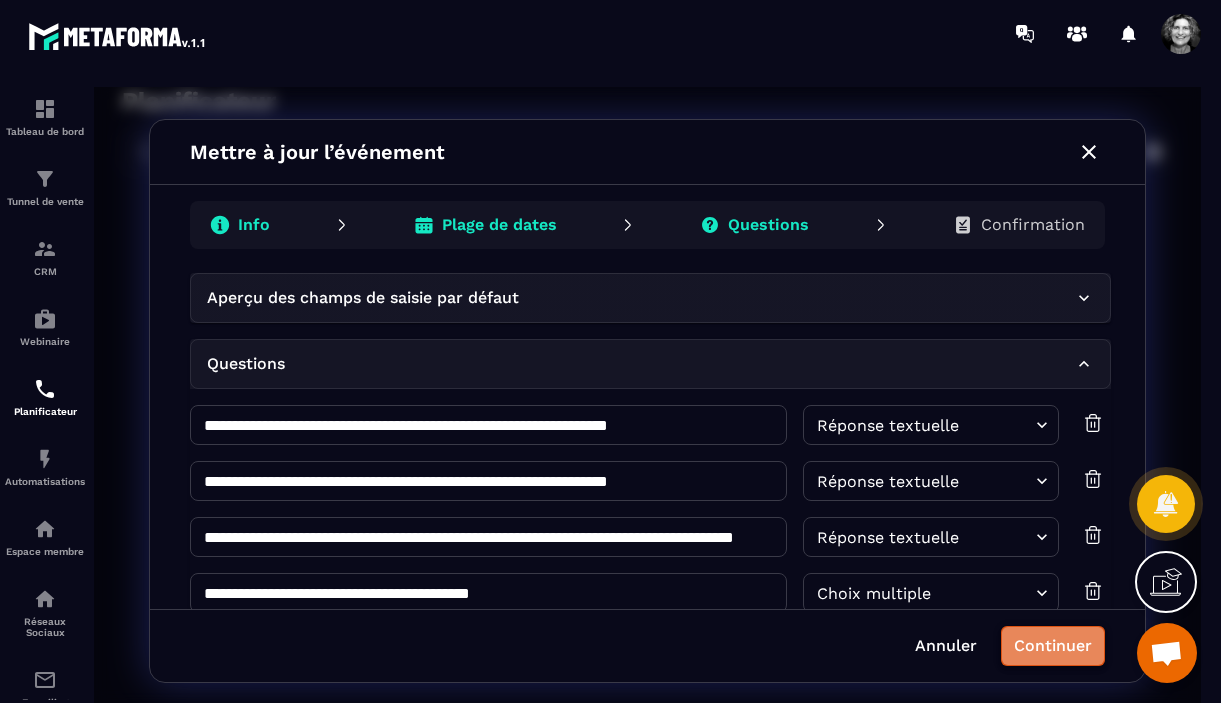 click on "Continuer" at bounding box center [1053, 646] 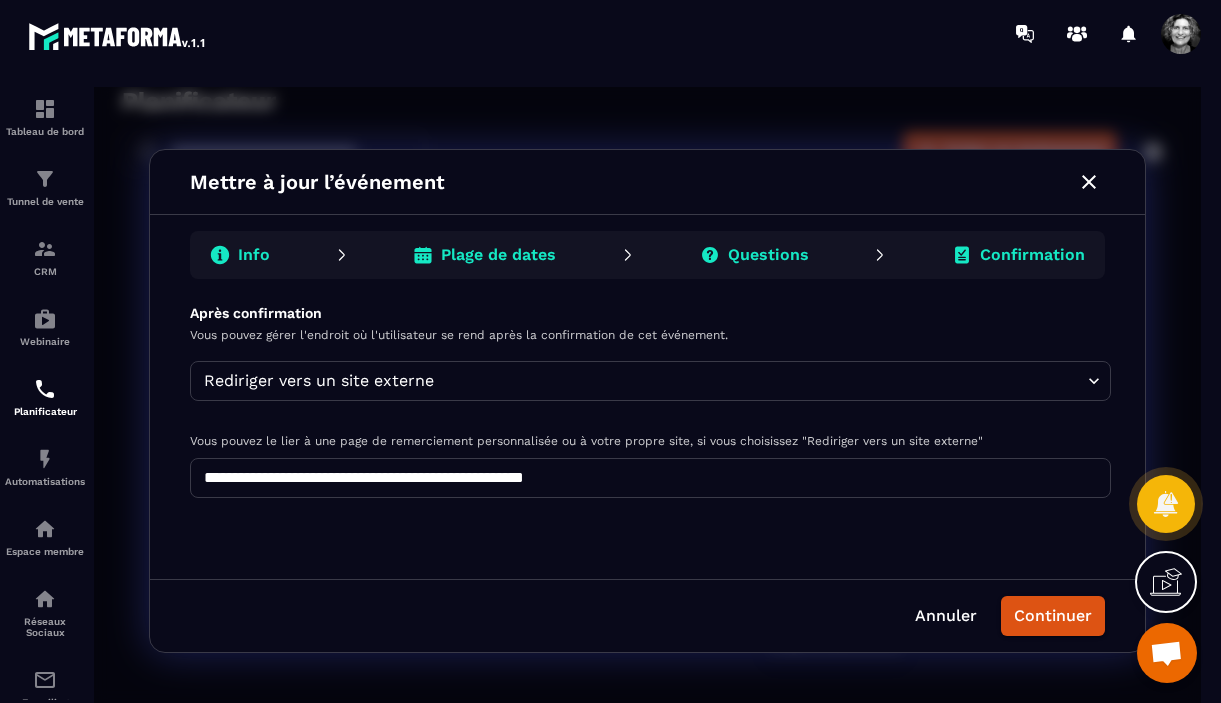 click on "**********" at bounding box center (650, 478) 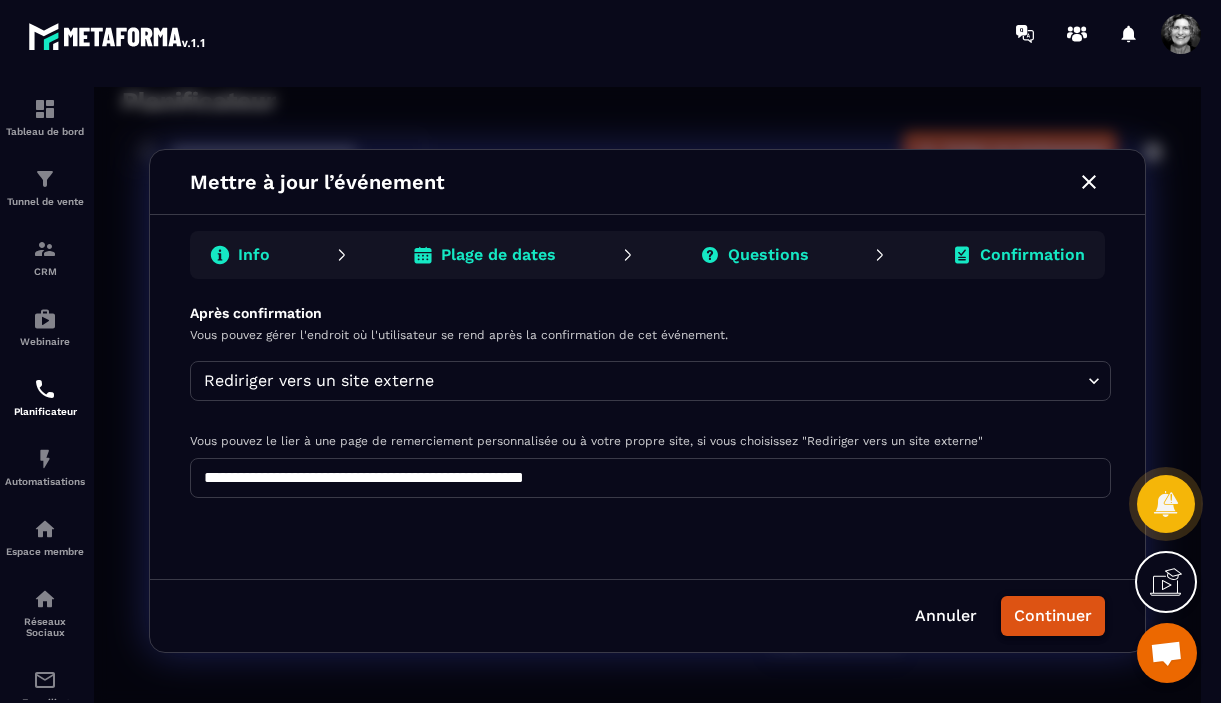 click on "Continuer" at bounding box center [1053, 616] 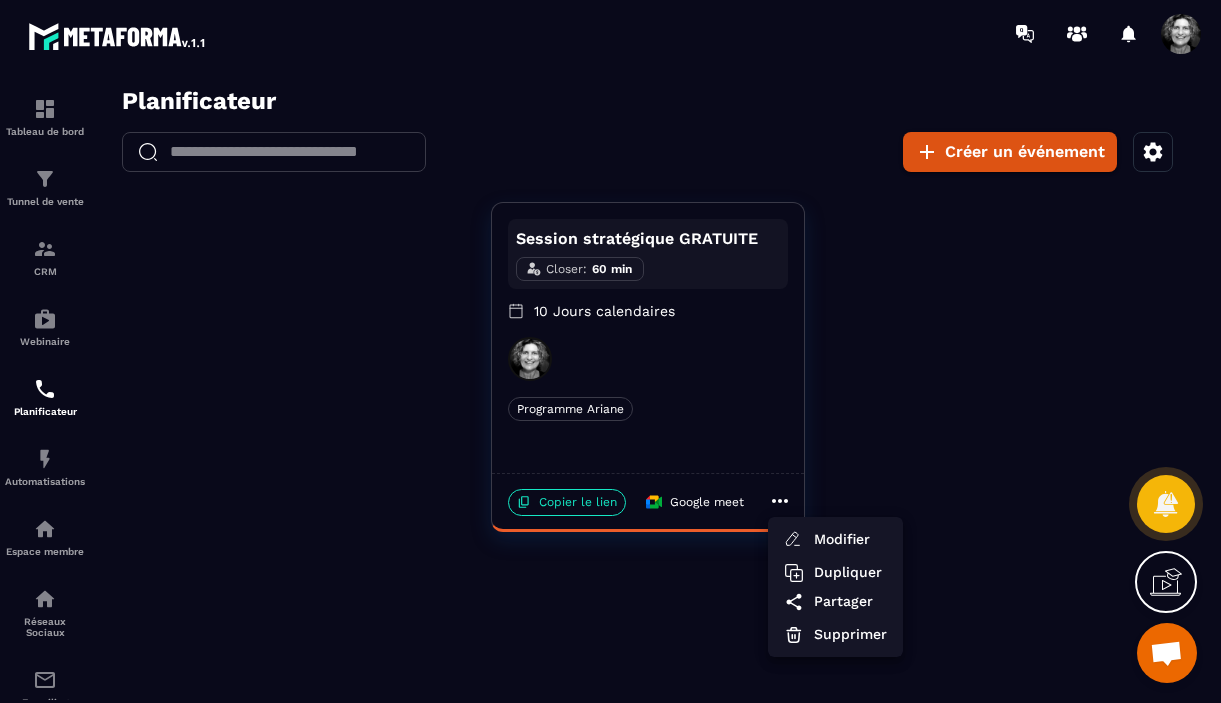 click at bounding box center (647, 401) 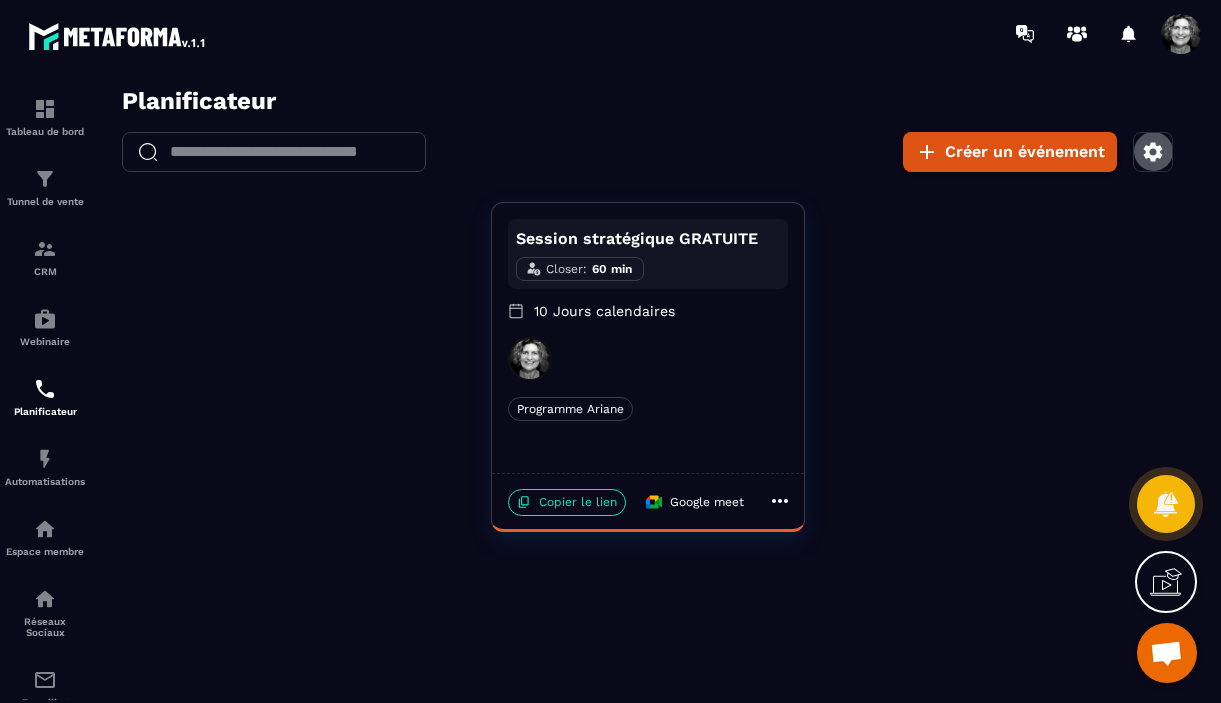 click 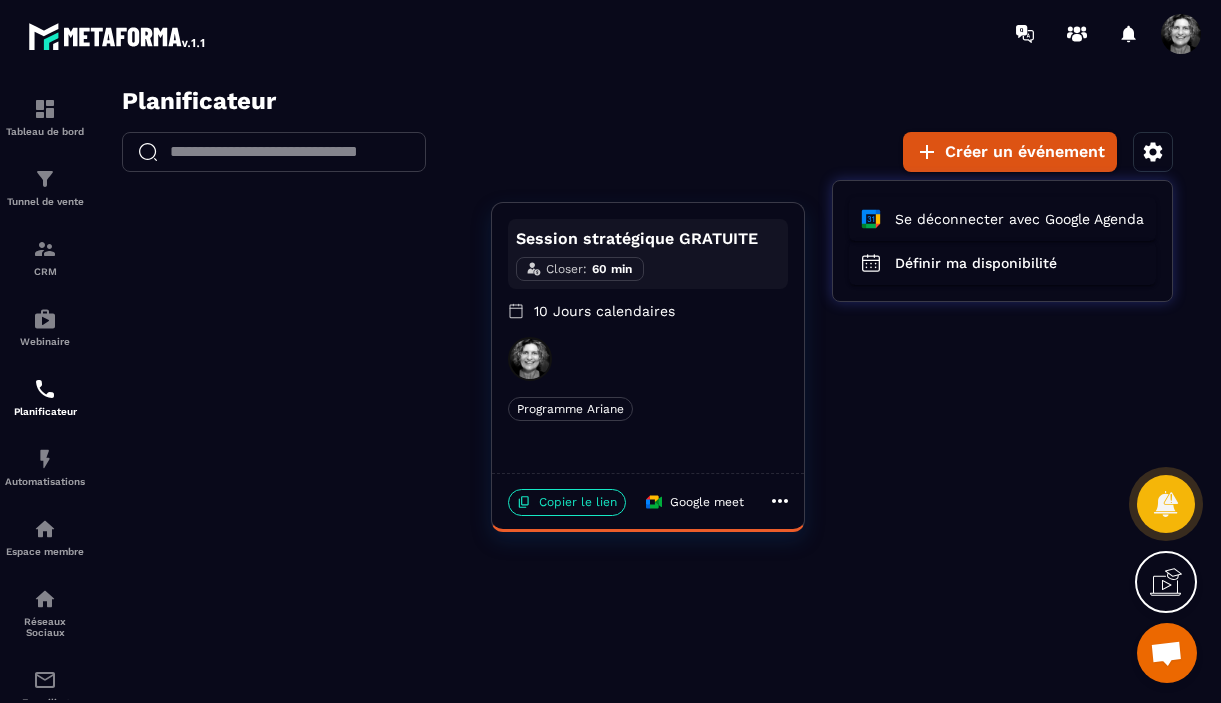 click at bounding box center (647, 401) 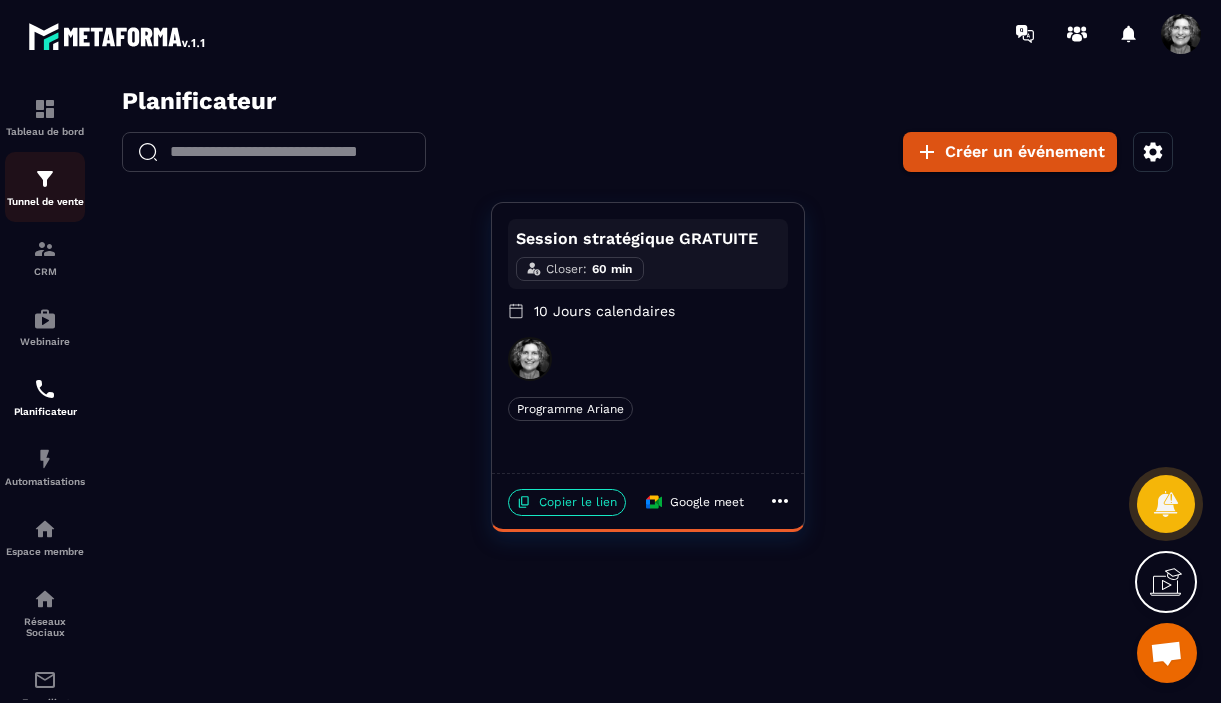 click at bounding box center (45, 179) 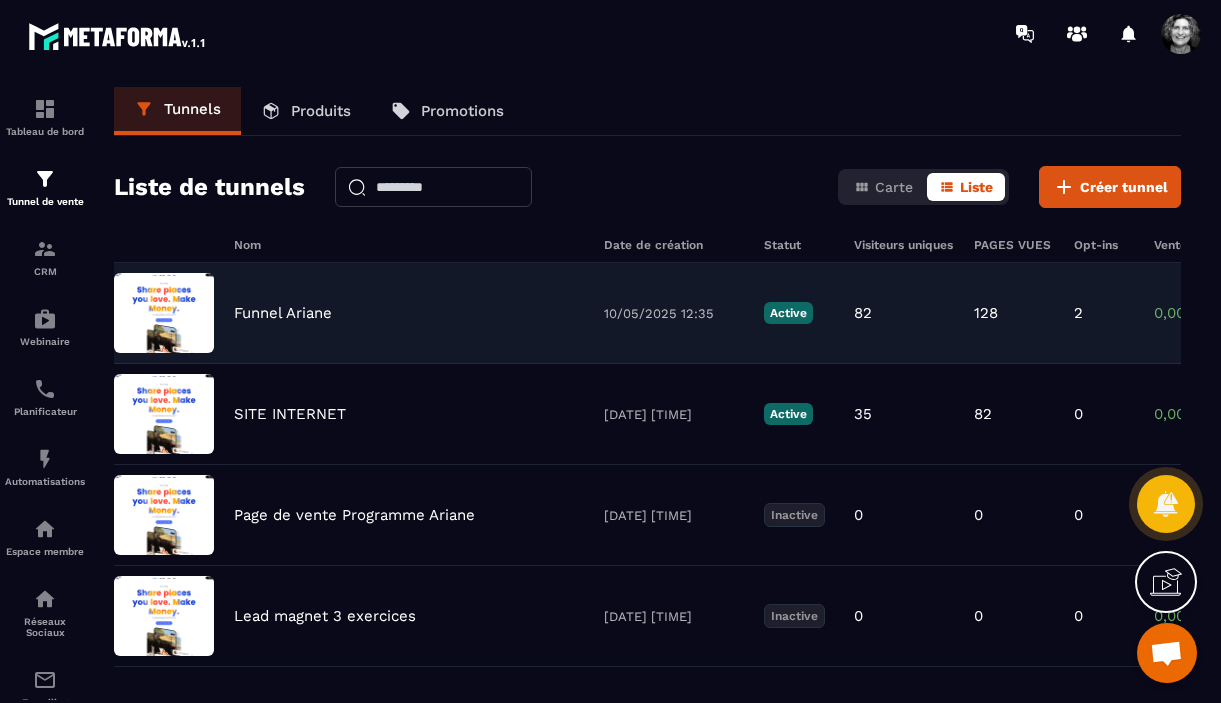 click on "Funnel Ariane" at bounding box center [409, 313] 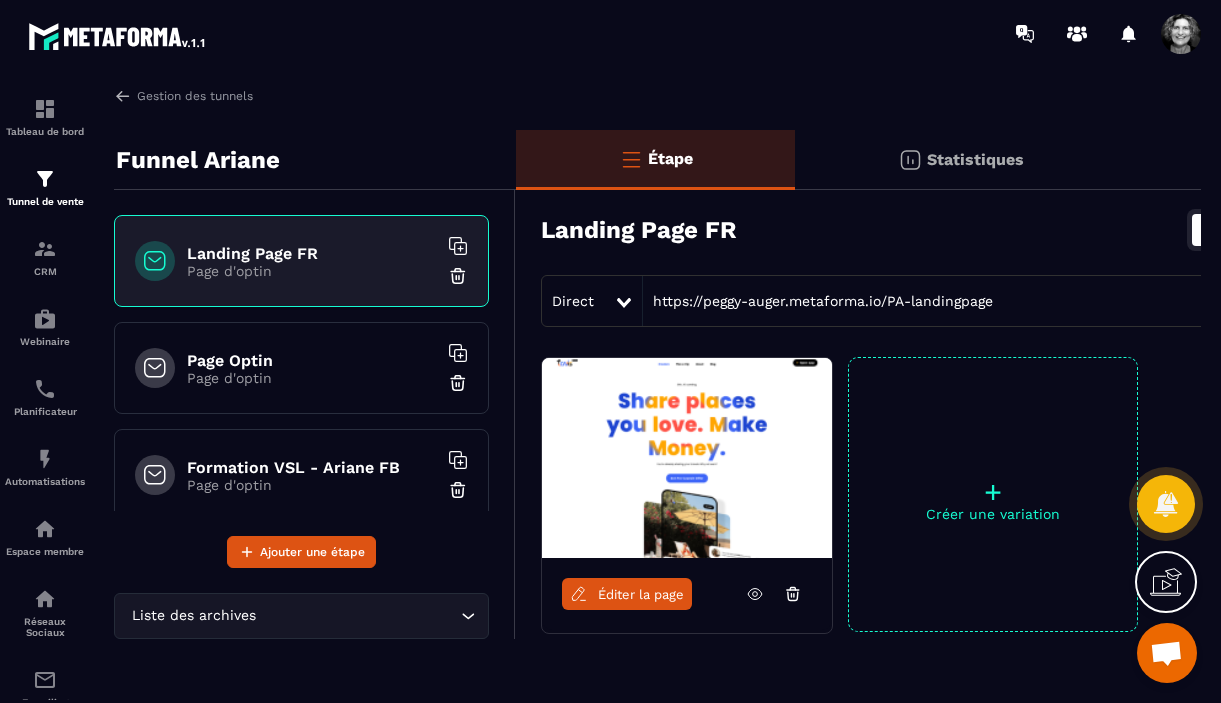 scroll, scrollTop: 132, scrollLeft: 0, axis: vertical 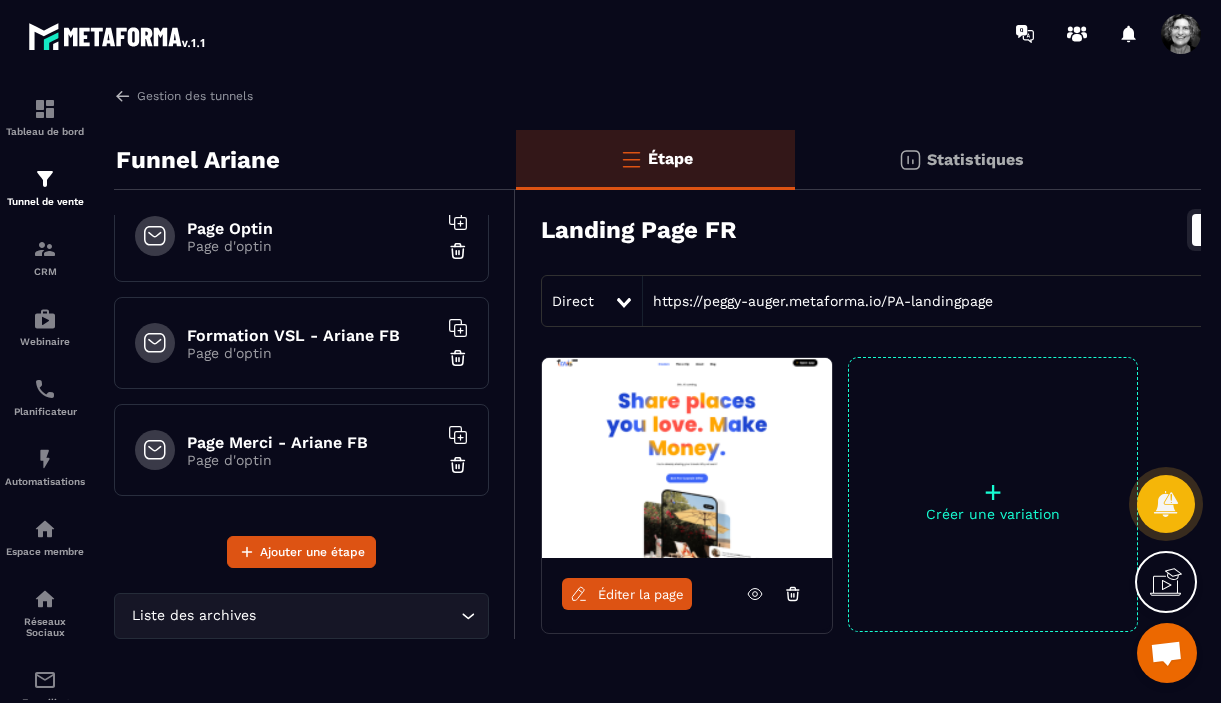 click on "Page Merci - Ariane  FB Page d'optin" at bounding box center [301, 450] 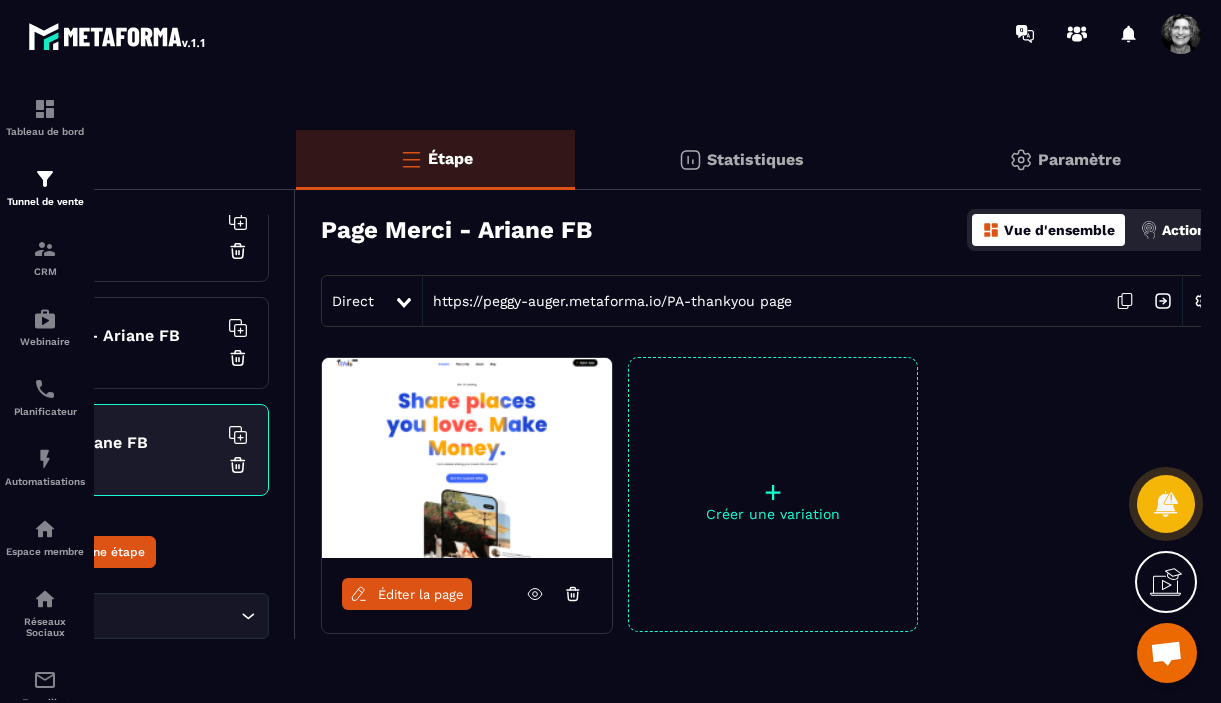 scroll, scrollTop: 0, scrollLeft: 242, axis: horizontal 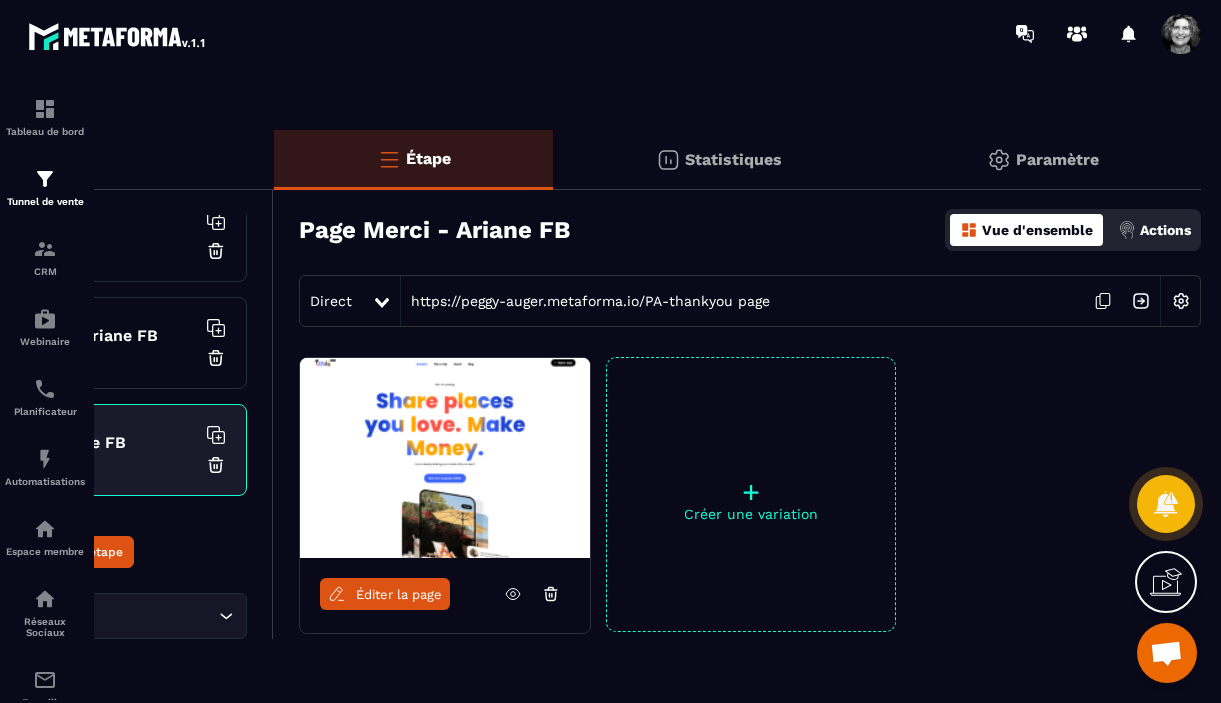 click on "Actions" at bounding box center [1165, 230] 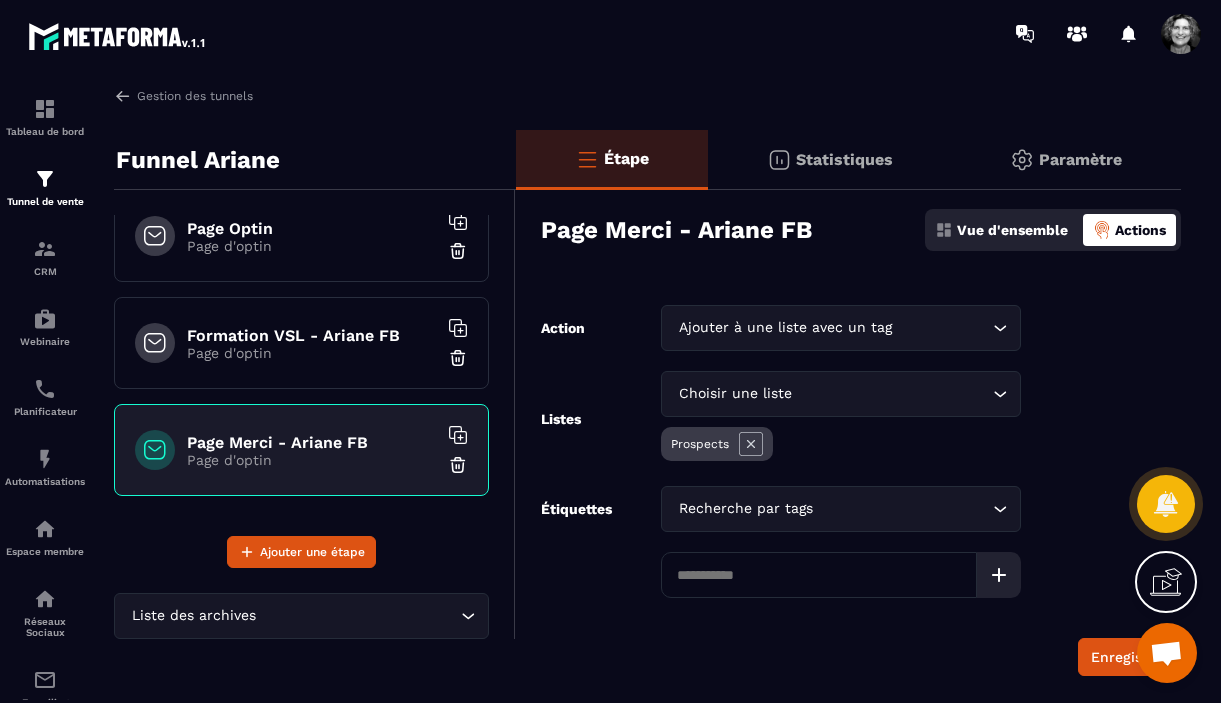 scroll, scrollTop: 0, scrollLeft: 0, axis: both 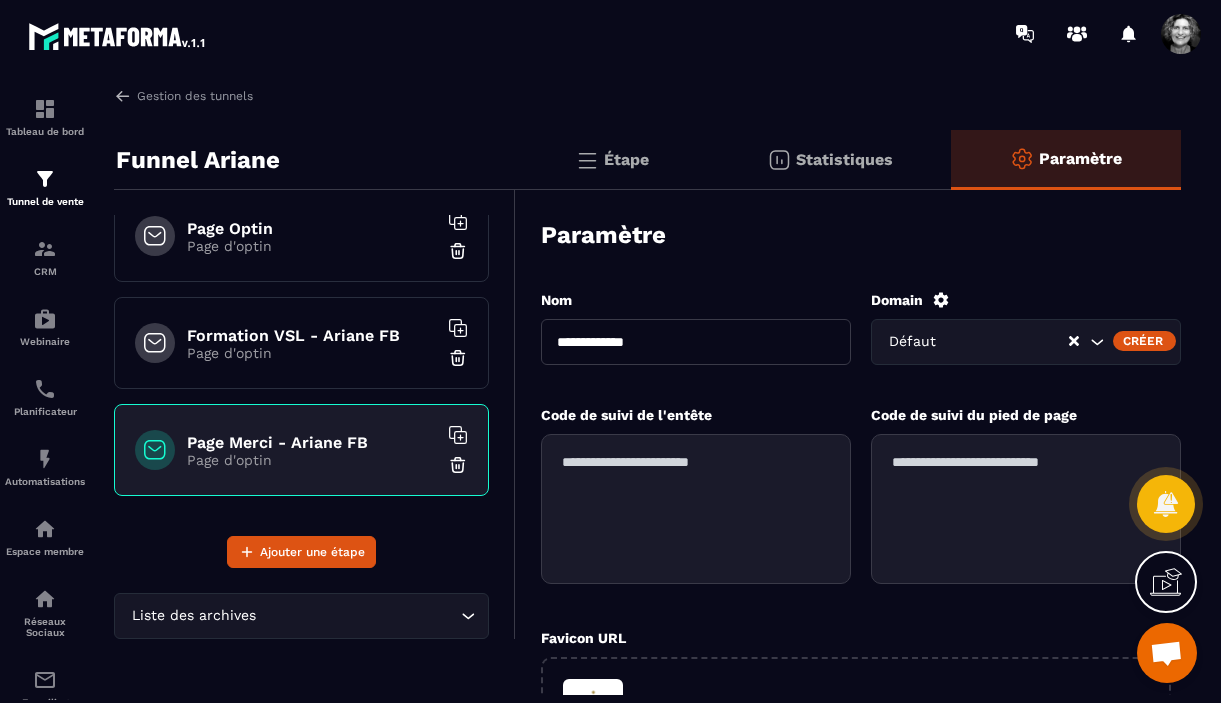 click on "Étape" at bounding box center (626, 159) 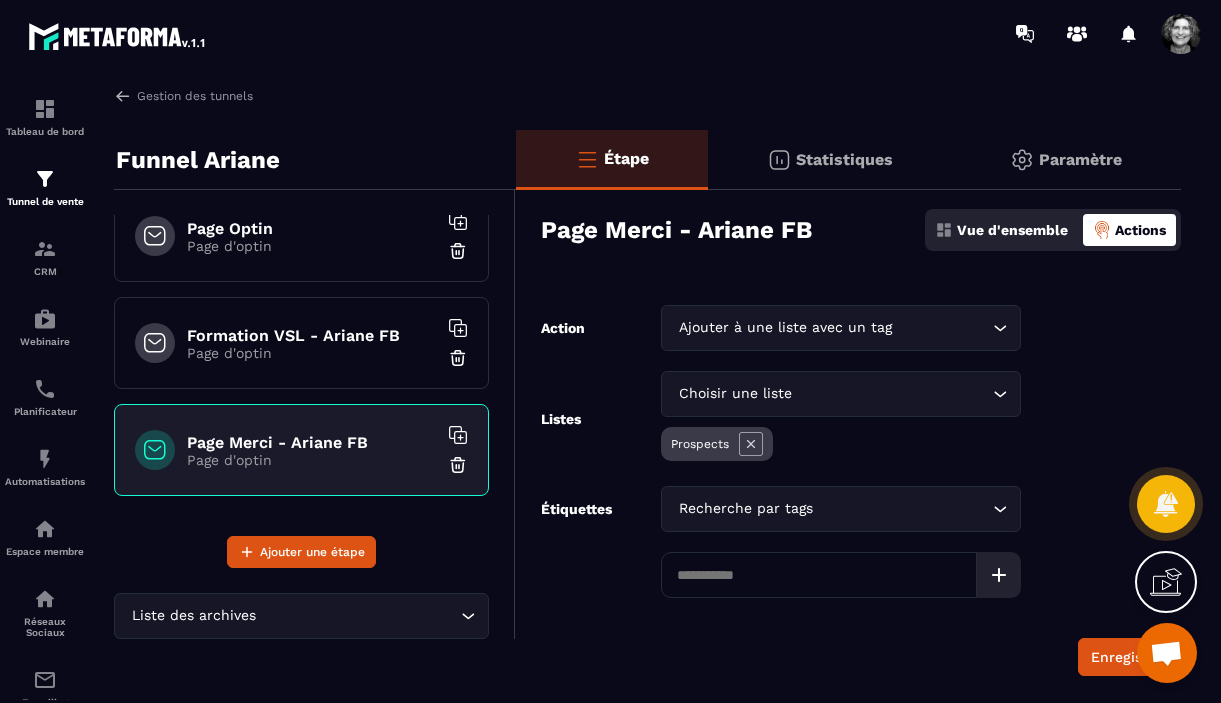 click on "Page Merci - Ariane  FB Vue d'ensemble Actions" at bounding box center [861, 230] 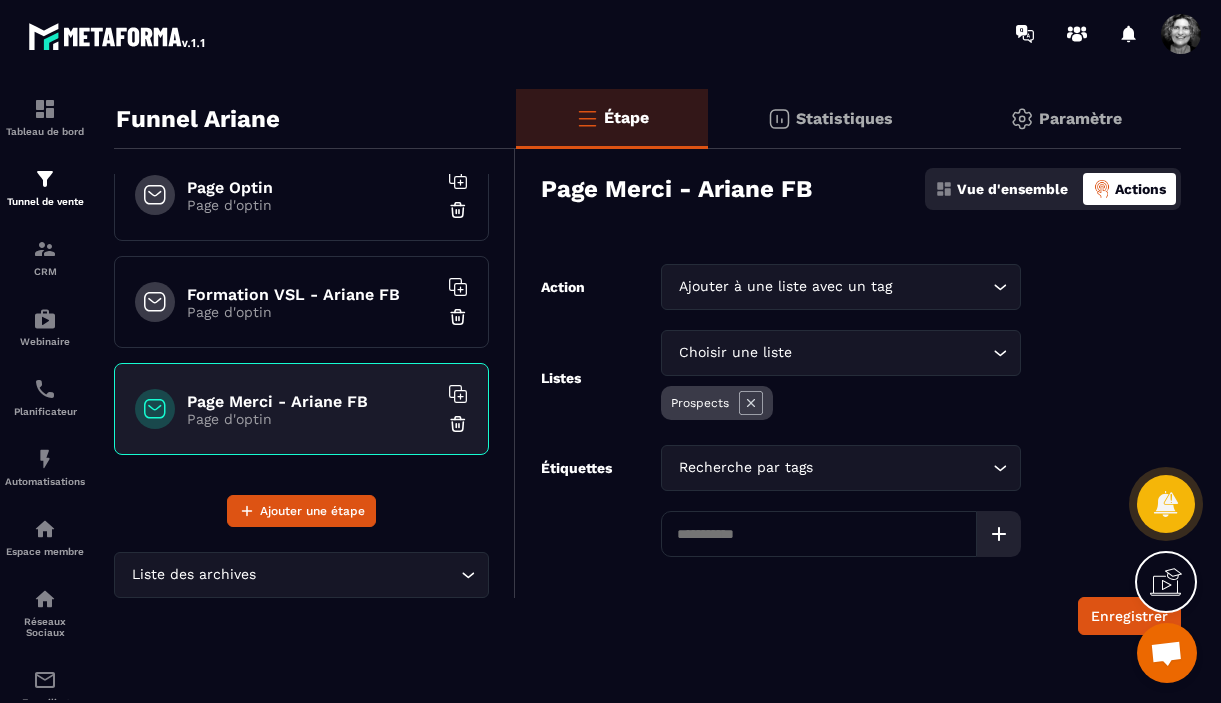 scroll, scrollTop: 0, scrollLeft: 0, axis: both 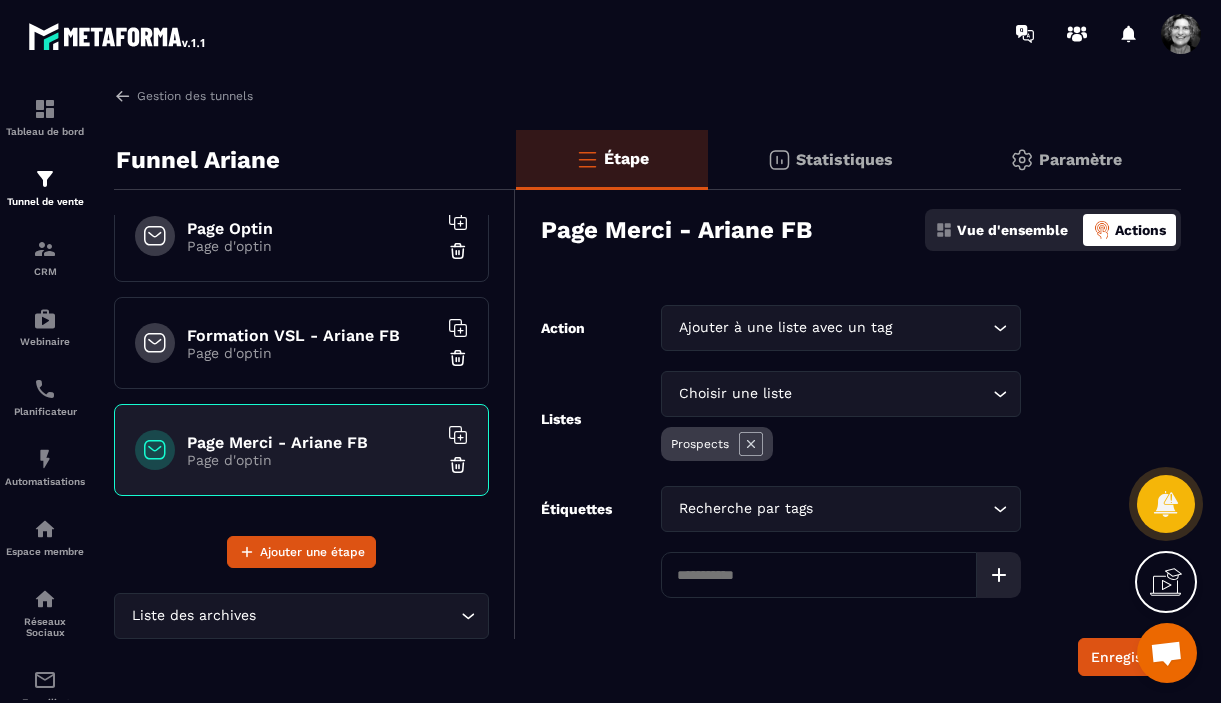 click on "Page Merci - Ariane  FB" at bounding box center (312, 442) 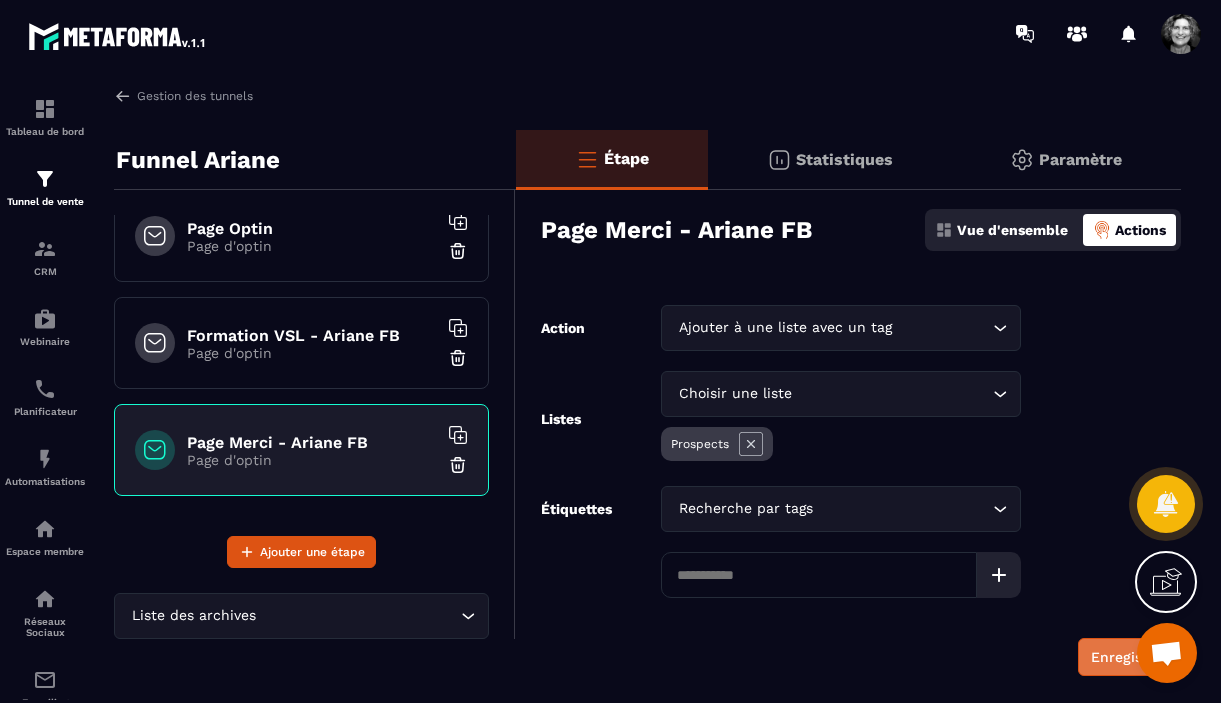 click on "Enregistrer" at bounding box center (1129, 657) 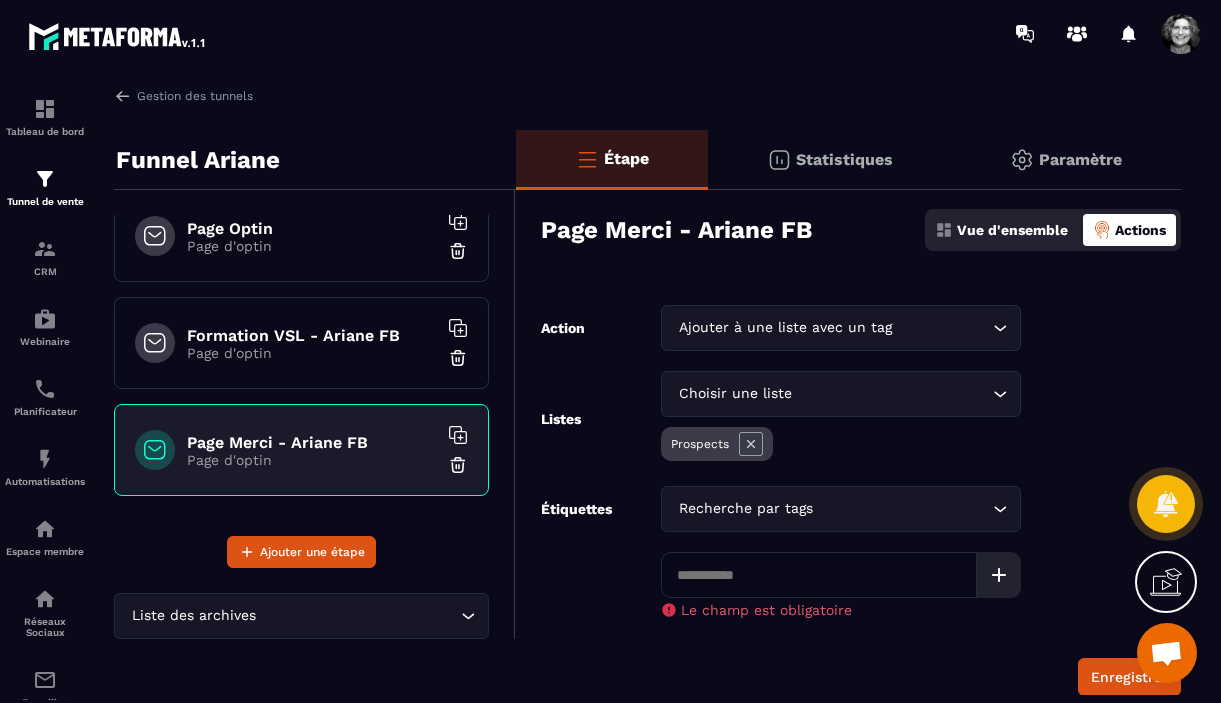 click on "Vue d'ensemble" at bounding box center (1012, 230) 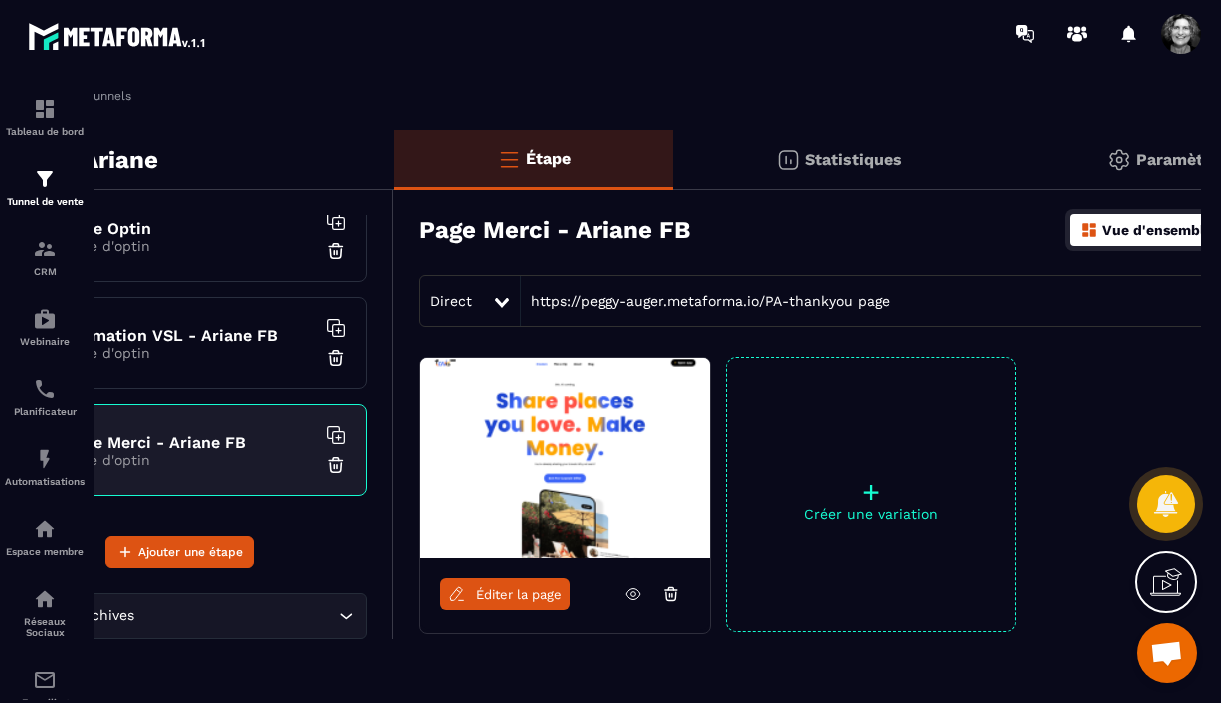 scroll, scrollTop: 0, scrollLeft: 242, axis: horizontal 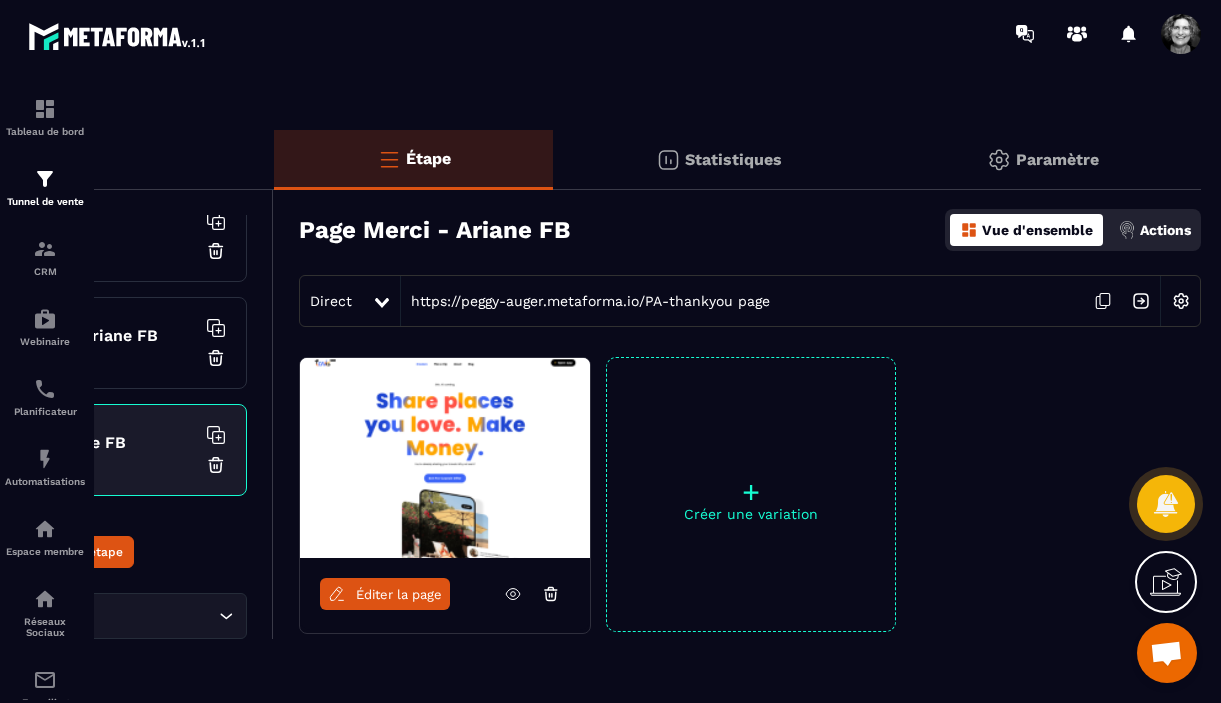 click at bounding box center (1181, 301) 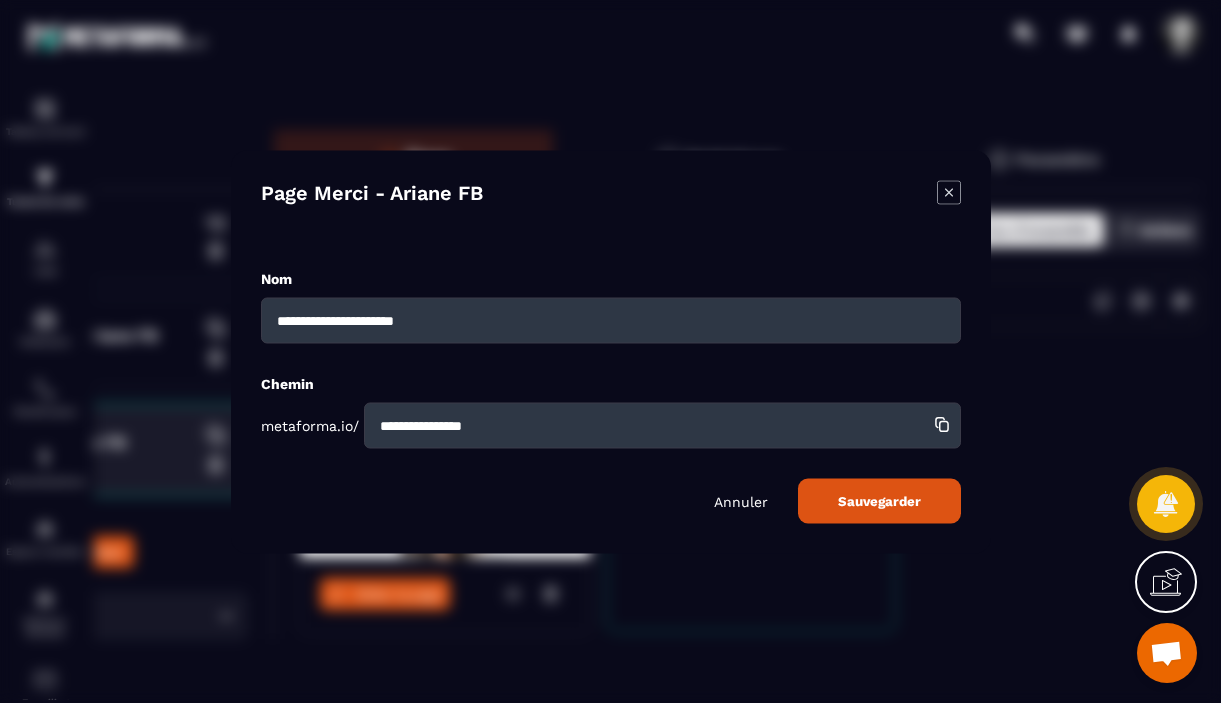 drag, startPoint x: 446, startPoint y: 316, endPoint x: 273, endPoint y: 318, distance: 173.01157 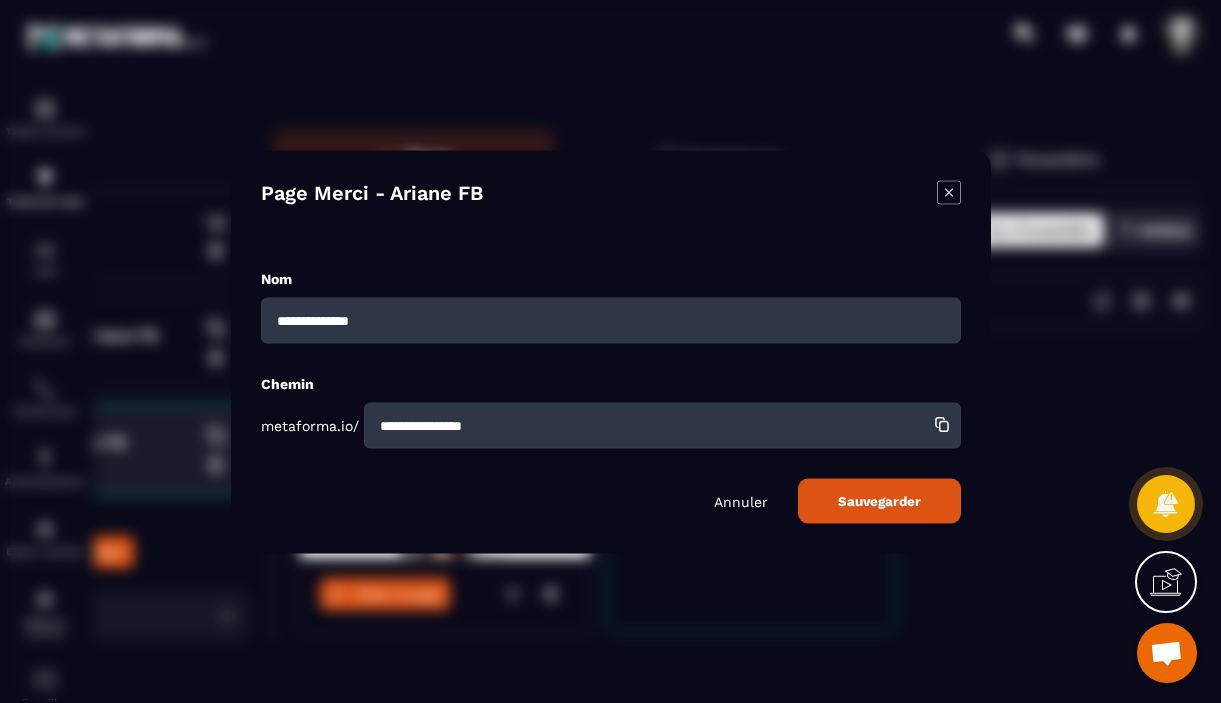 type on "**********" 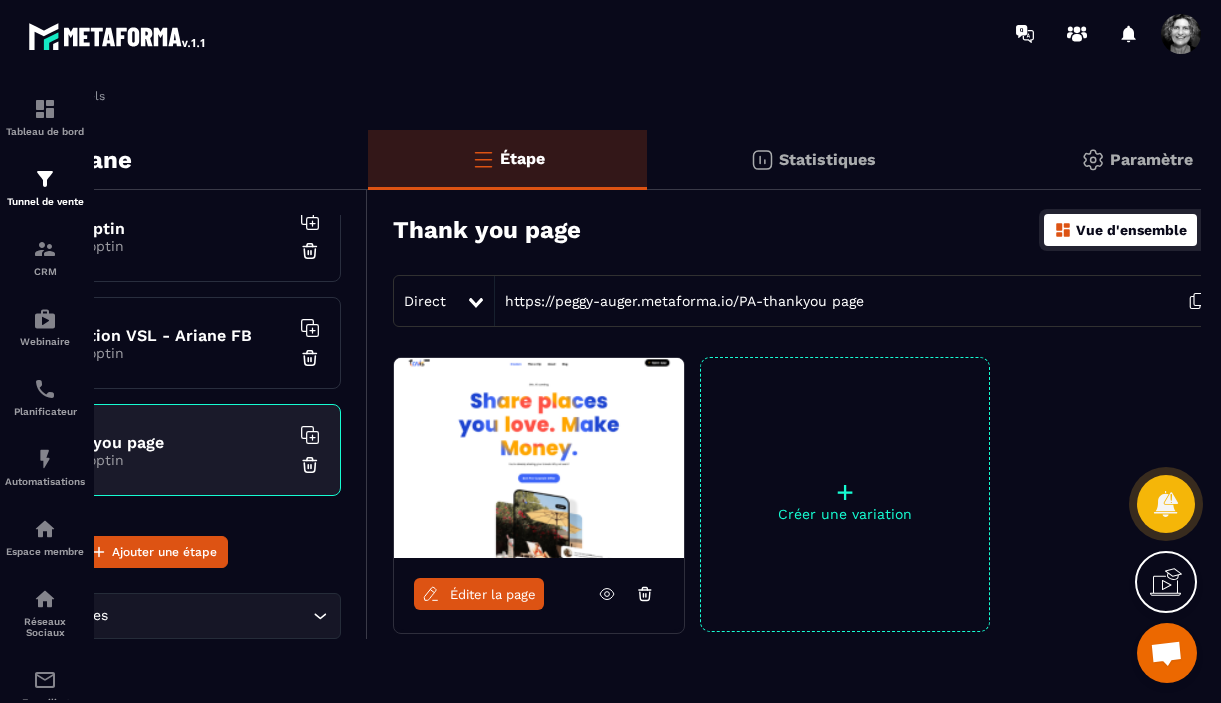 scroll, scrollTop: 0, scrollLeft: 242, axis: horizontal 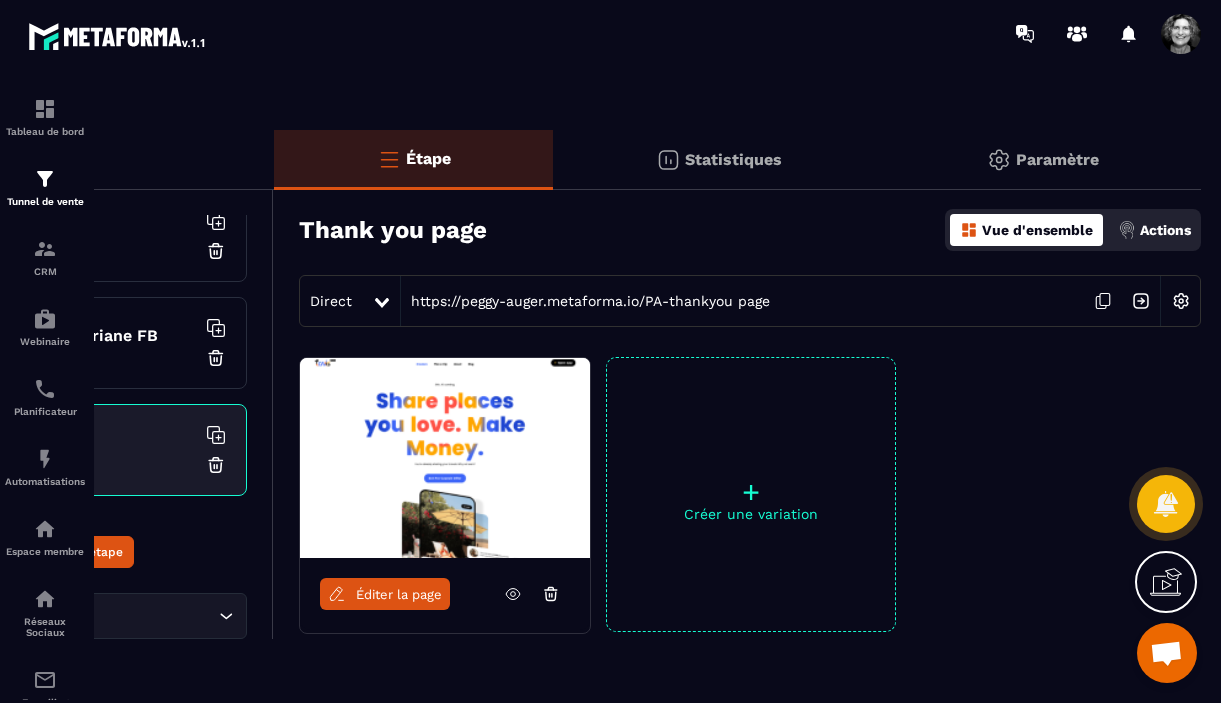 click 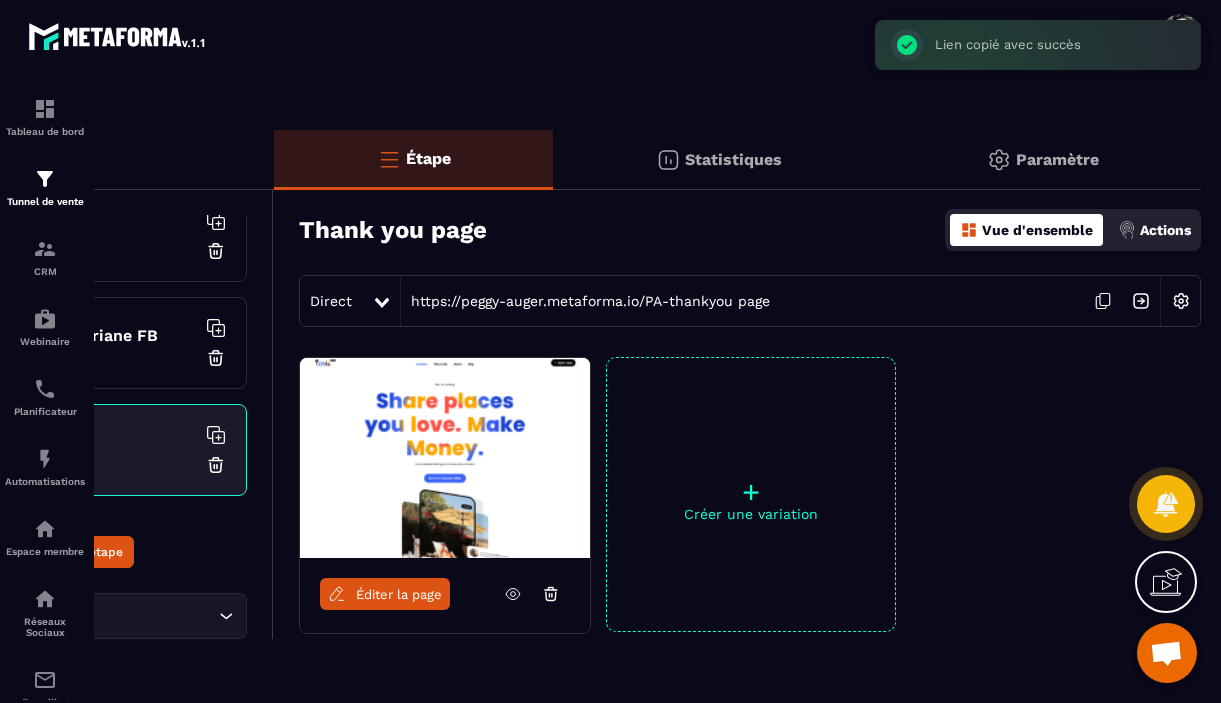 scroll, scrollTop: 0, scrollLeft: 0, axis: both 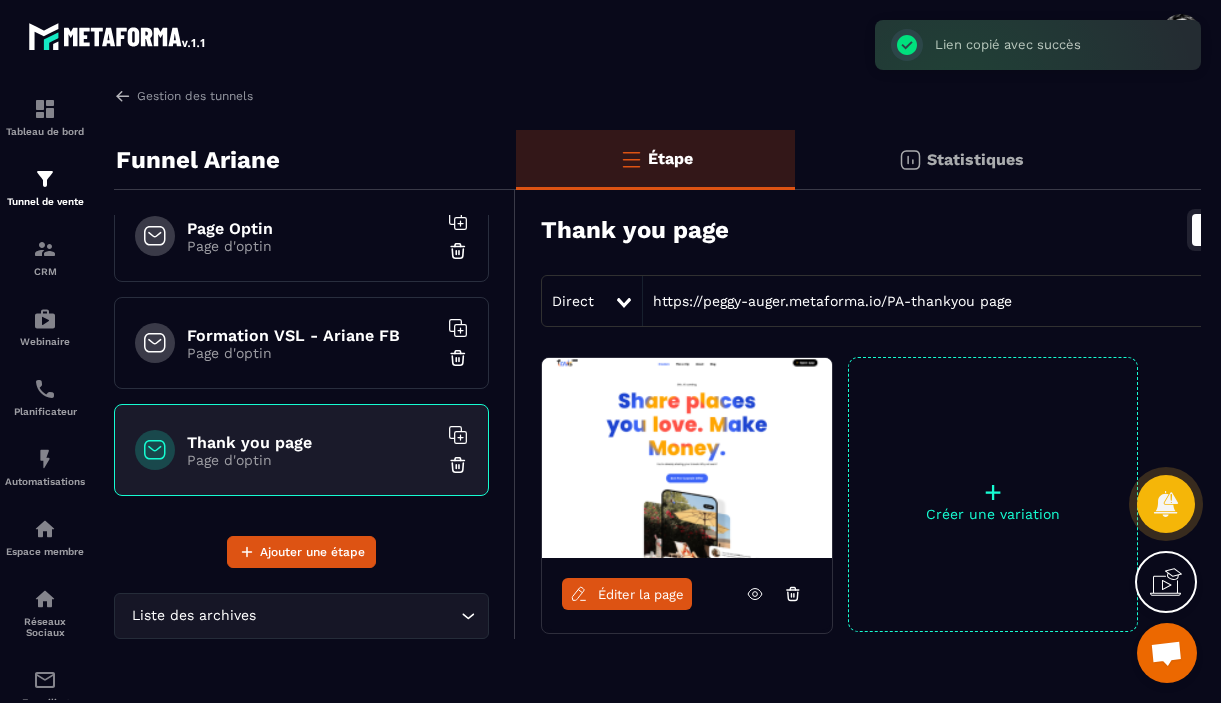 click on "Page d'optin" at bounding box center [312, 353] 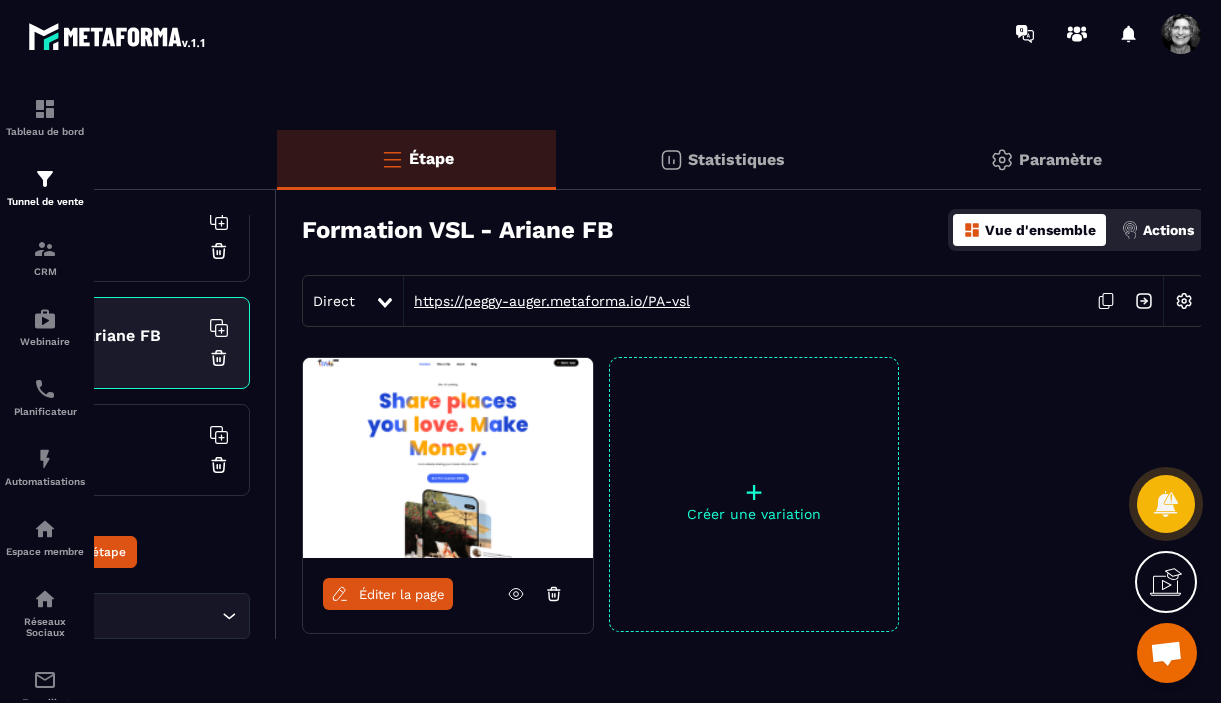 scroll, scrollTop: 0, scrollLeft: 242, axis: horizontal 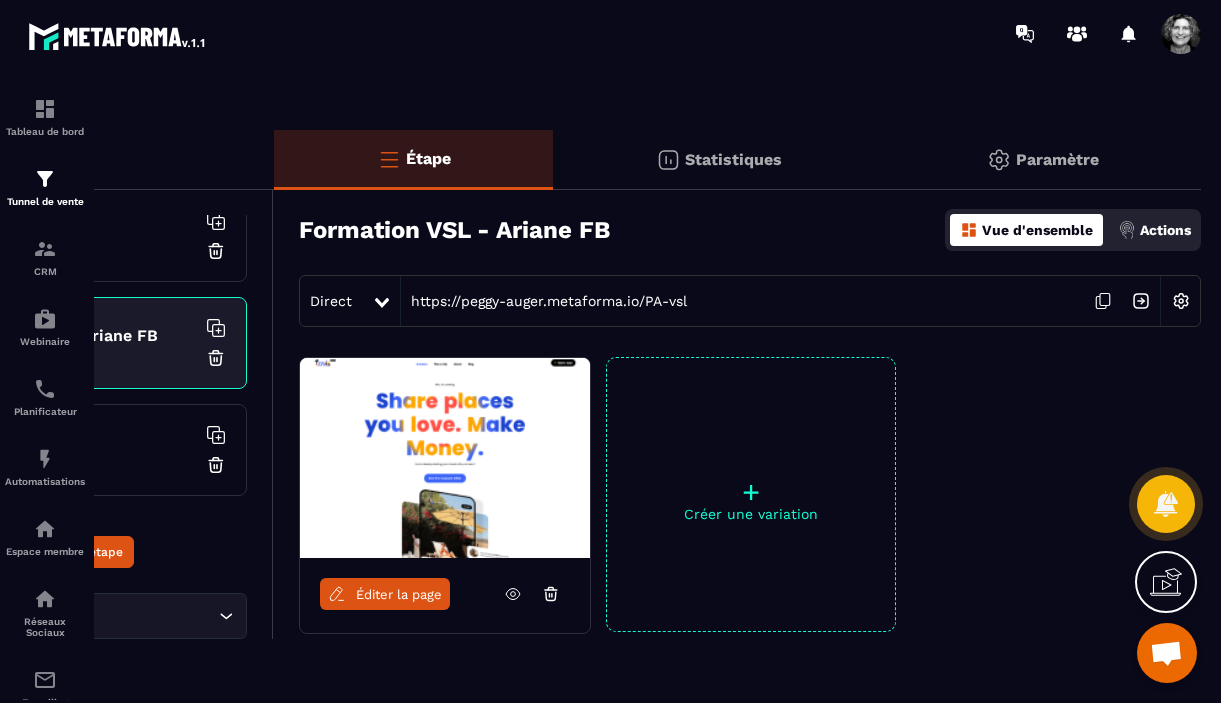 click at bounding box center [1181, 301] 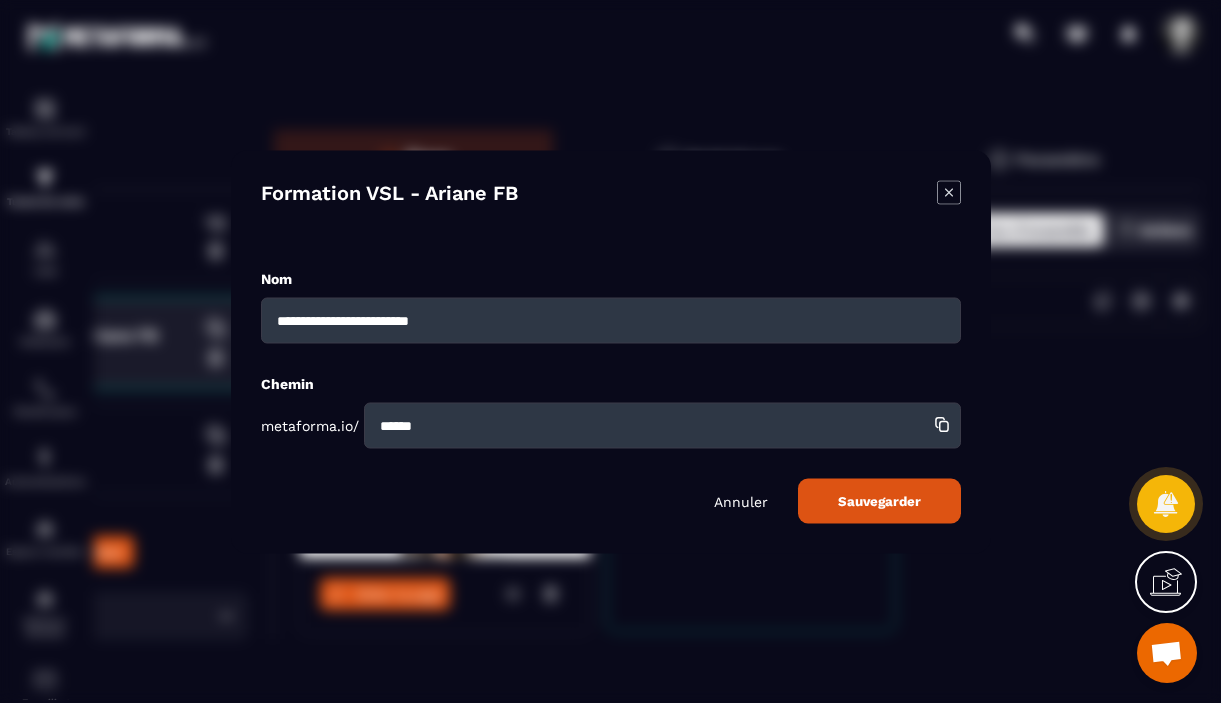 drag, startPoint x: 472, startPoint y: 322, endPoint x: 267, endPoint y: 322, distance: 205 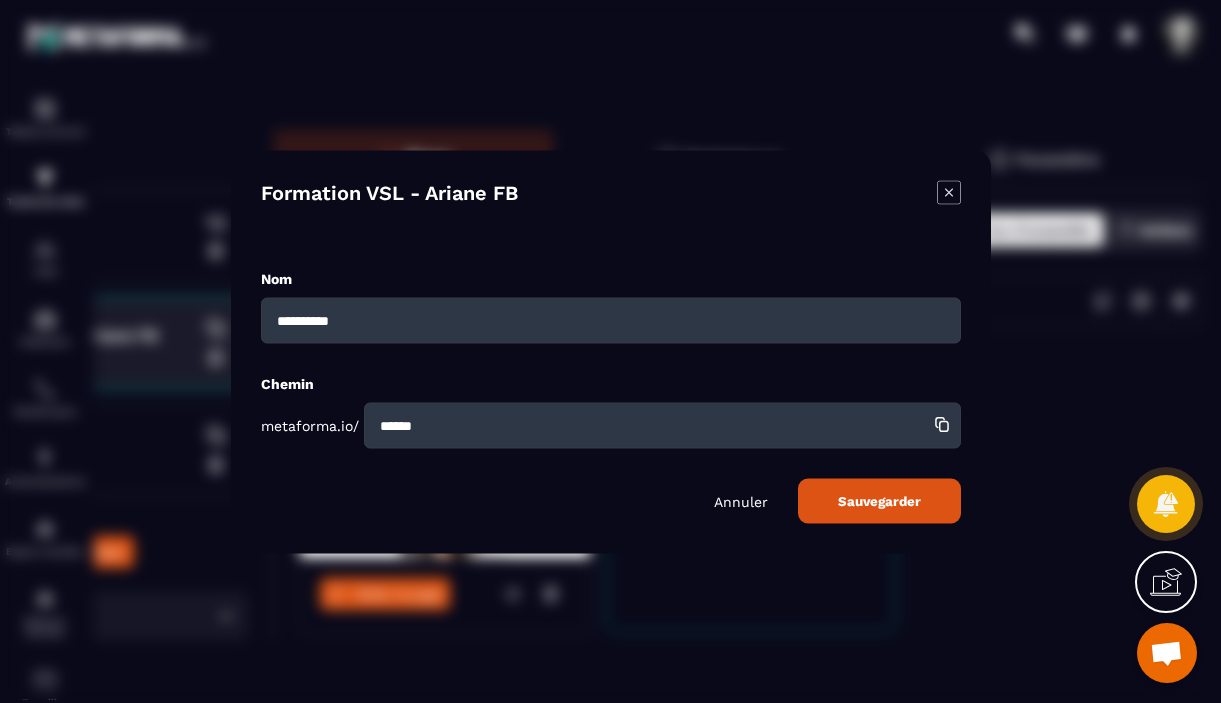 type on "**********" 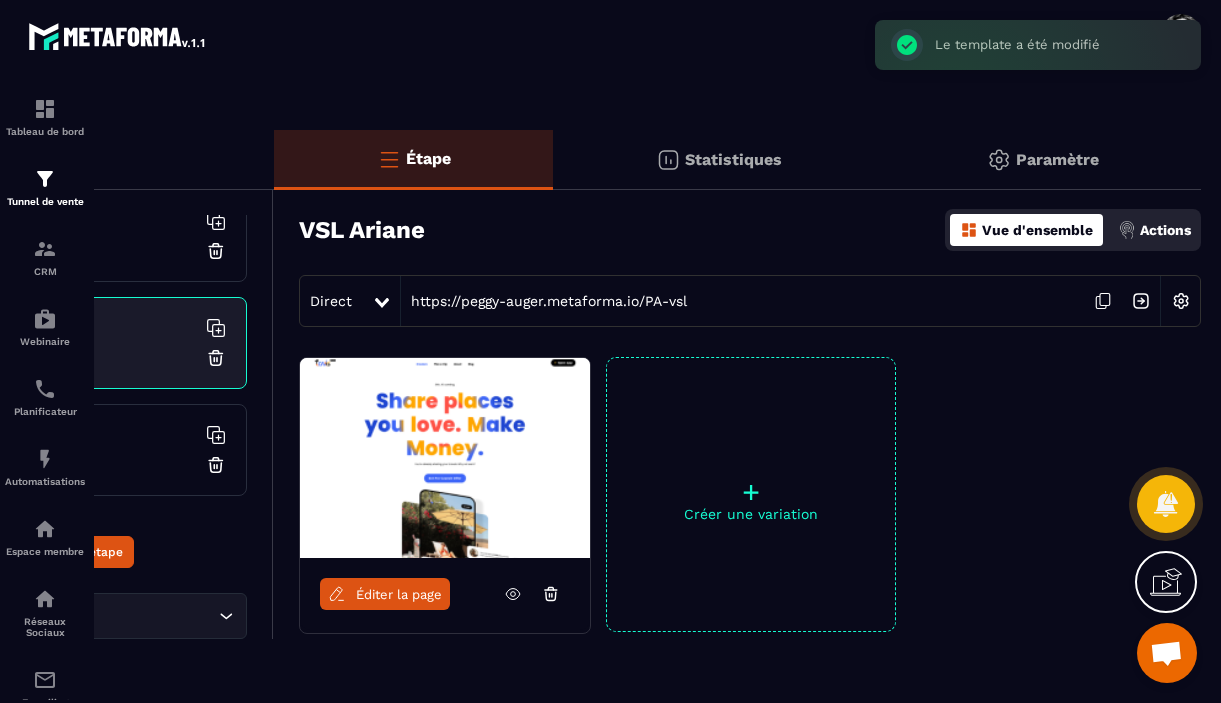 scroll, scrollTop: 0, scrollLeft: 0, axis: both 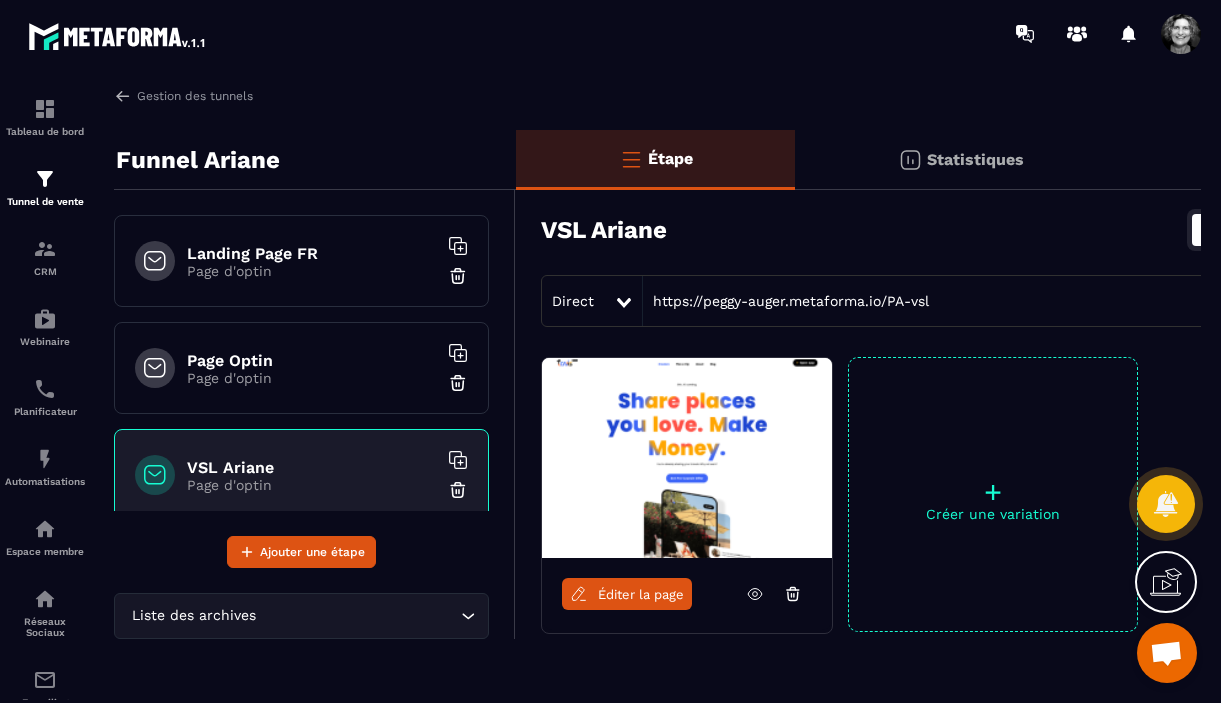 click on "Landing Page FR" at bounding box center (312, 253) 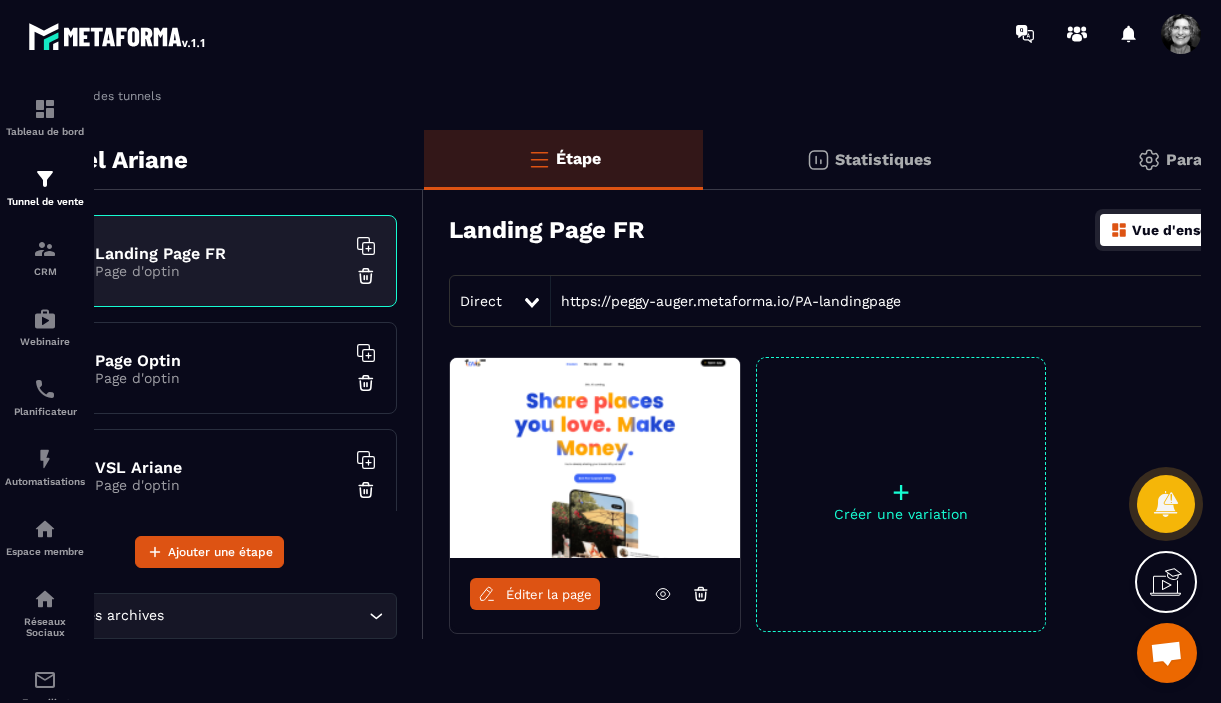 scroll, scrollTop: 0, scrollLeft: 242, axis: horizontal 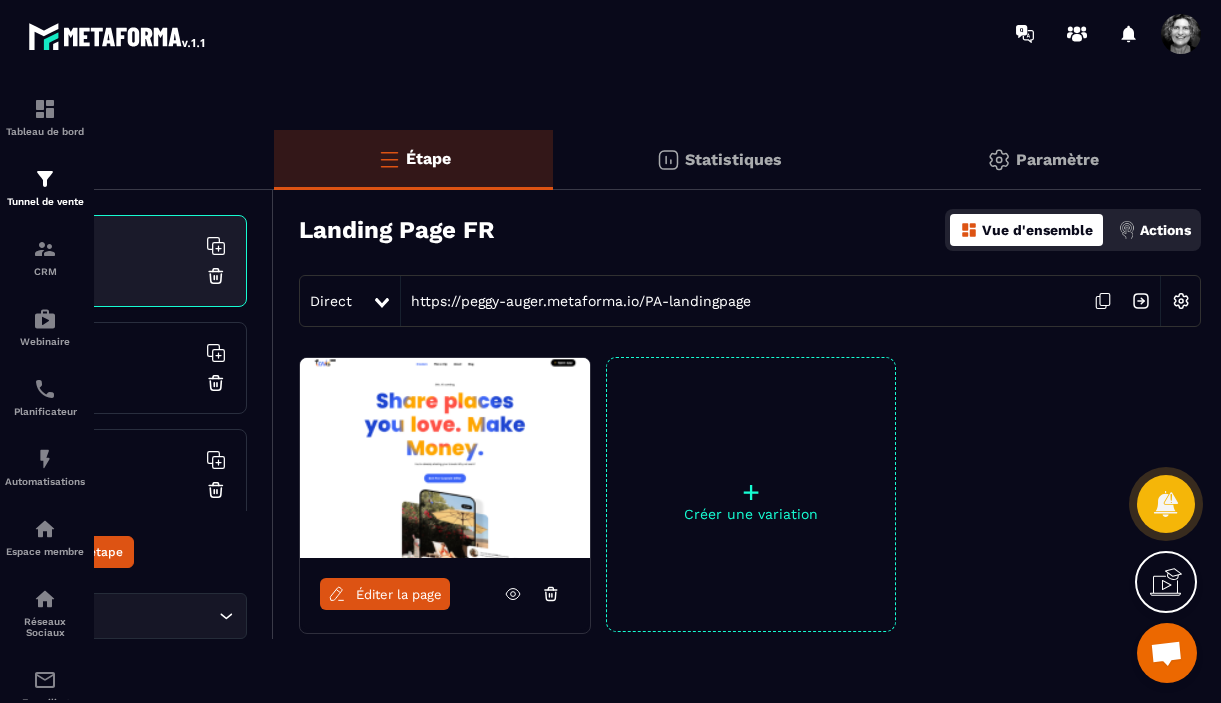 click at bounding box center (1181, 301) 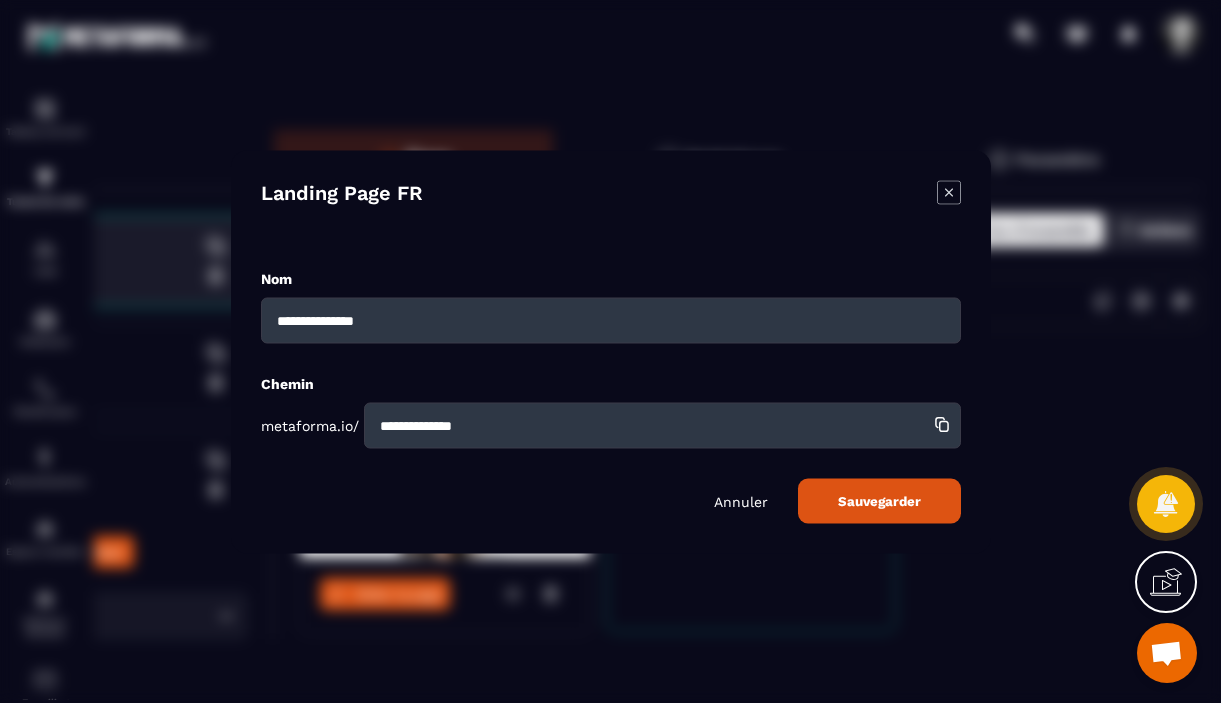click on "**********" at bounding box center (611, 320) 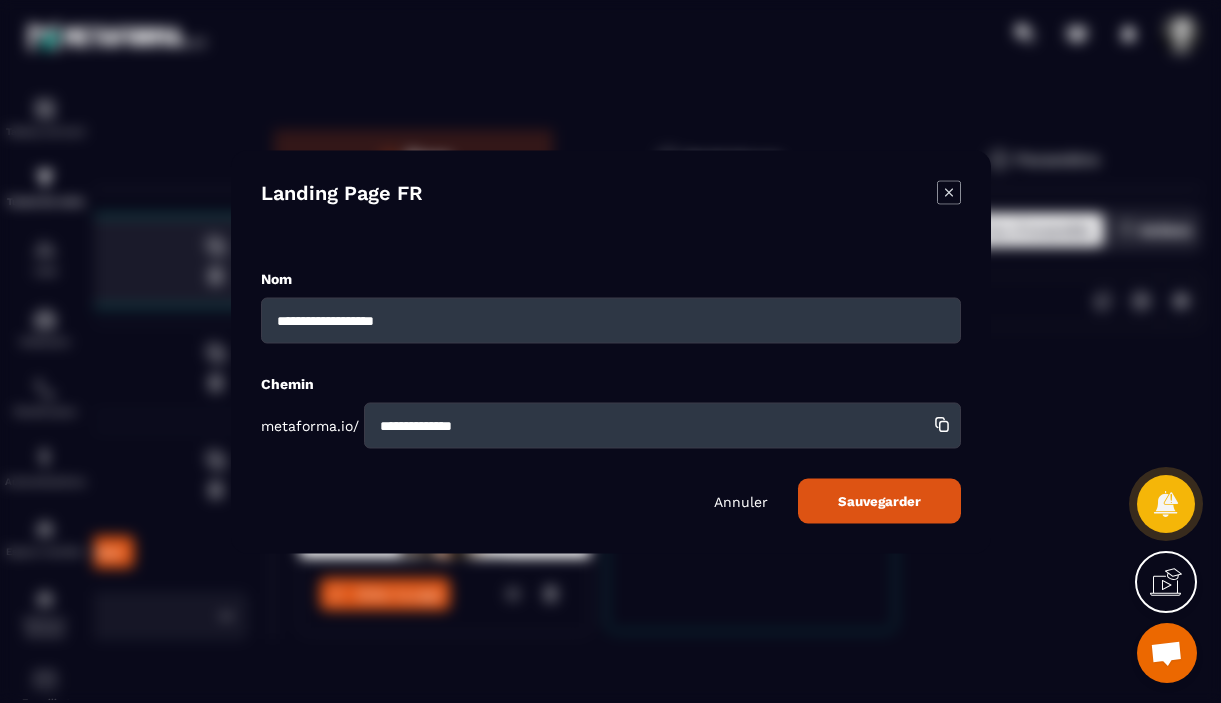 type on "**********" 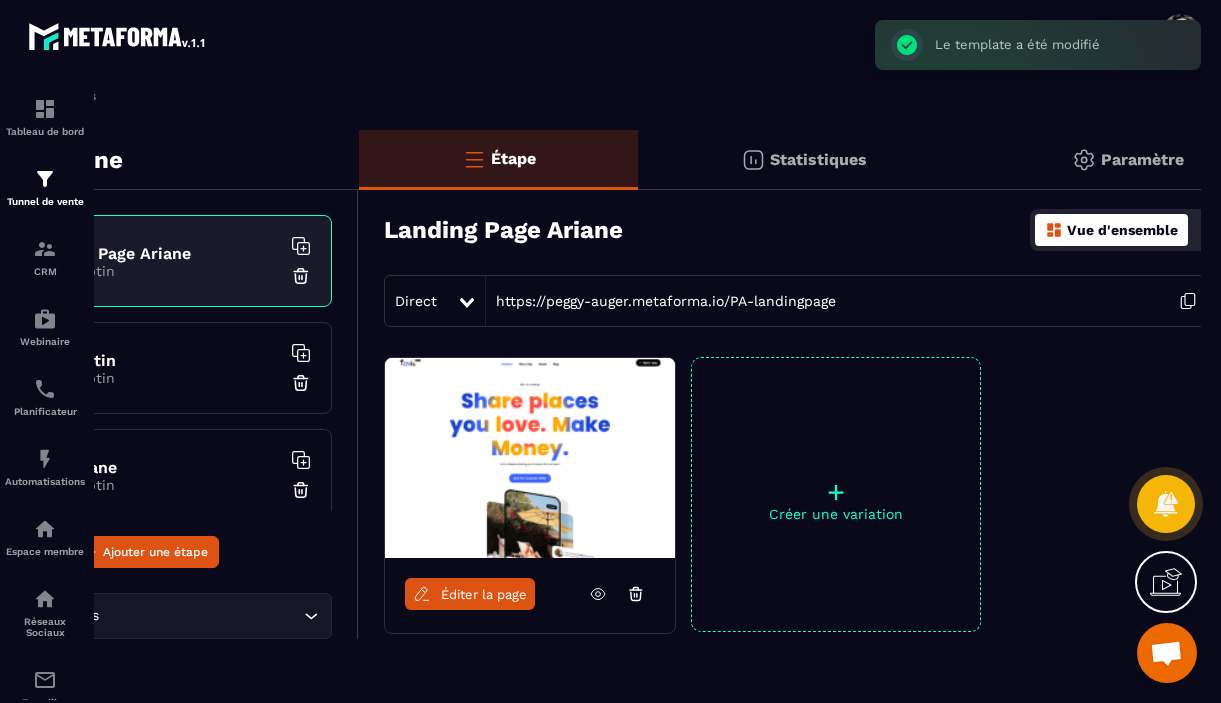 scroll, scrollTop: 0, scrollLeft: 0, axis: both 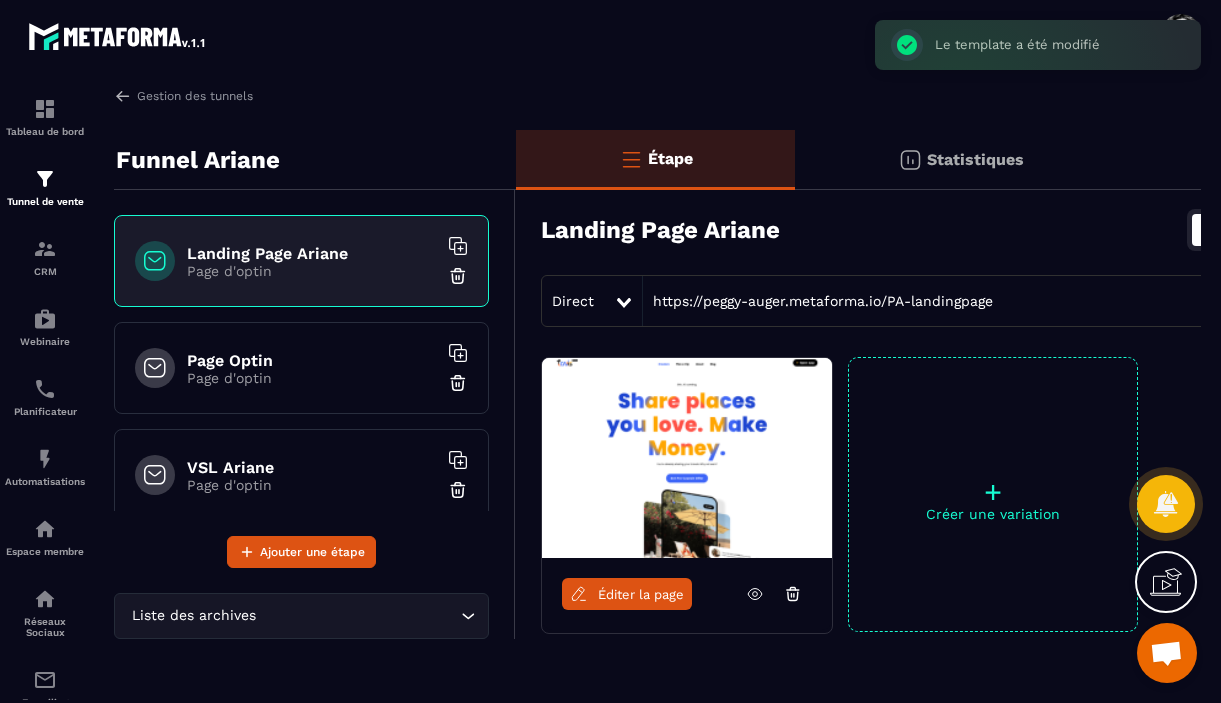 click on "Page d'optin" at bounding box center (312, 378) 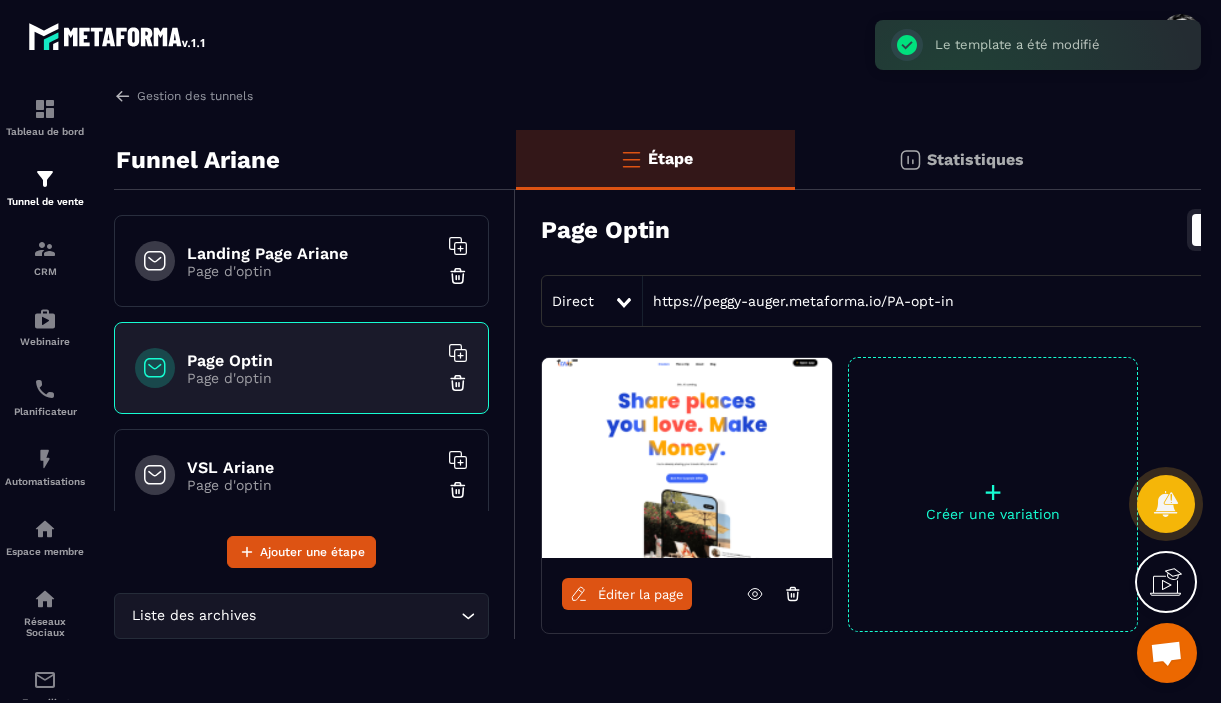 scroll, scrollTop: 0, scrollLeft: 242, axis: horizontal 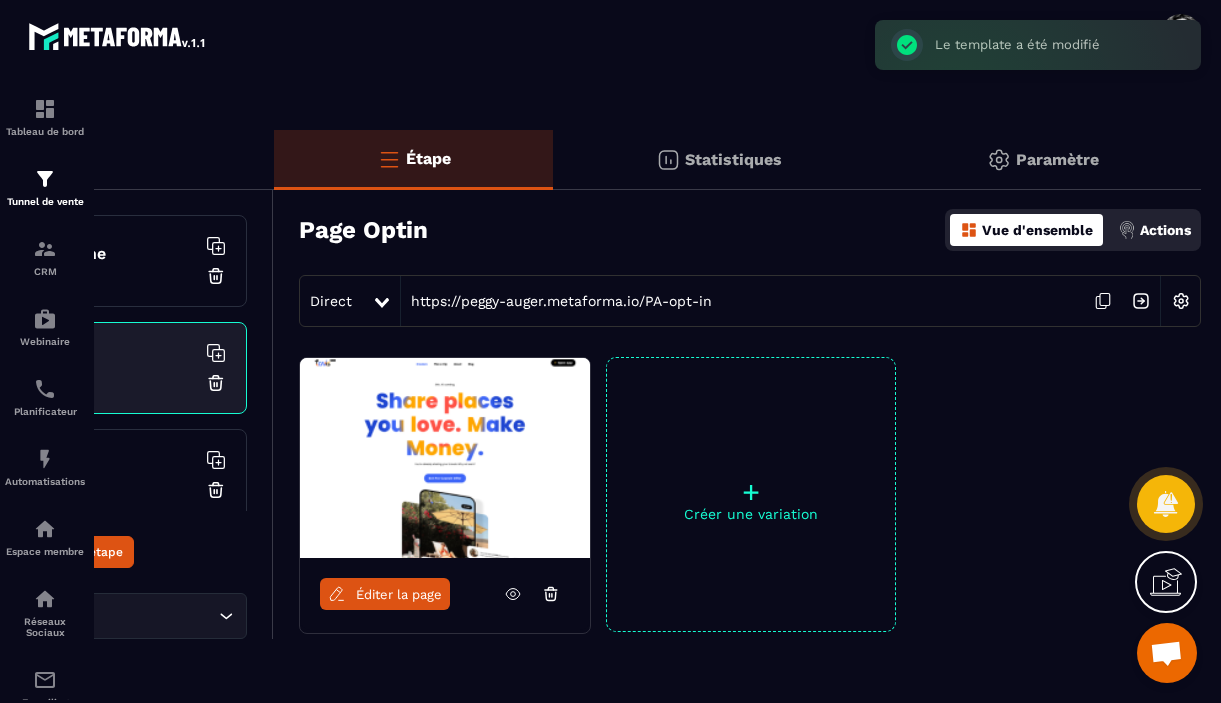 click at bounding box center [1181, 301] 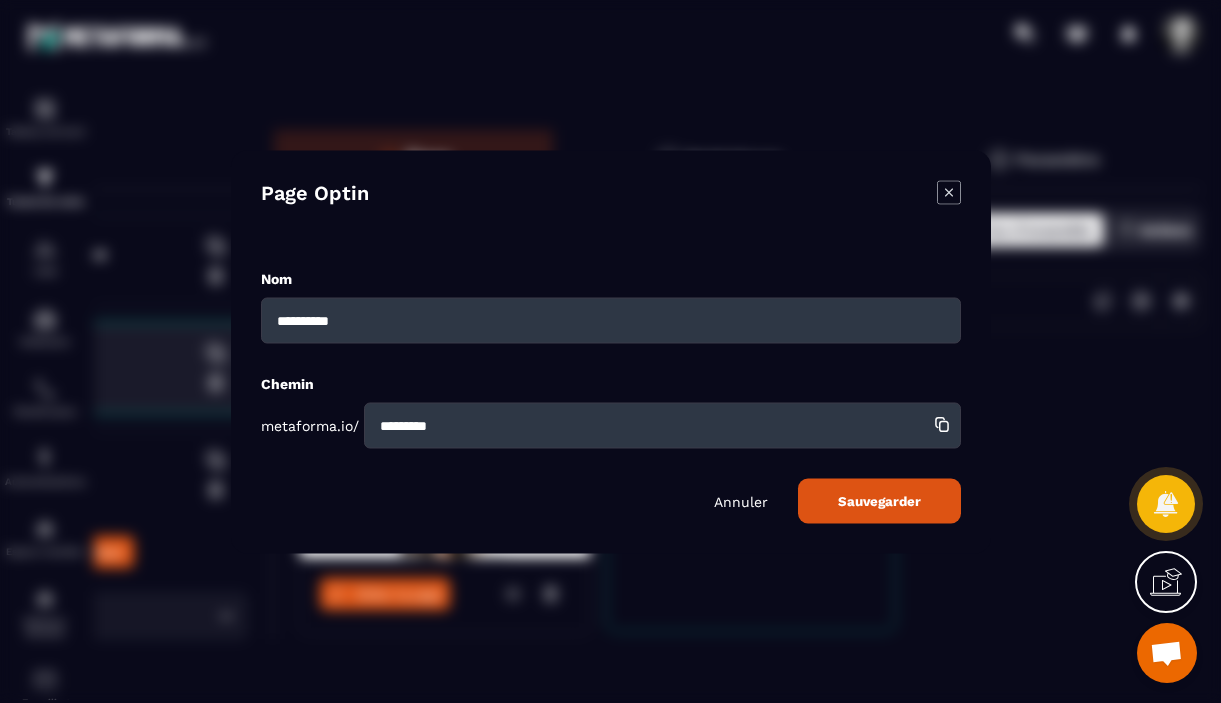 click on "**********" at bounding box center [611, 320] 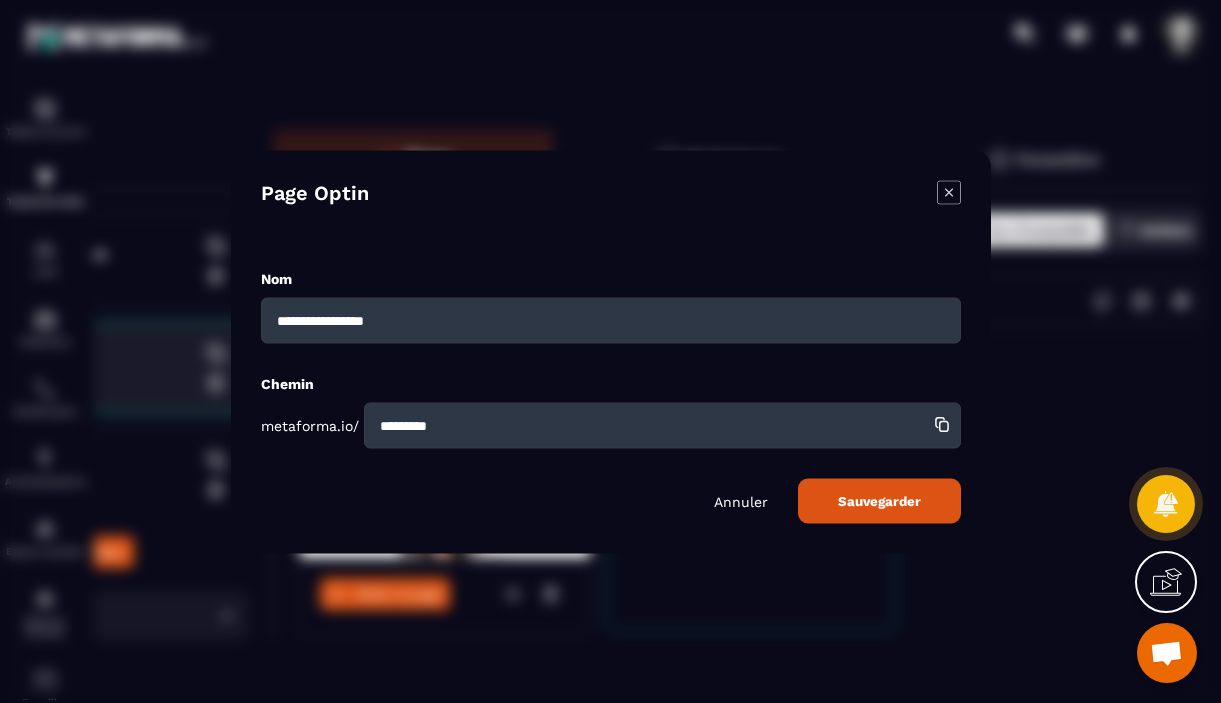 type on "**********" 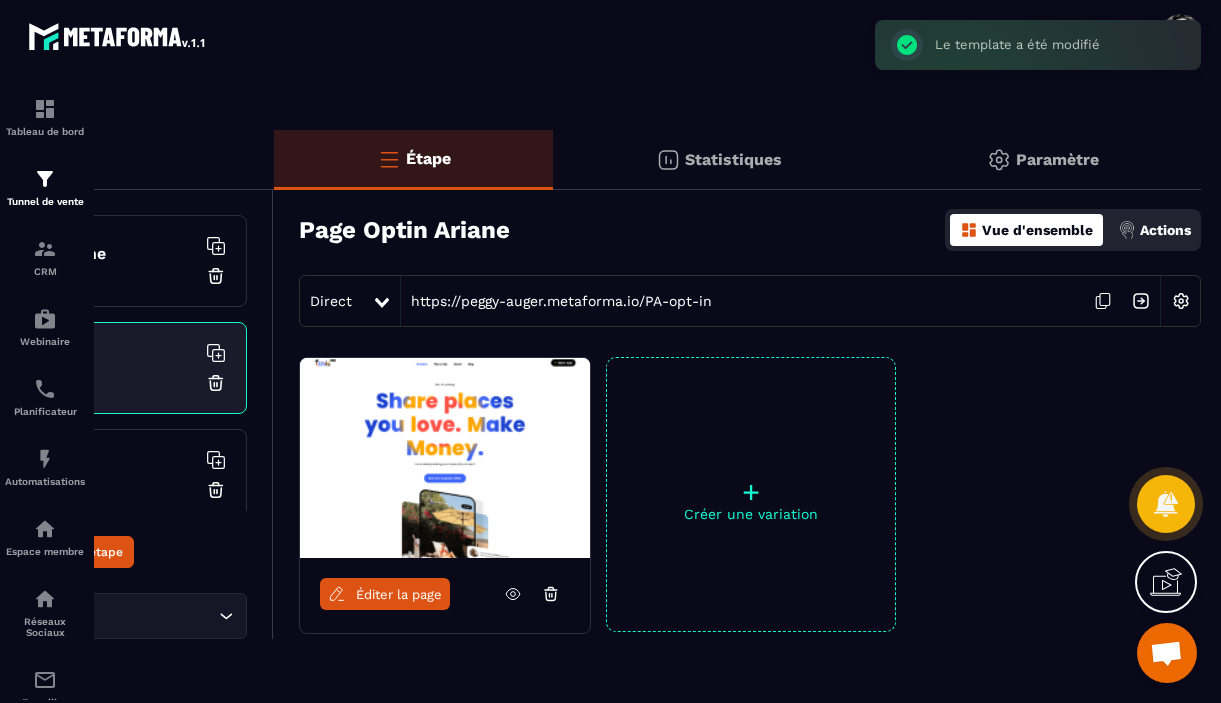 scroll, scrollTop: 0, scrollLeft: 0, axis: both 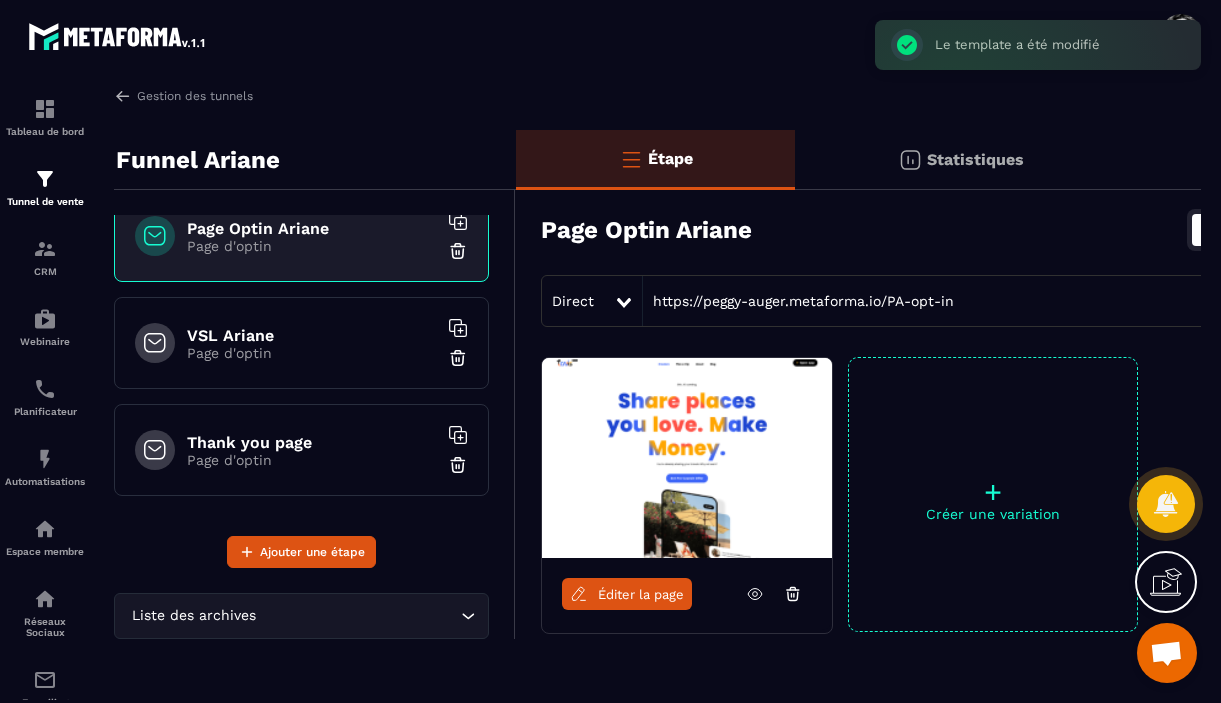 click on "Page d'optin" at bounding box center (312, 460) 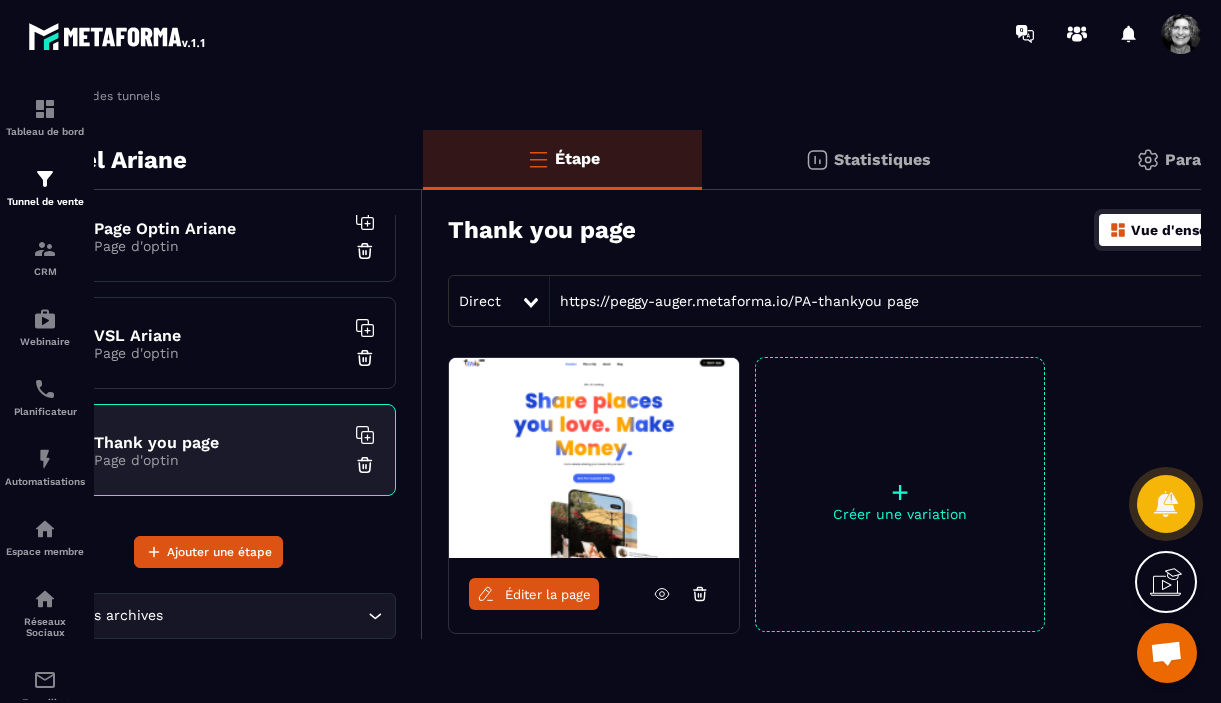 scroll, scrollTop: 0, scrollLeft: 242, axis: horizontal 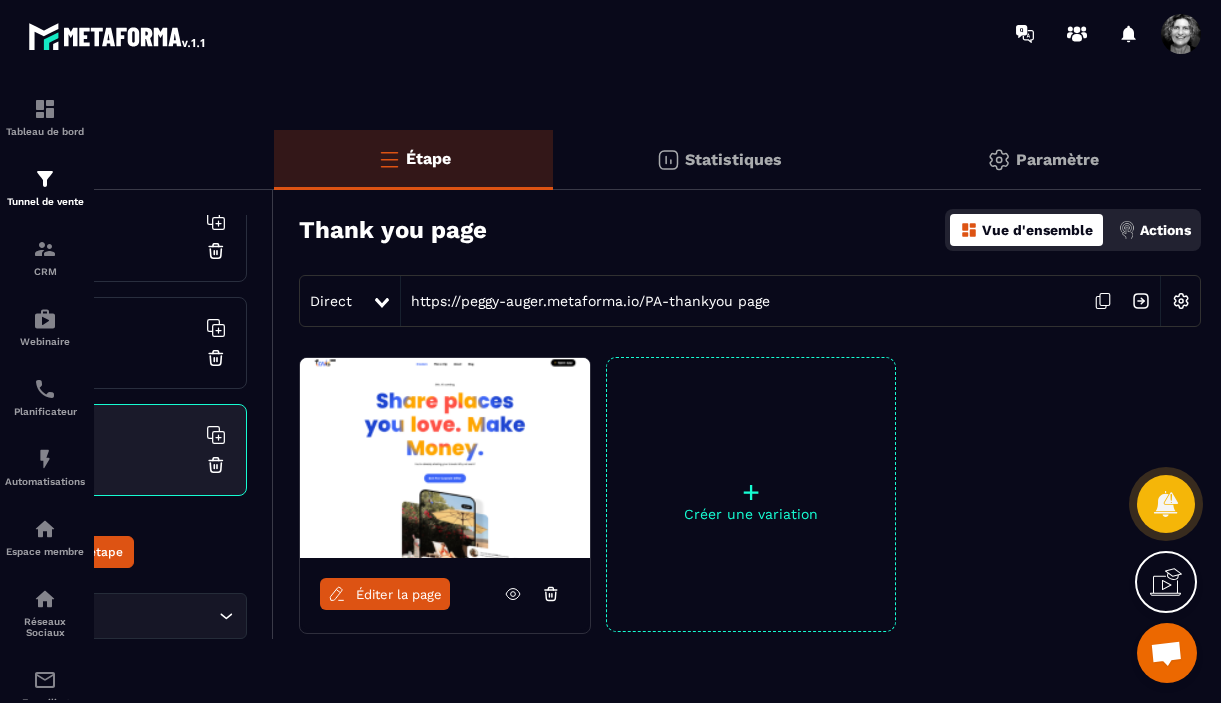 click at bounding box center (1181, 301) 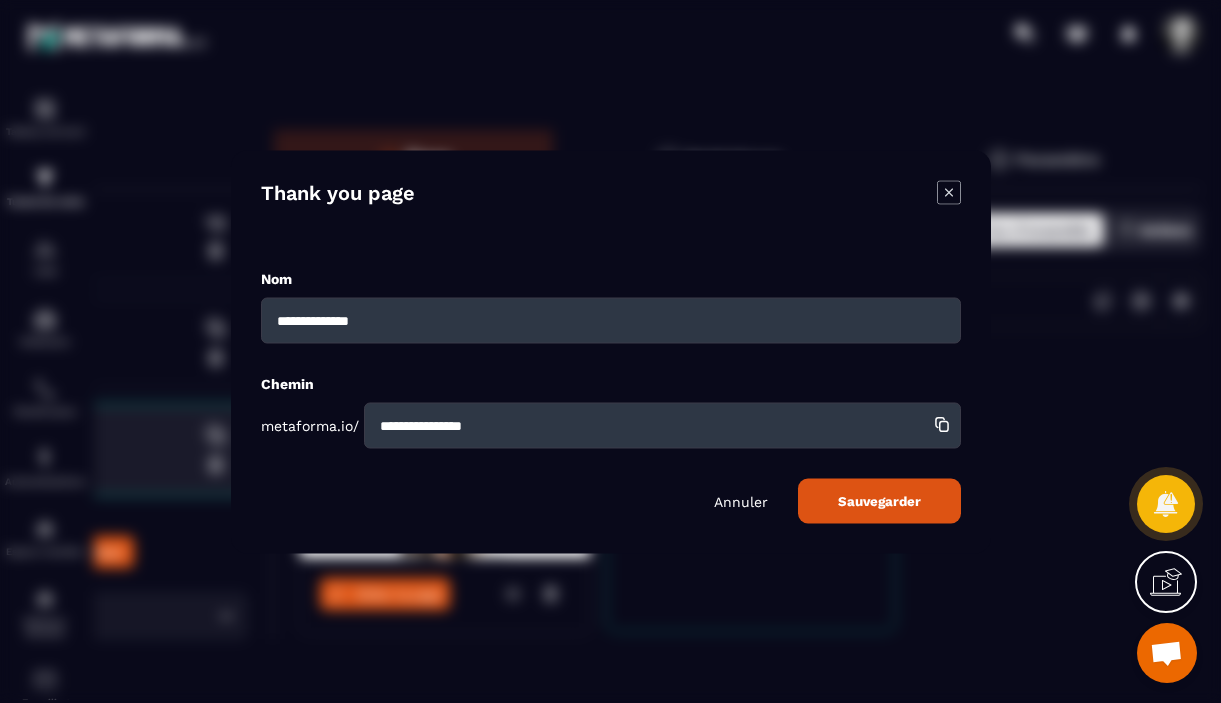 click on "**********" at bounding box center (611, 320) 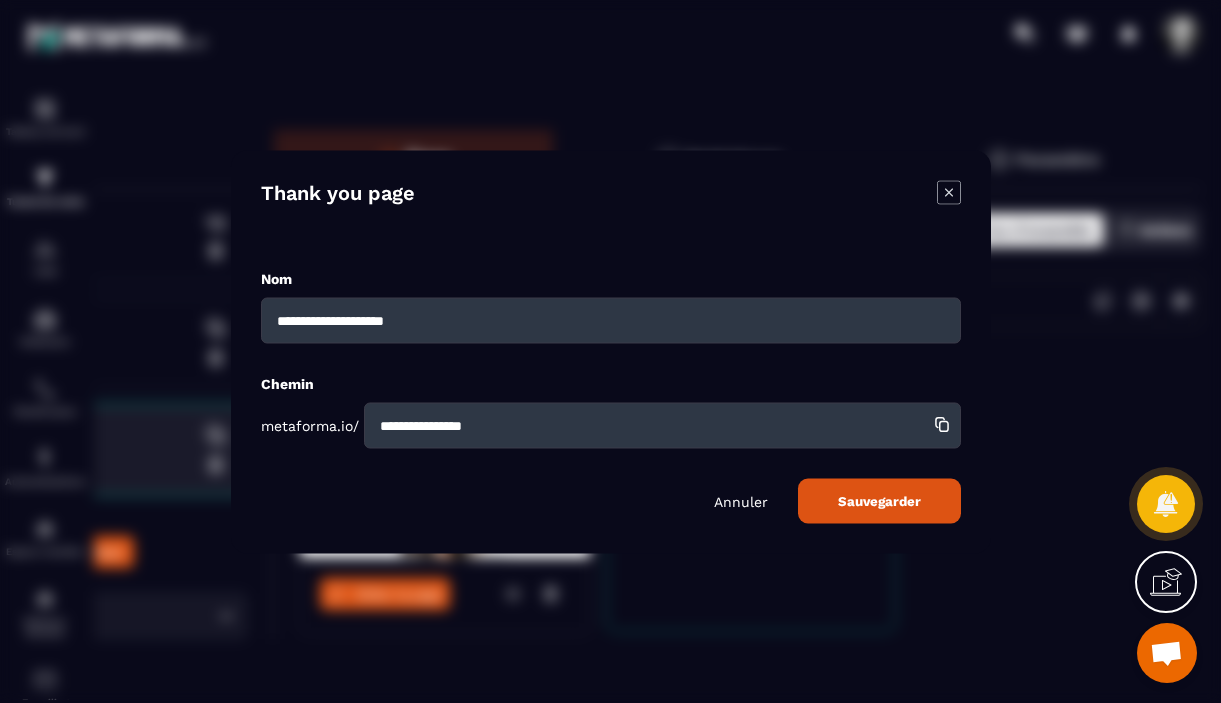 type on "**********" 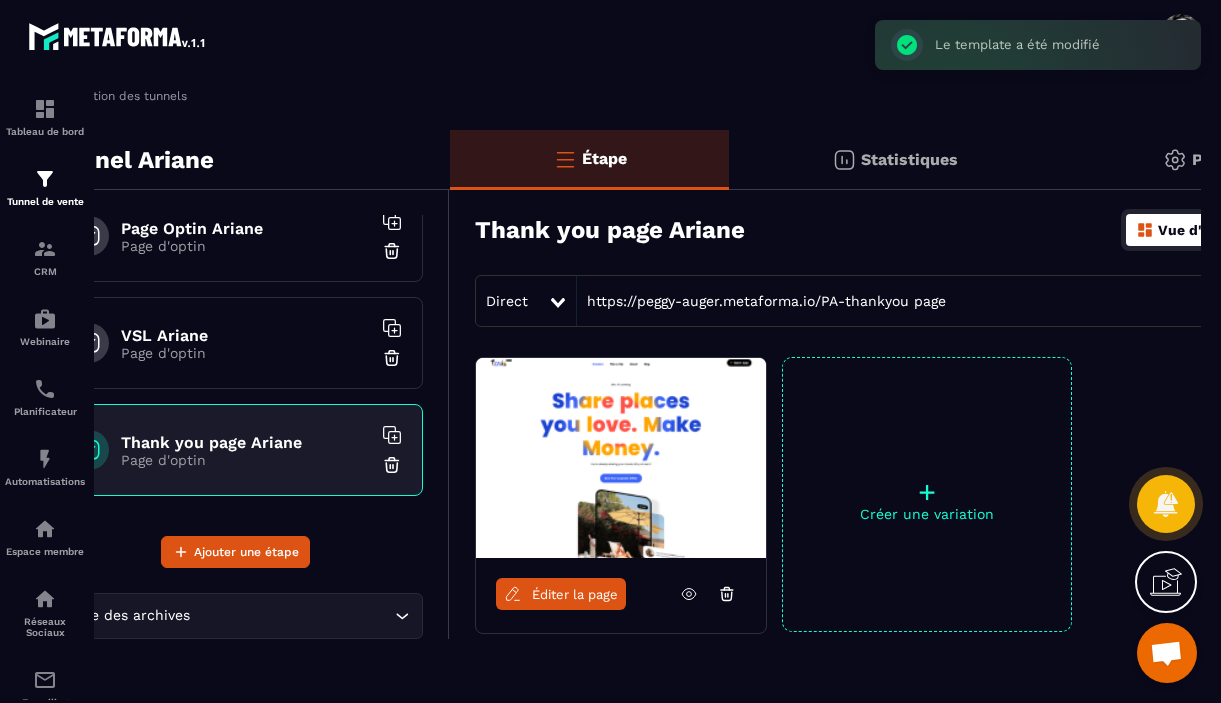 scroll, scrollTop: 0, scrollLeft: 0, axis: both 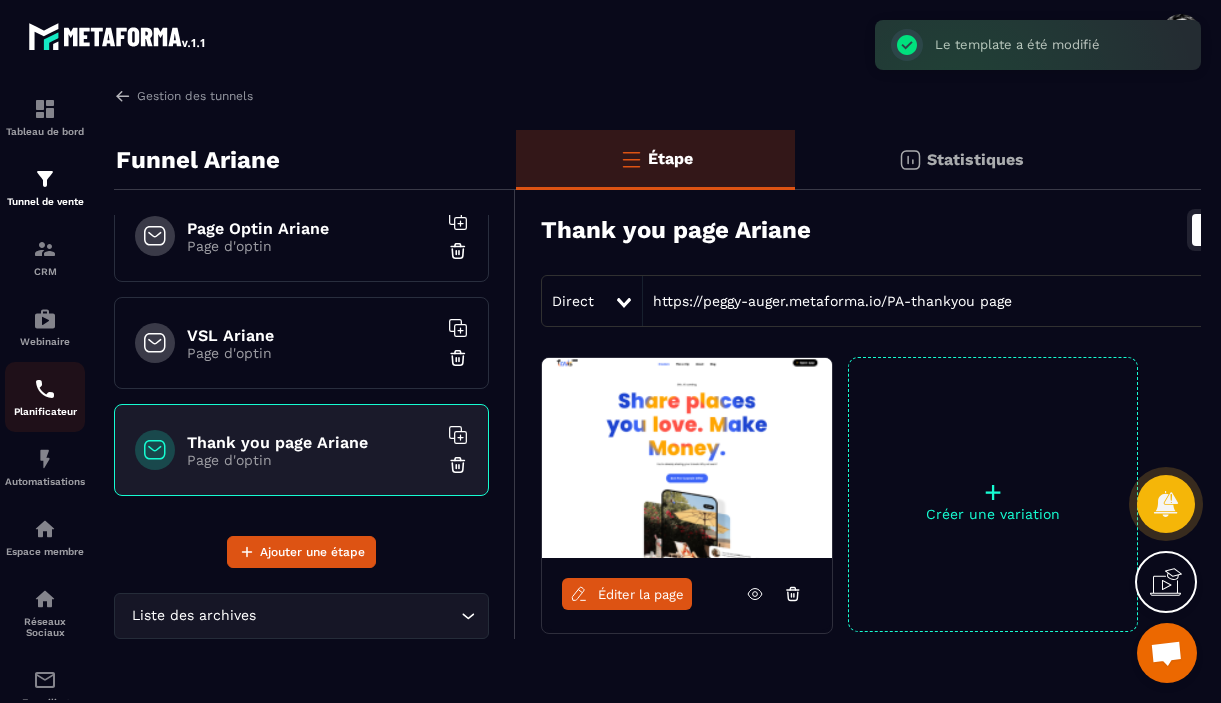 click at bounding box center (45, 389) 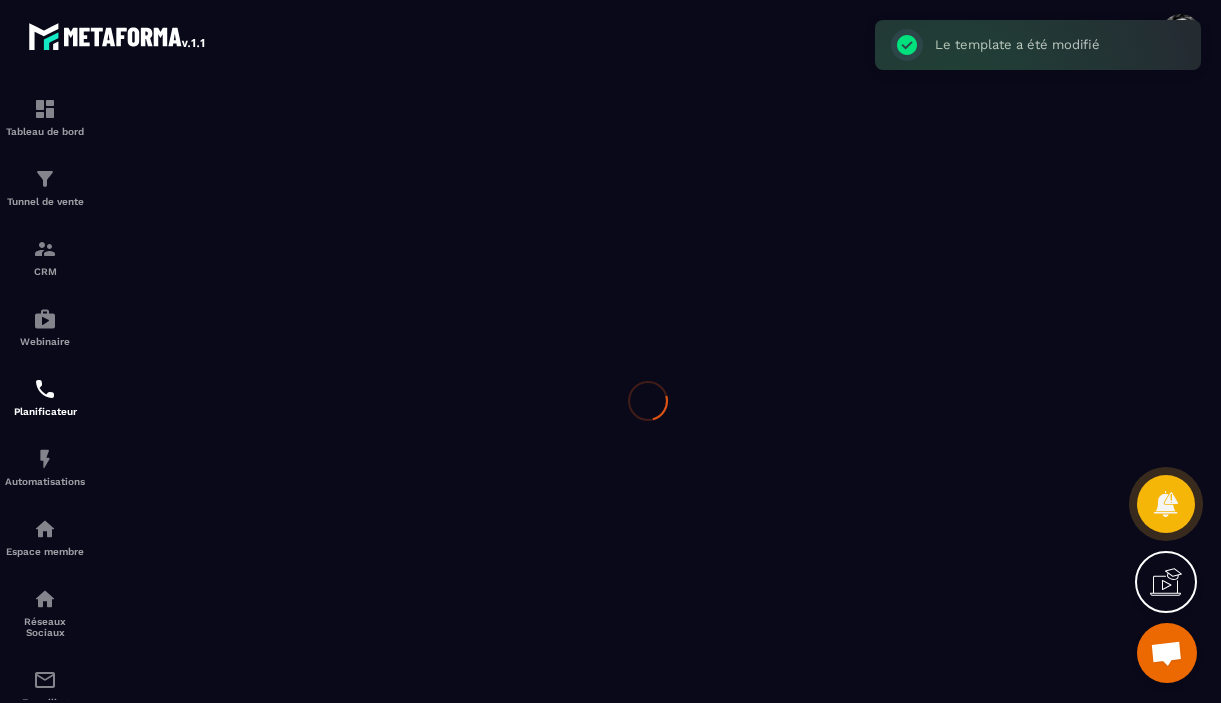 scroll, scrollTop: 0, scrollLeft: 0, axis: both 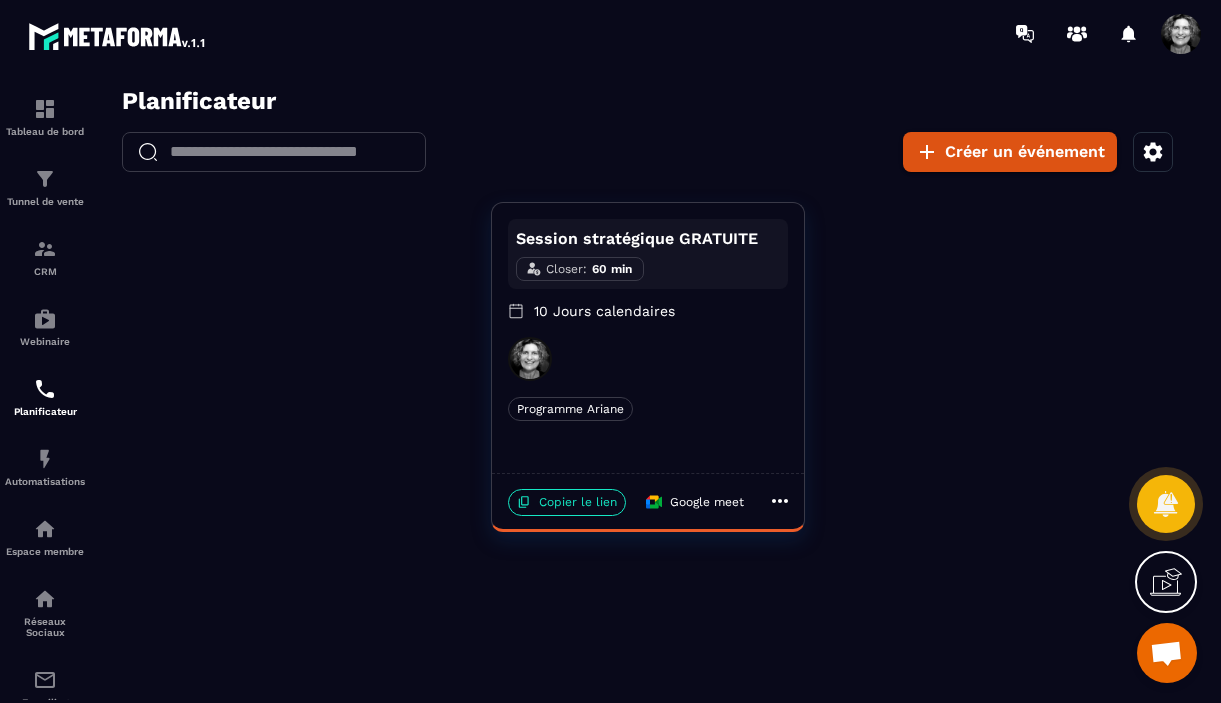 click 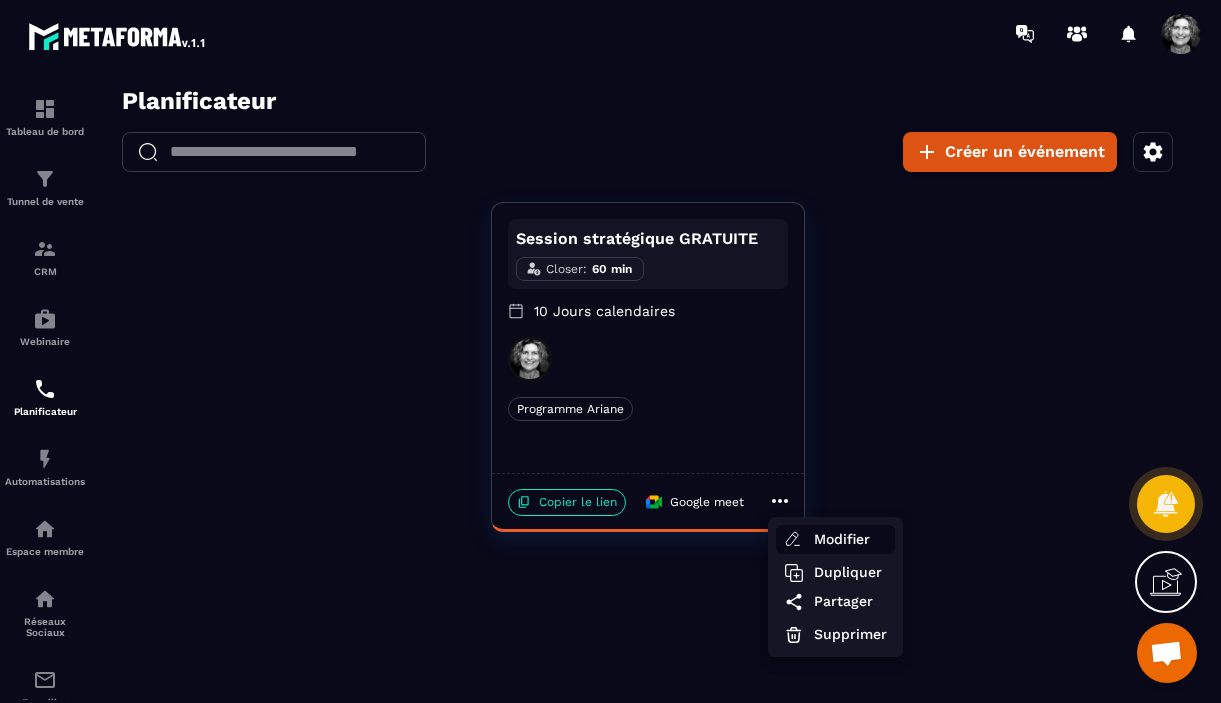 click on "Modifier" at bounding box center (850, 539) 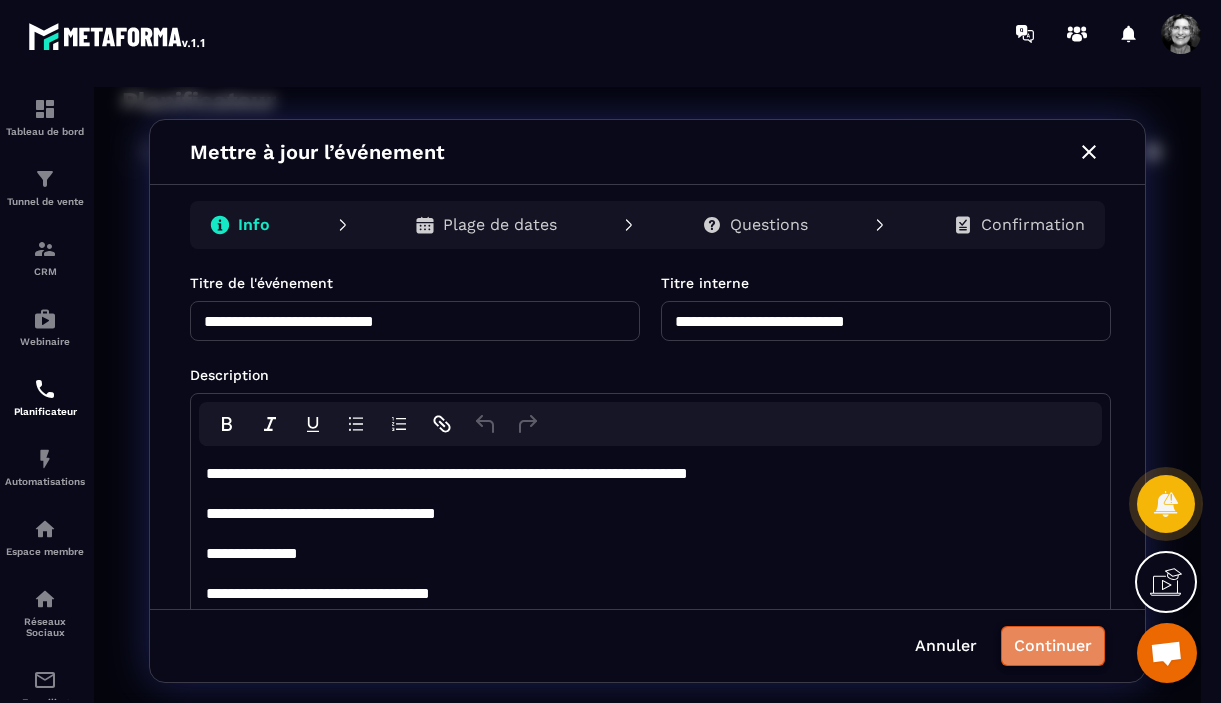 click on "Continuer" at bounding box center [1053, 646] 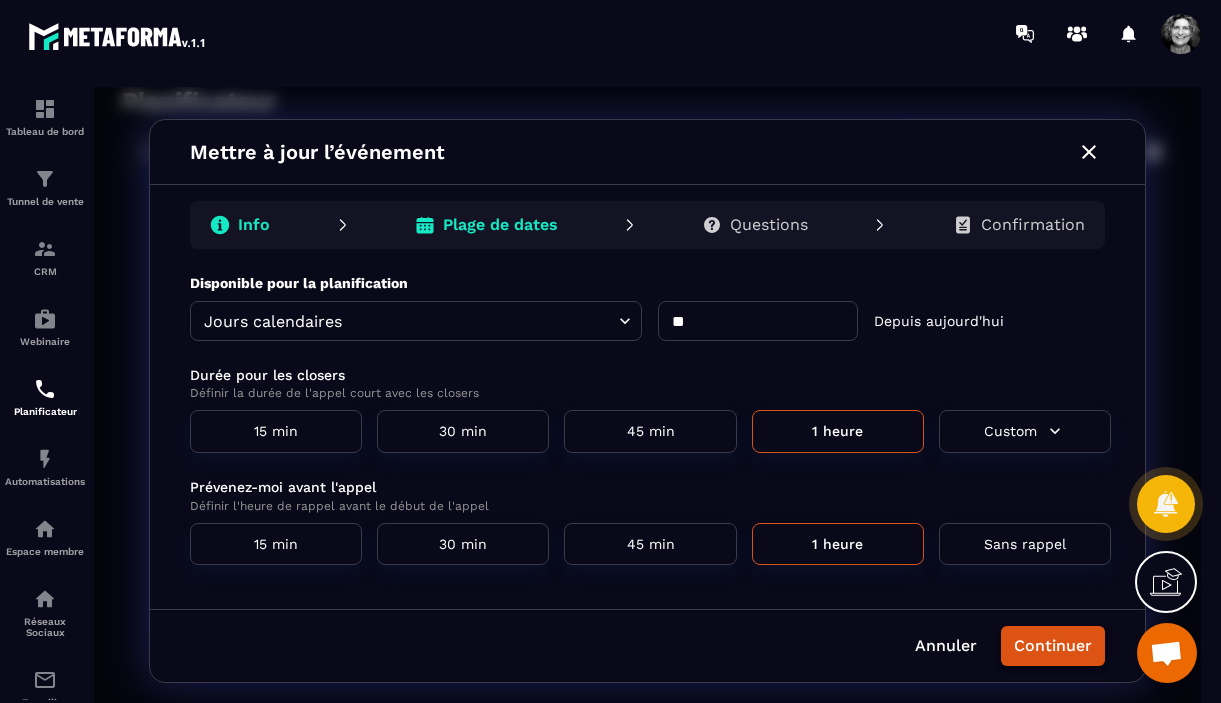 click on "Continuer" at bounding box center [1053, 646] 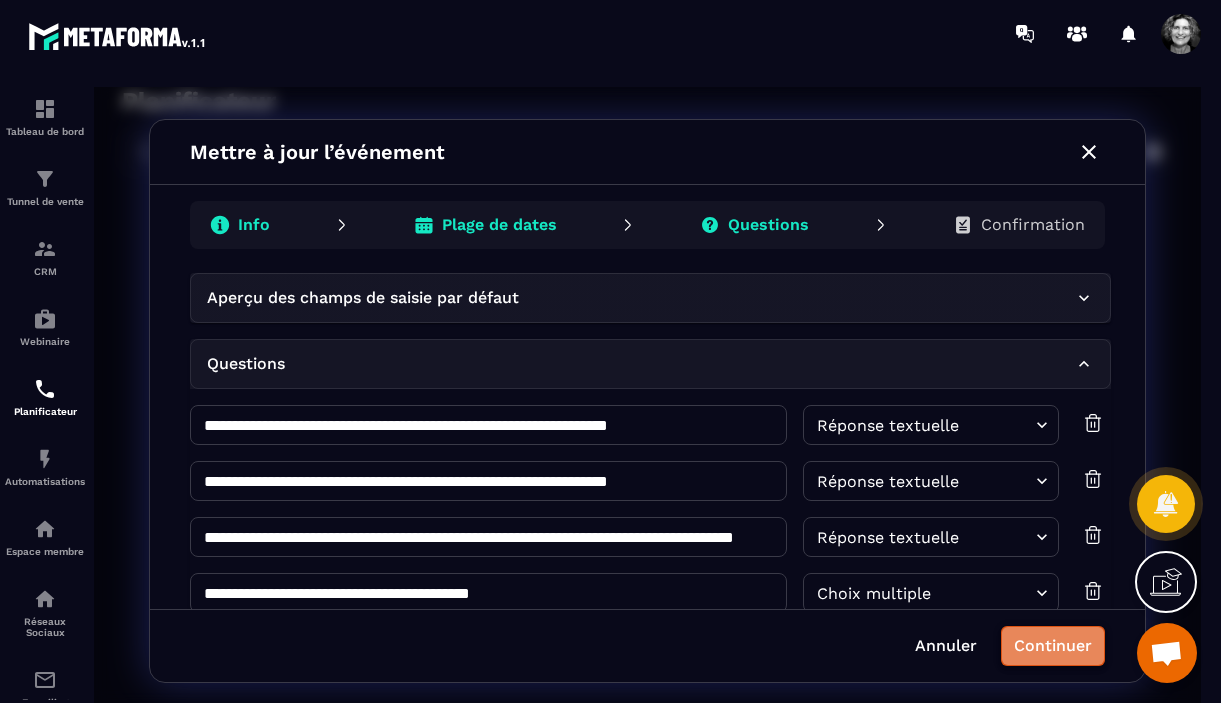 click on "Continuer" at bounding box center (1053, 646) 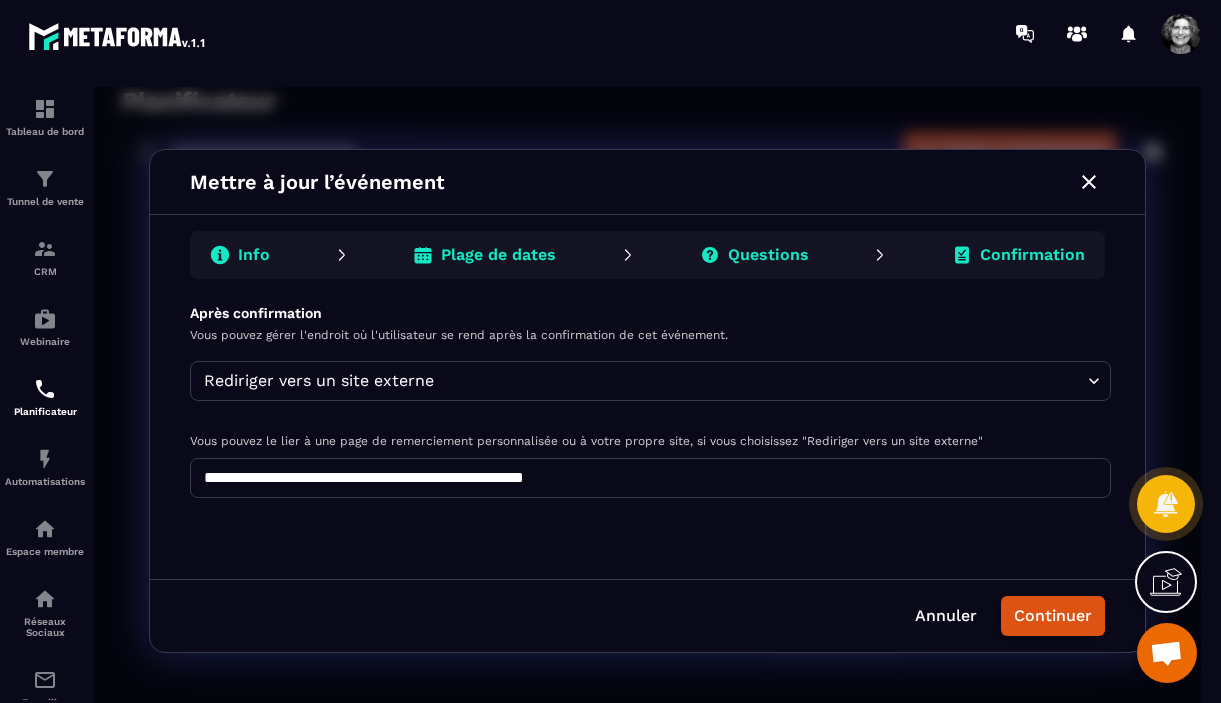 drag, startPoint x: 648, startPoint y: 481, endPoint x: 249, endPoint y: 443, distance: 400.80545 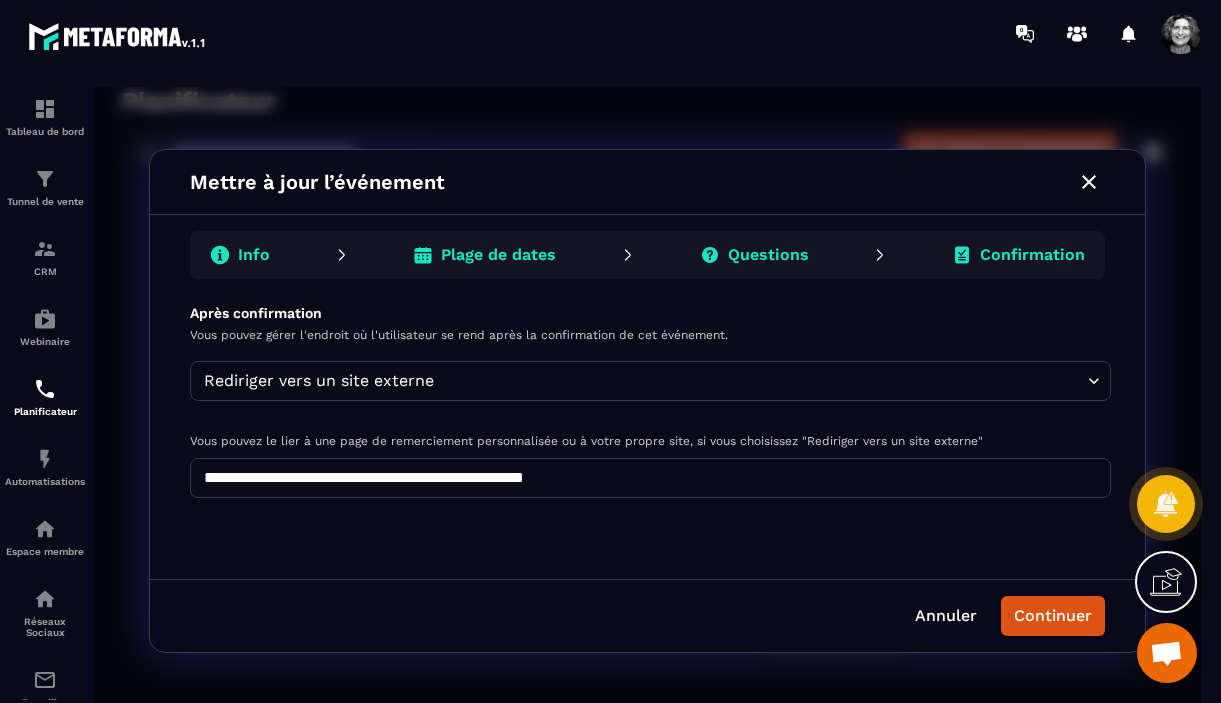 paste 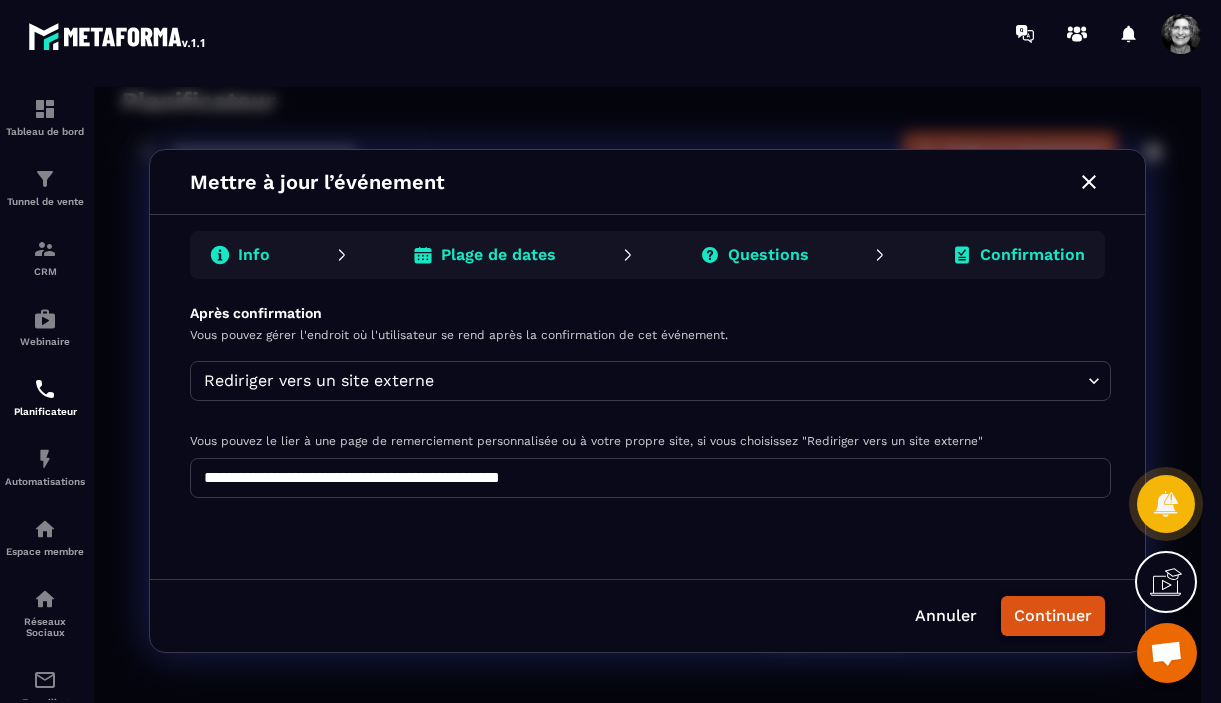 type on "**********" 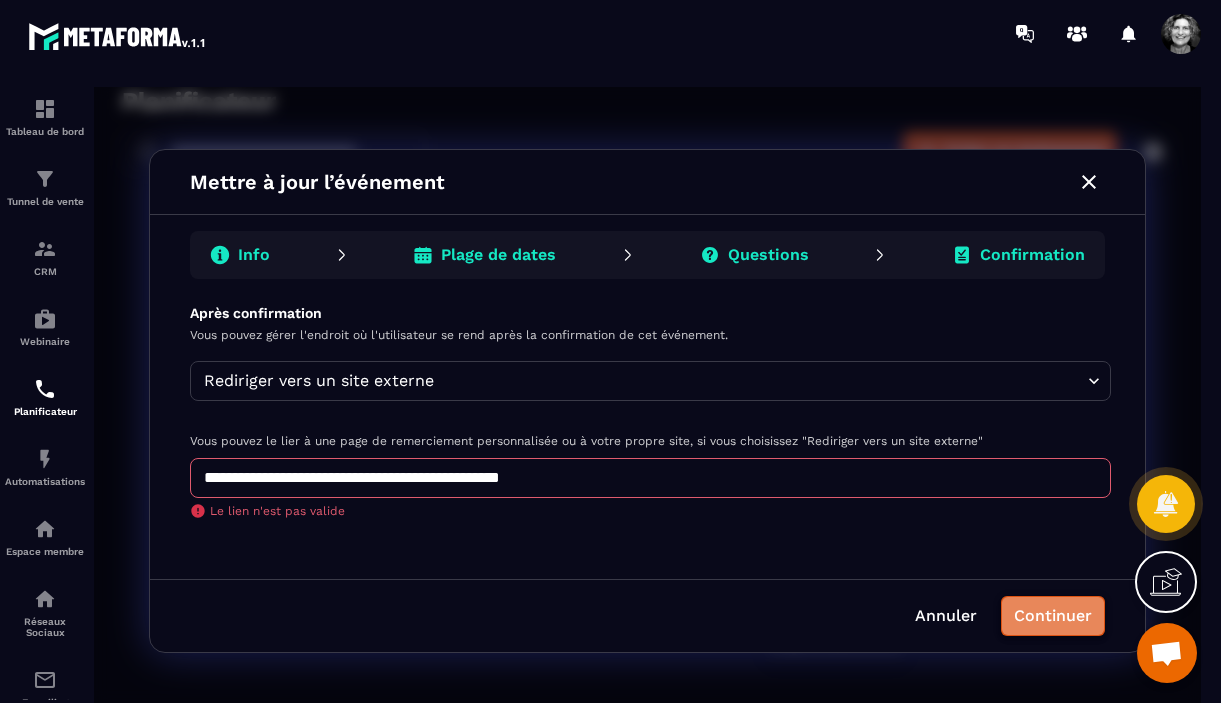 click on "Continuer" at bounding box center [1053, 616] 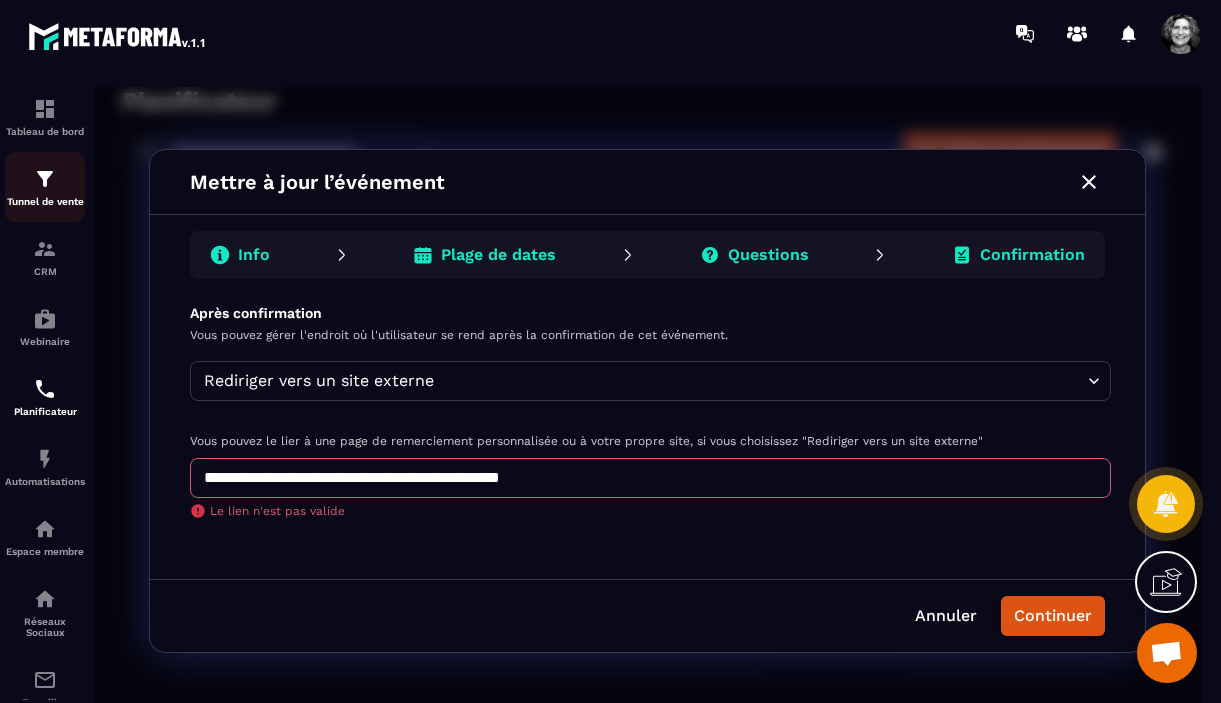 click at bounding box center (45, 179) 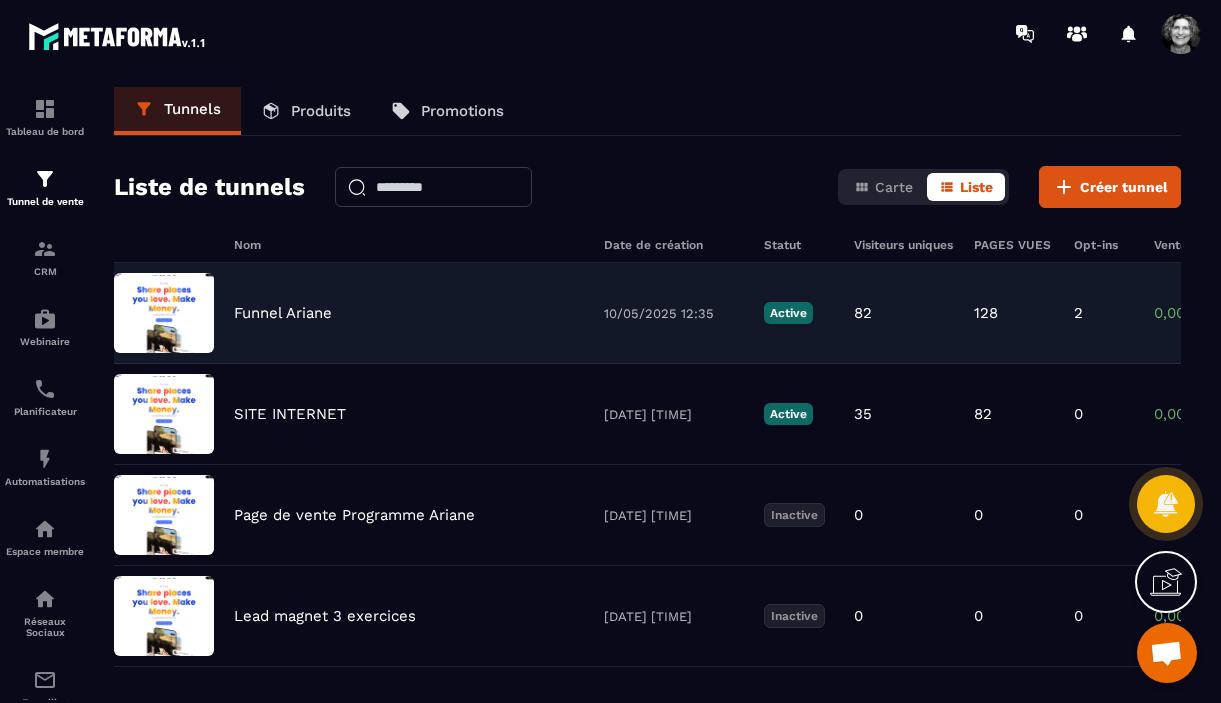 click on "Funnel Ariane" at bounding box center [409, 313] 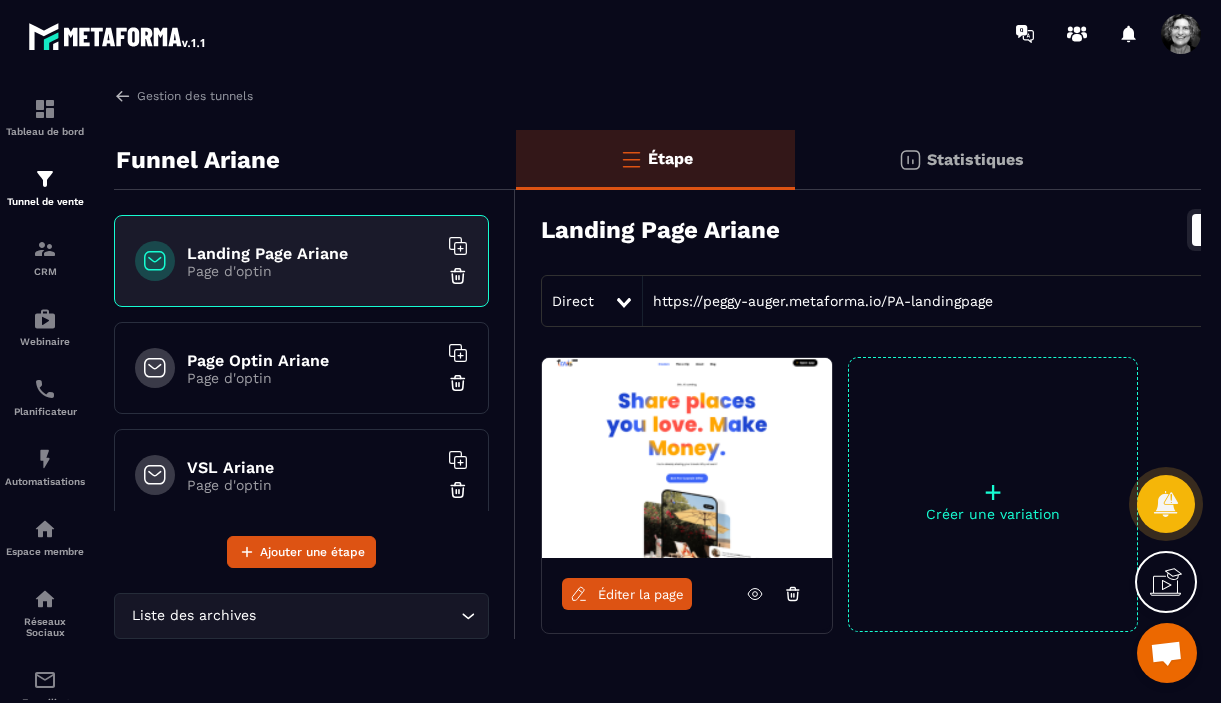 click on "Page d'optin" at bounding box center [312, 271] 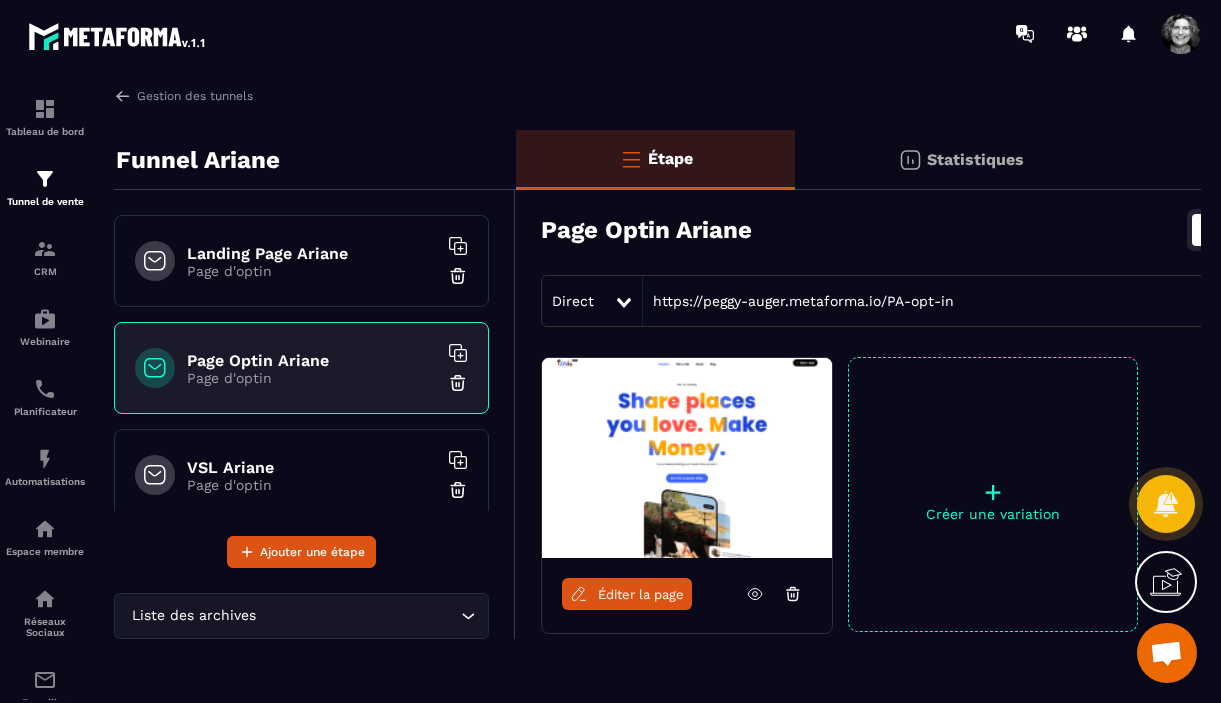 click 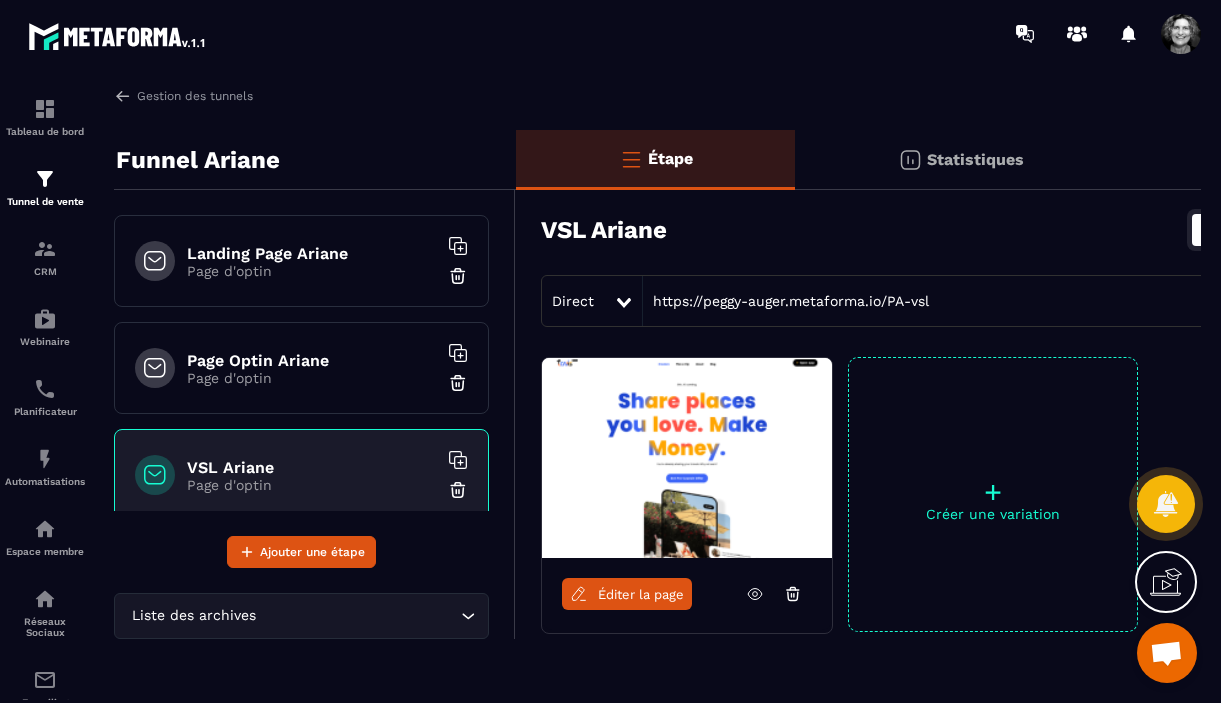 click 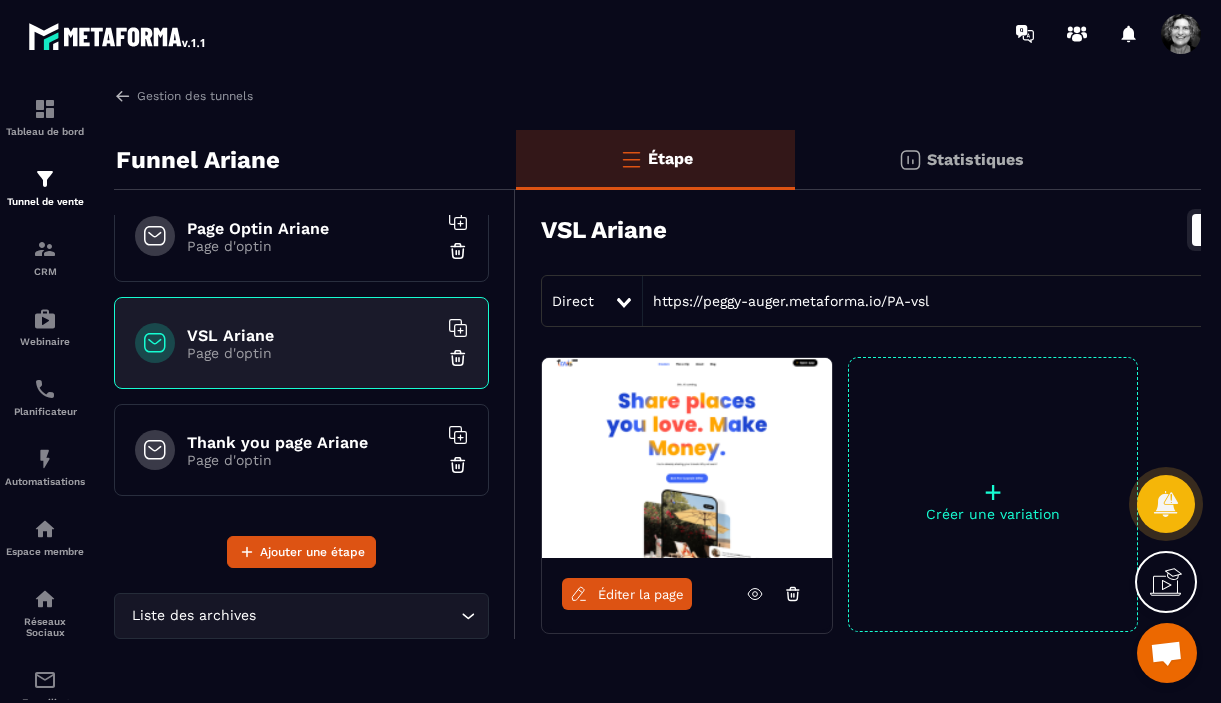 click on "Thank you page Ariane Page d'optin" at bounding box center [301, 450] 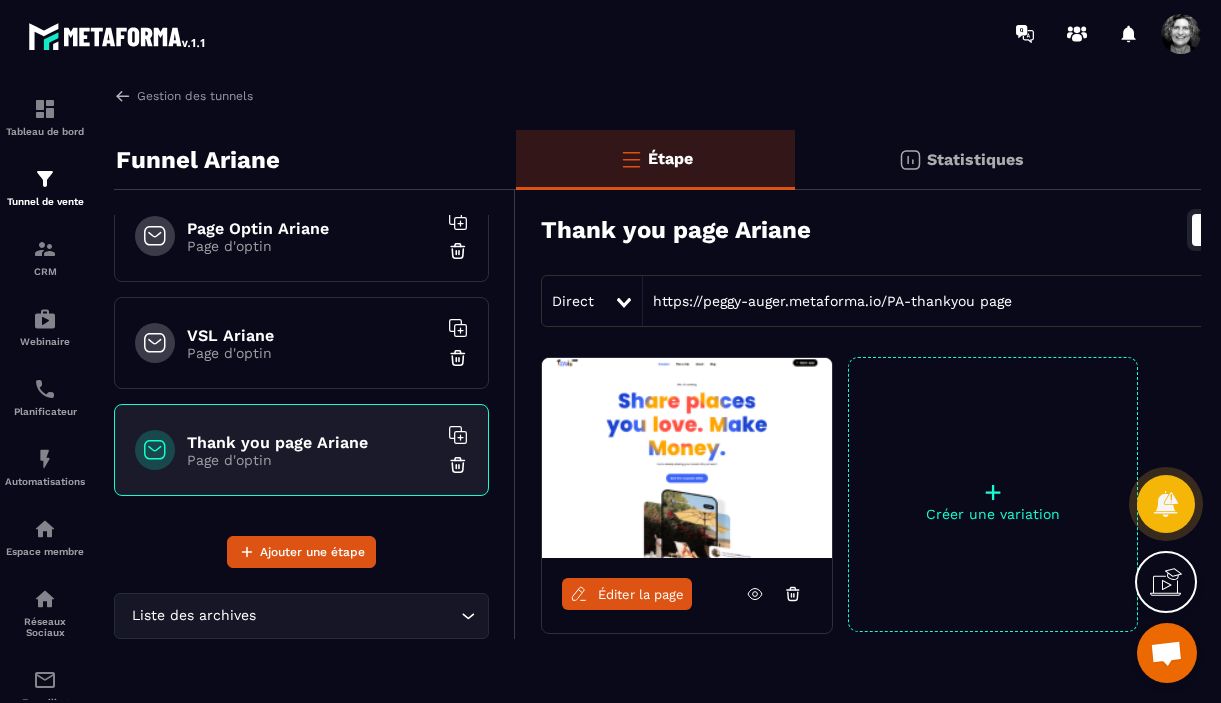 click 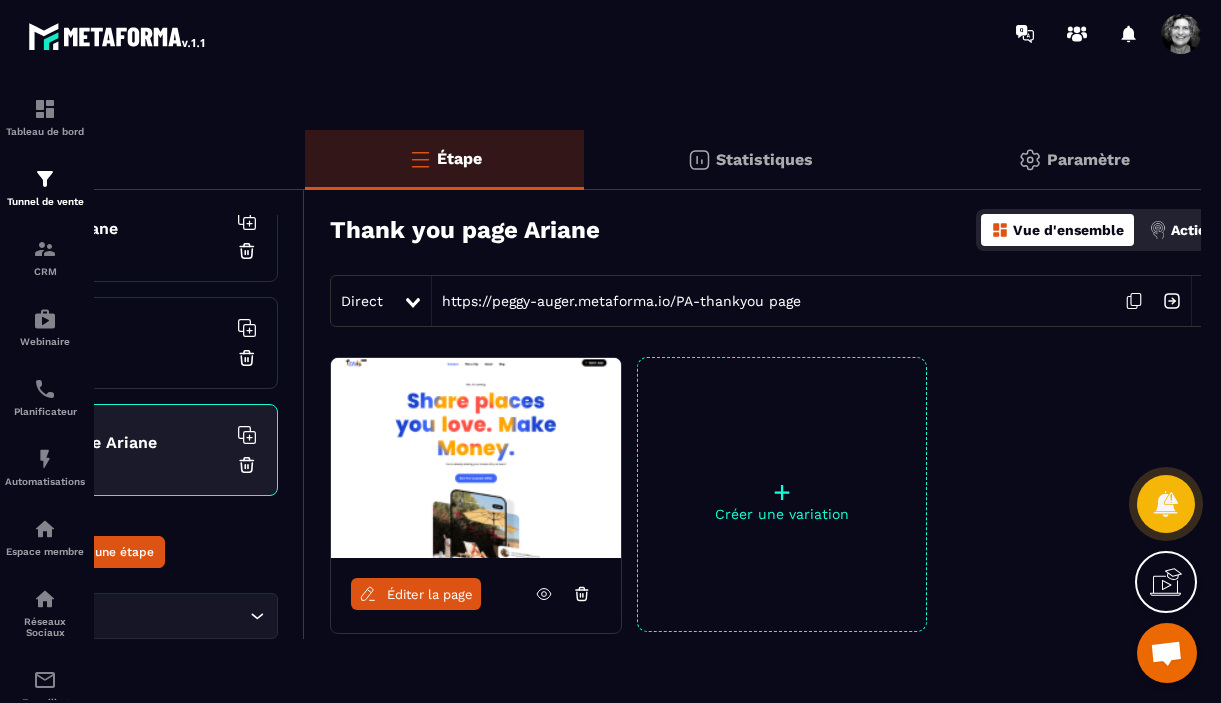 scroll, scrollTop: 0, scrollLeft: 242, axis: horizontal 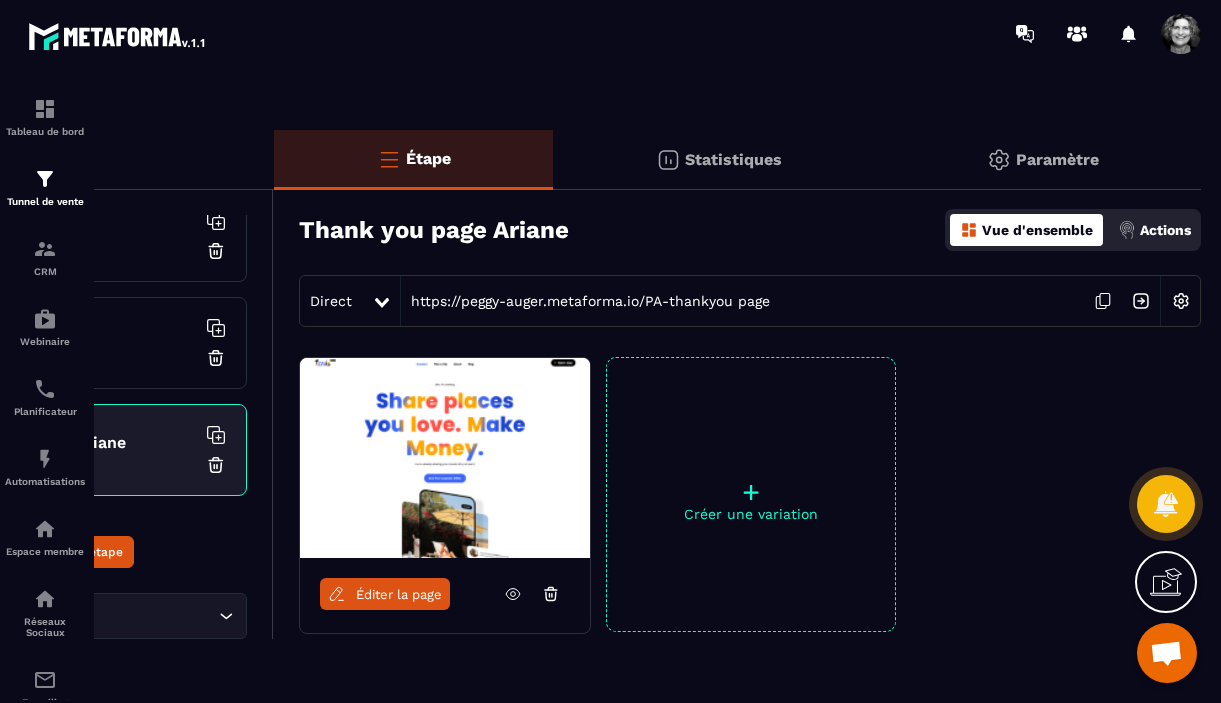 click 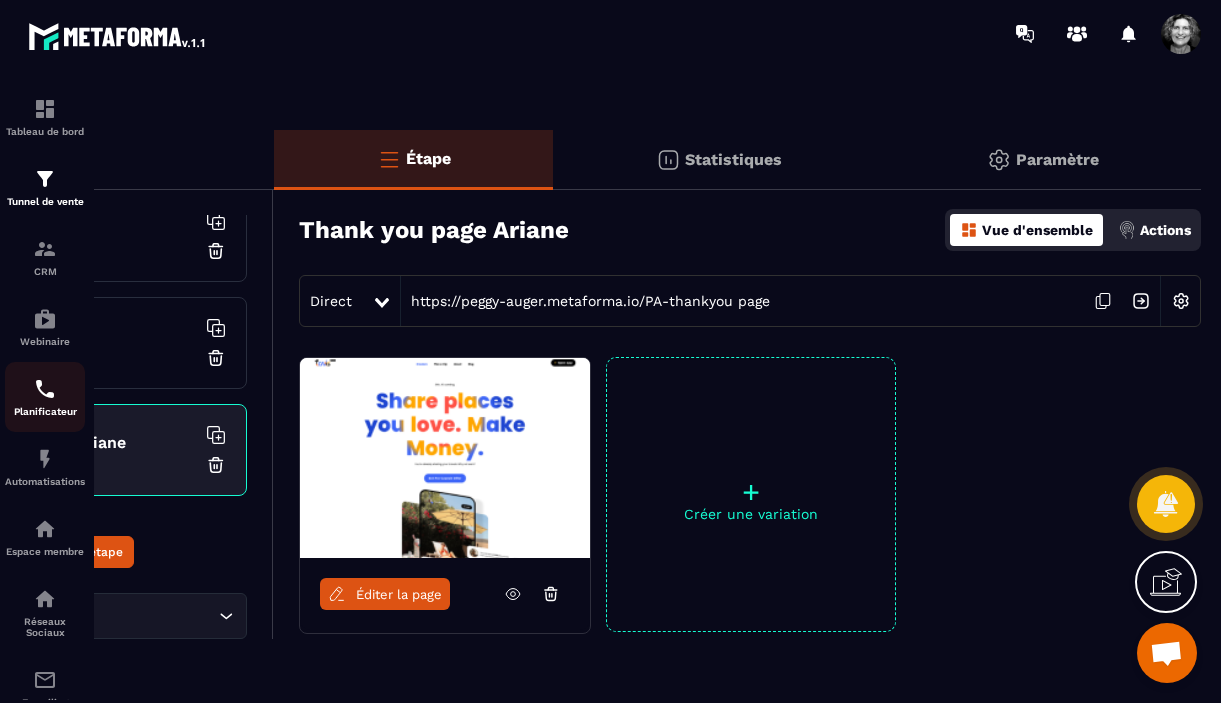 click at bounding box center (45, 389) 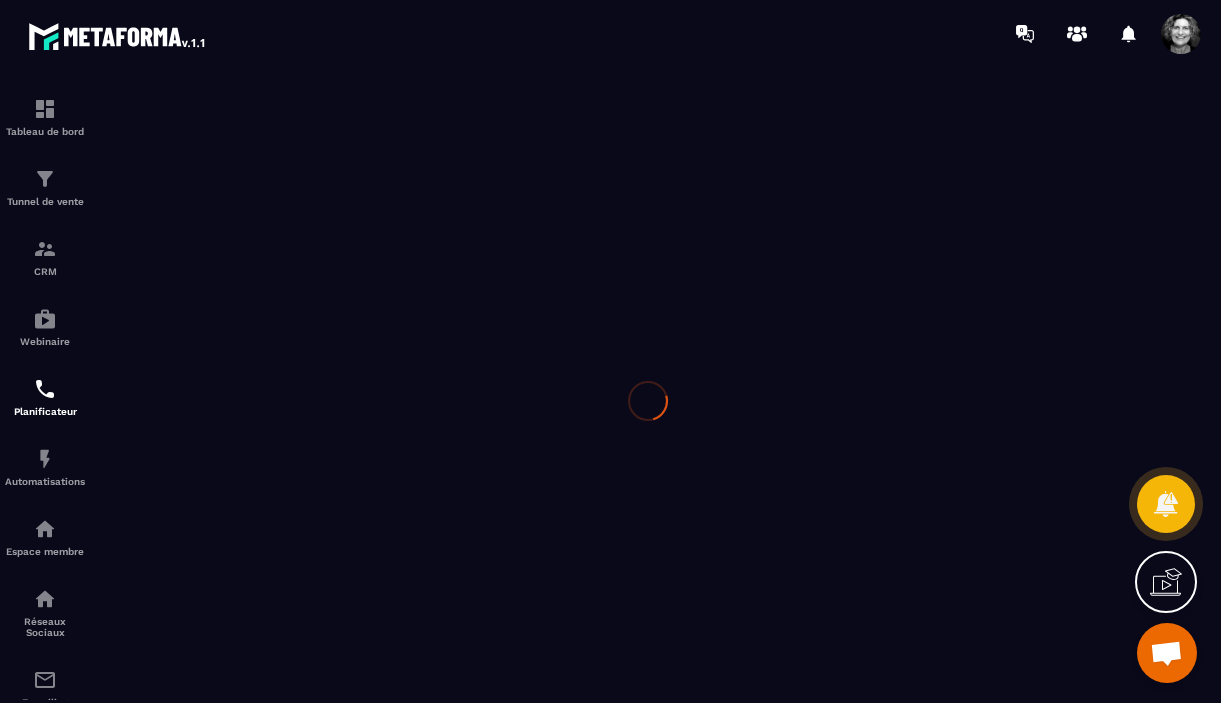 scroll, scrollTop: 0, scrollLeft: 0, axis: both 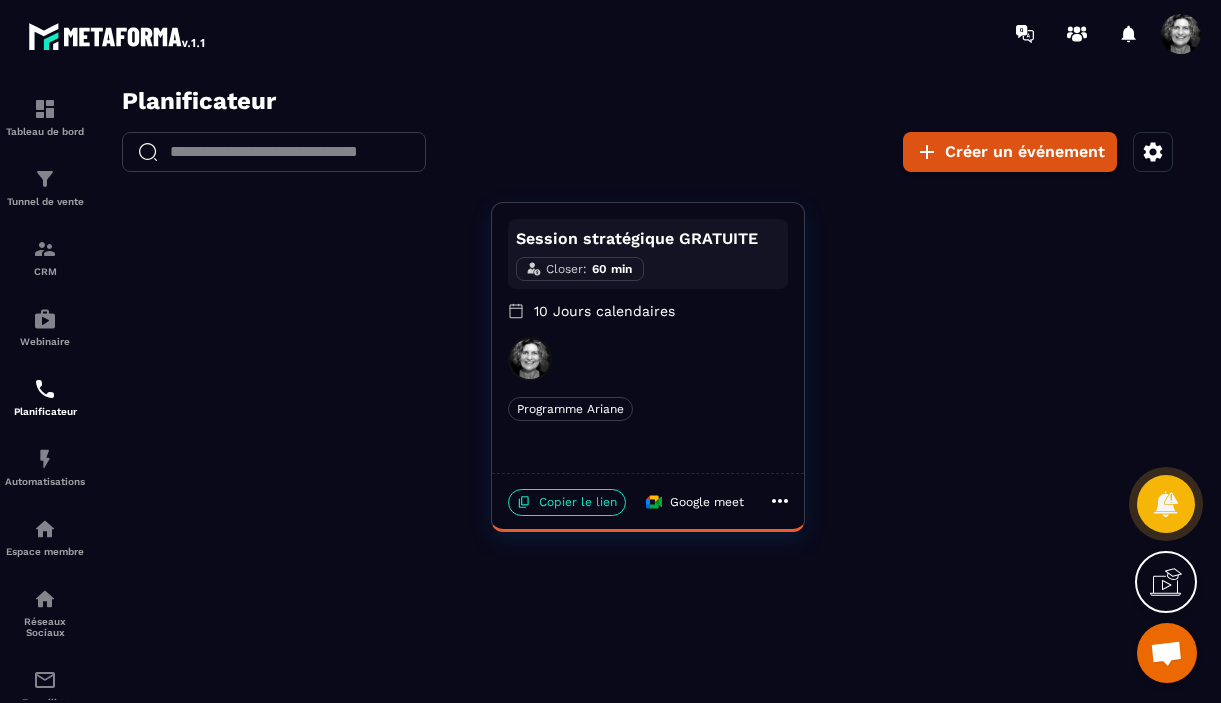 click 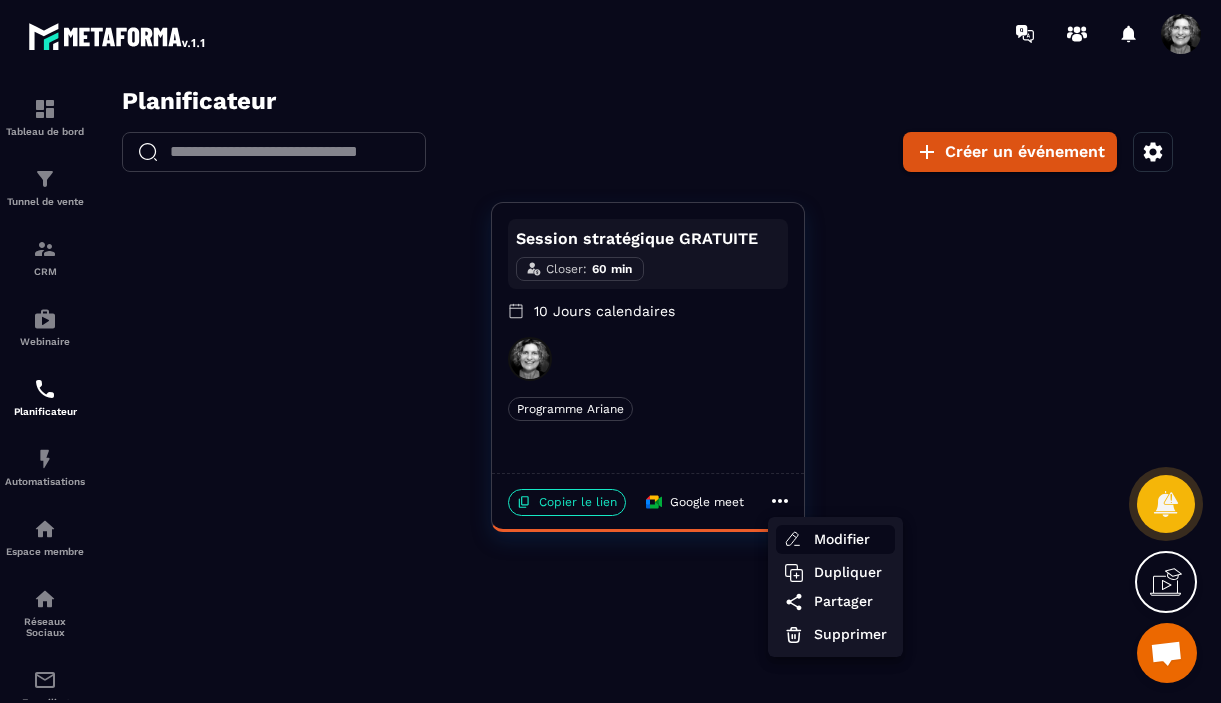click on "Modifier" at bounding box center [850, 539] 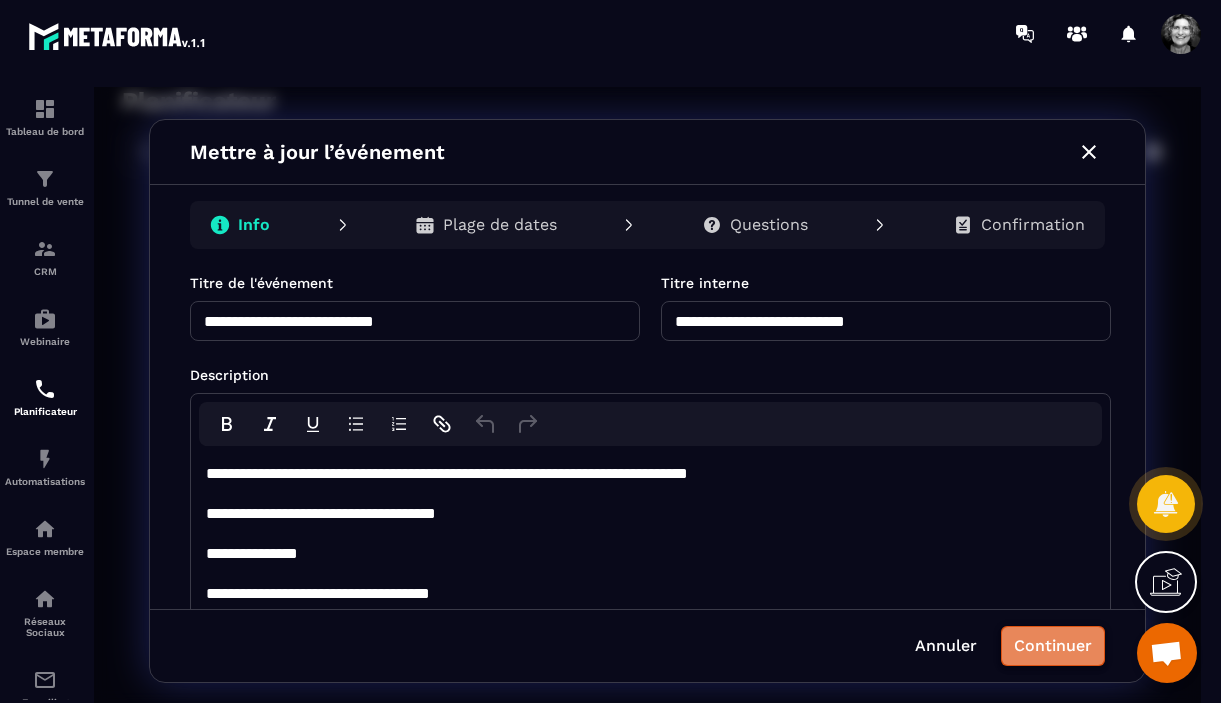 click on "Continuer" at bounding box center (1053, 646) 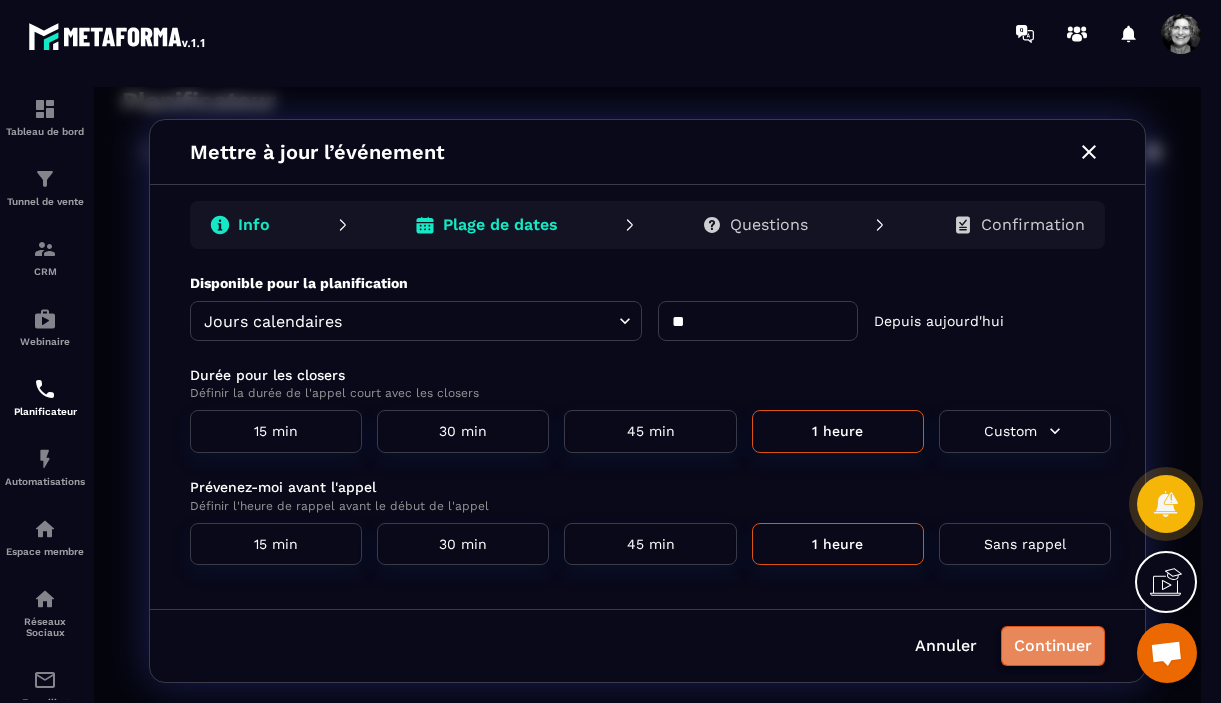 click on "Continuer" at bounding box center [1053, 646] 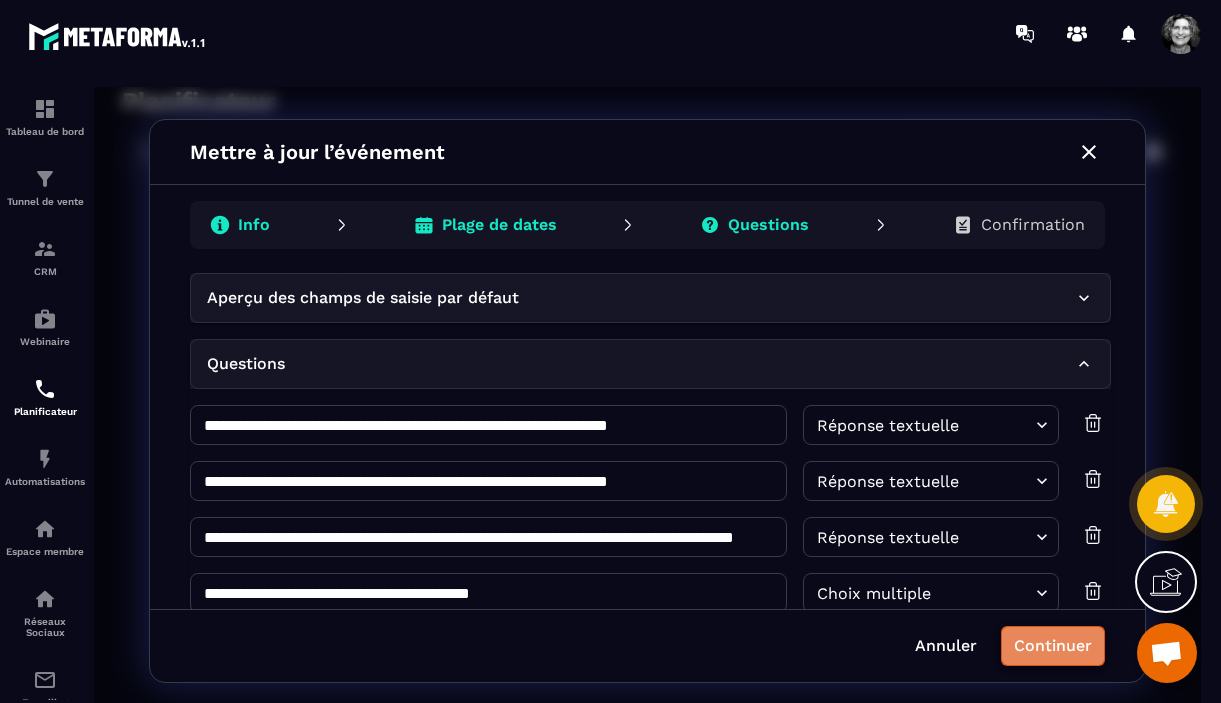 click on "Continuer" at bounding box center (1053, 646) 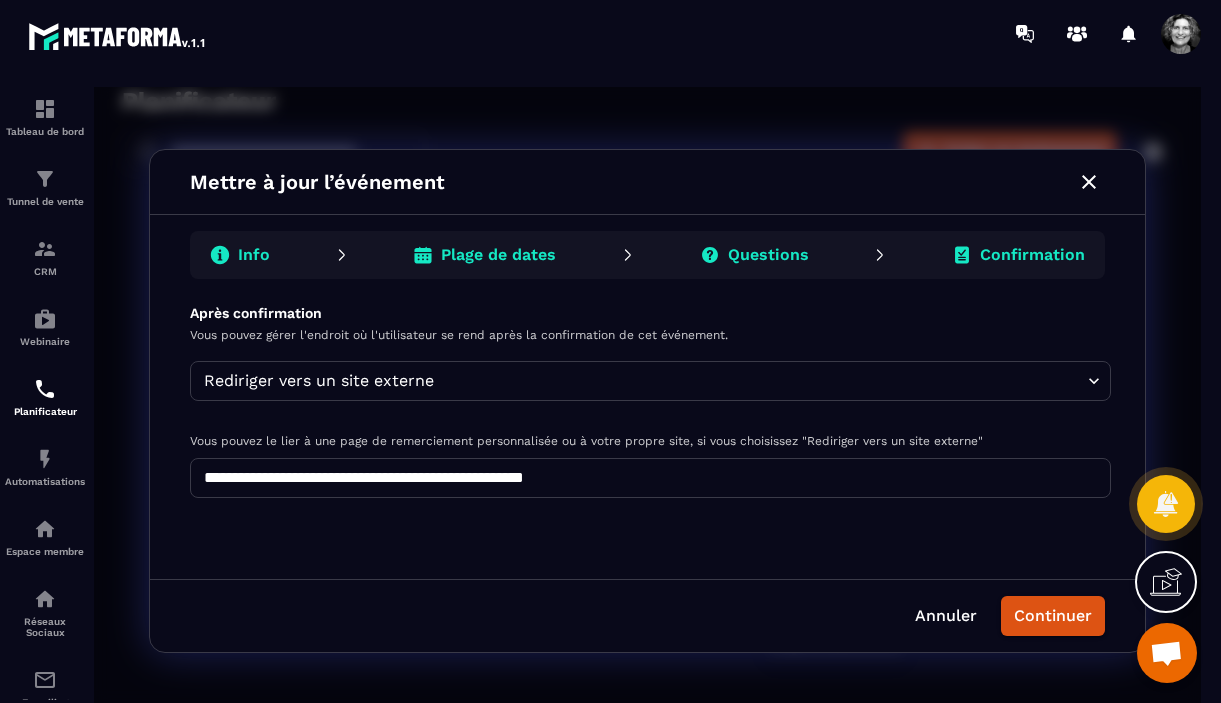 click on "**********" at bounding box center [650, 478] 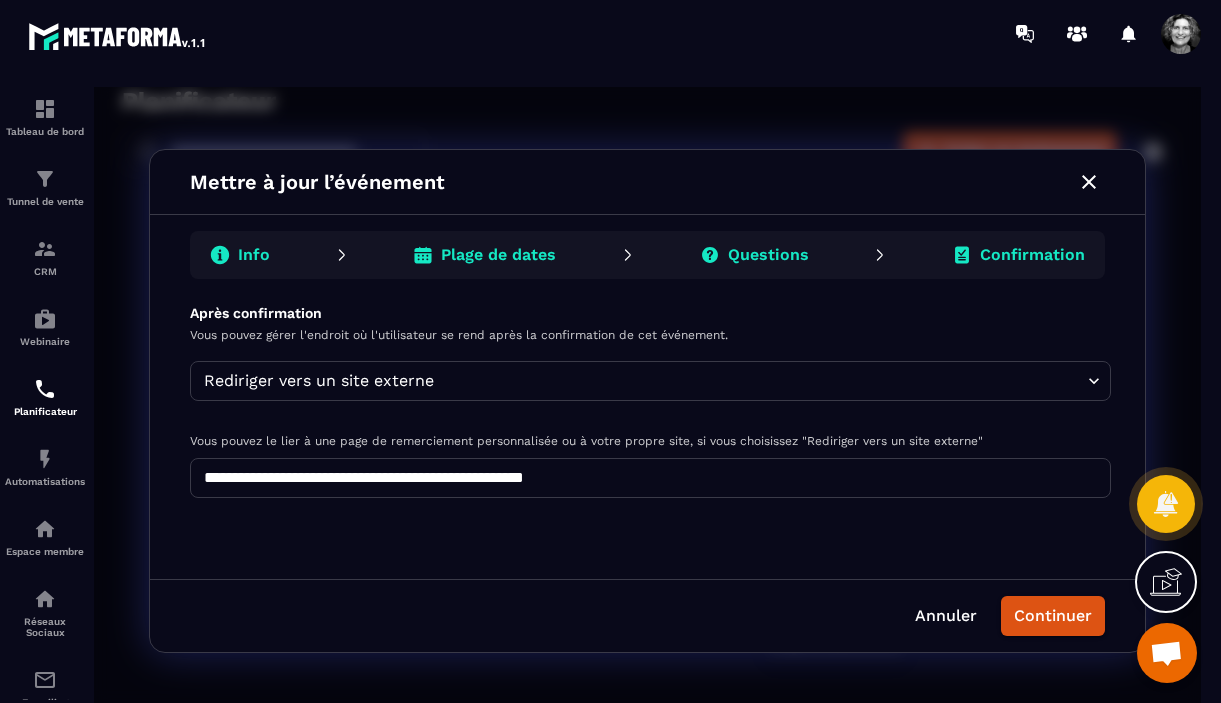 drag, startPoint x: 659, startPoint y: 488, endPoint x: 324, endPoint y: 451, distance: 337.03708 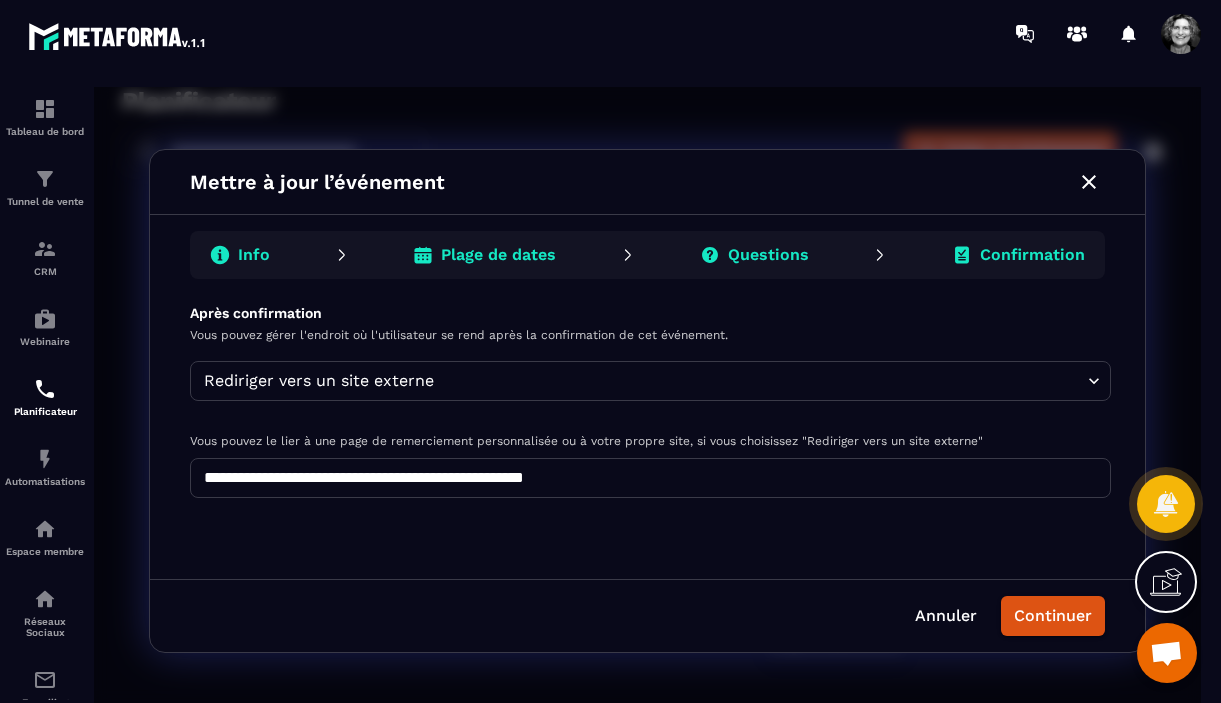 click on "**********" at bounding box center (650, 465) 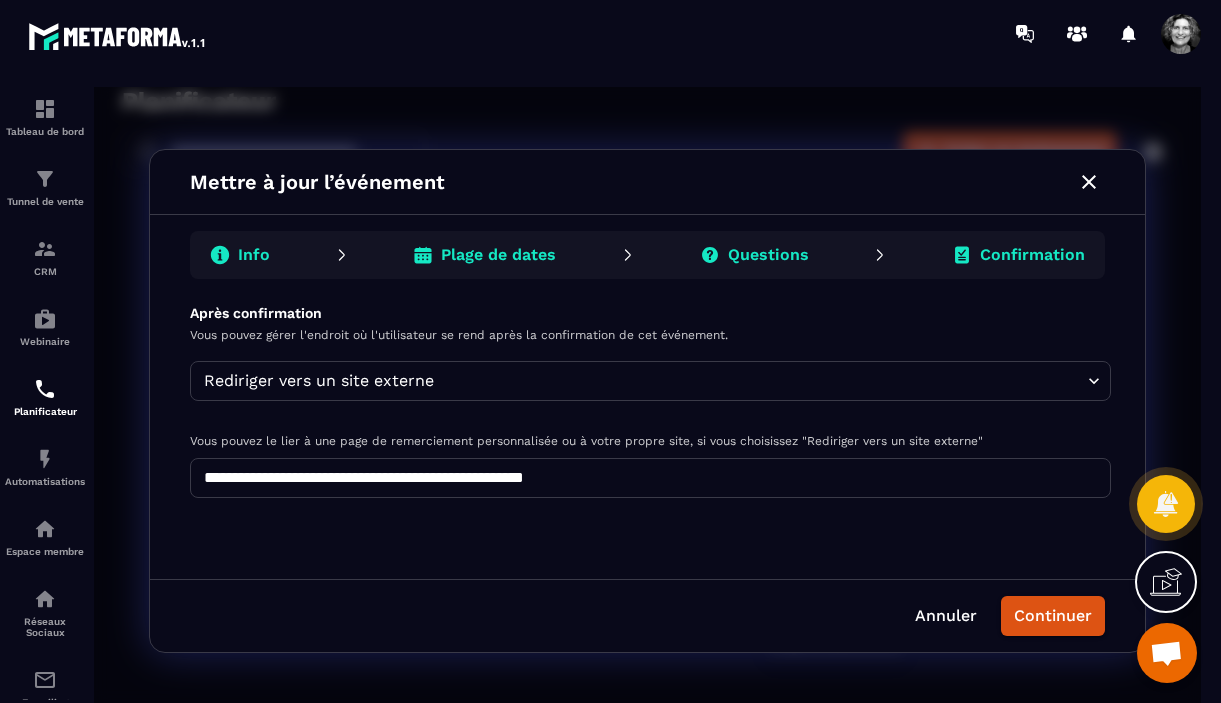 paste 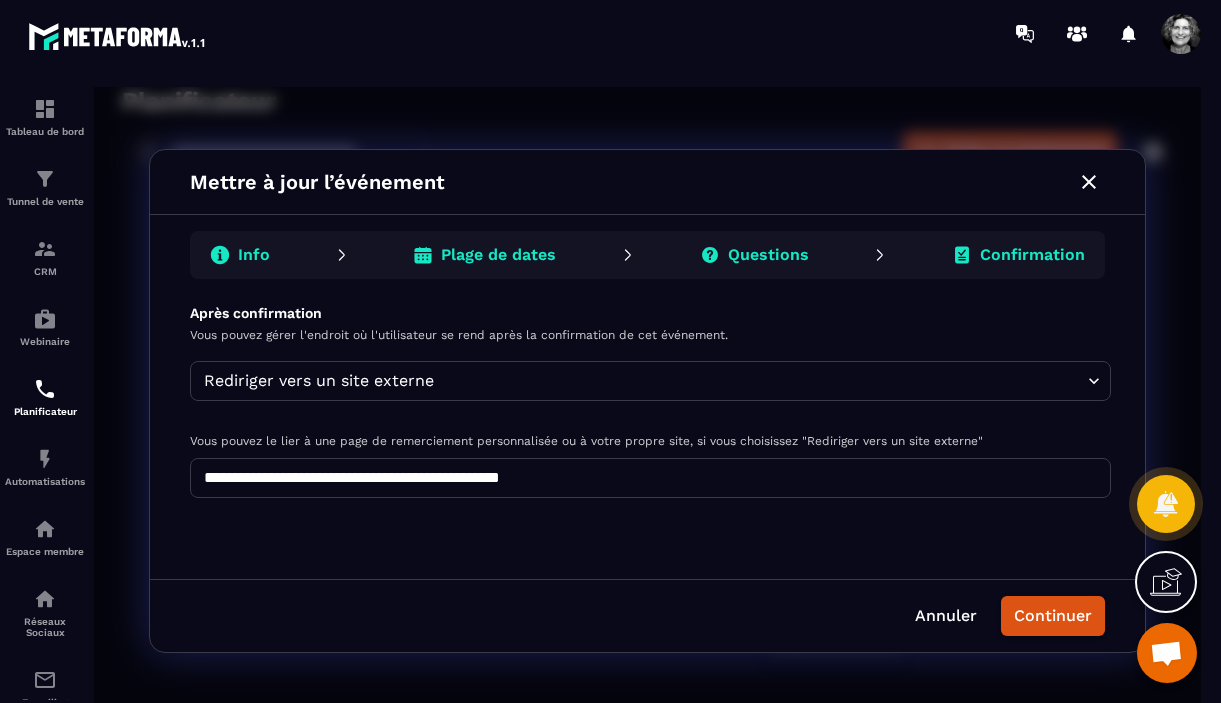 type on "**********" 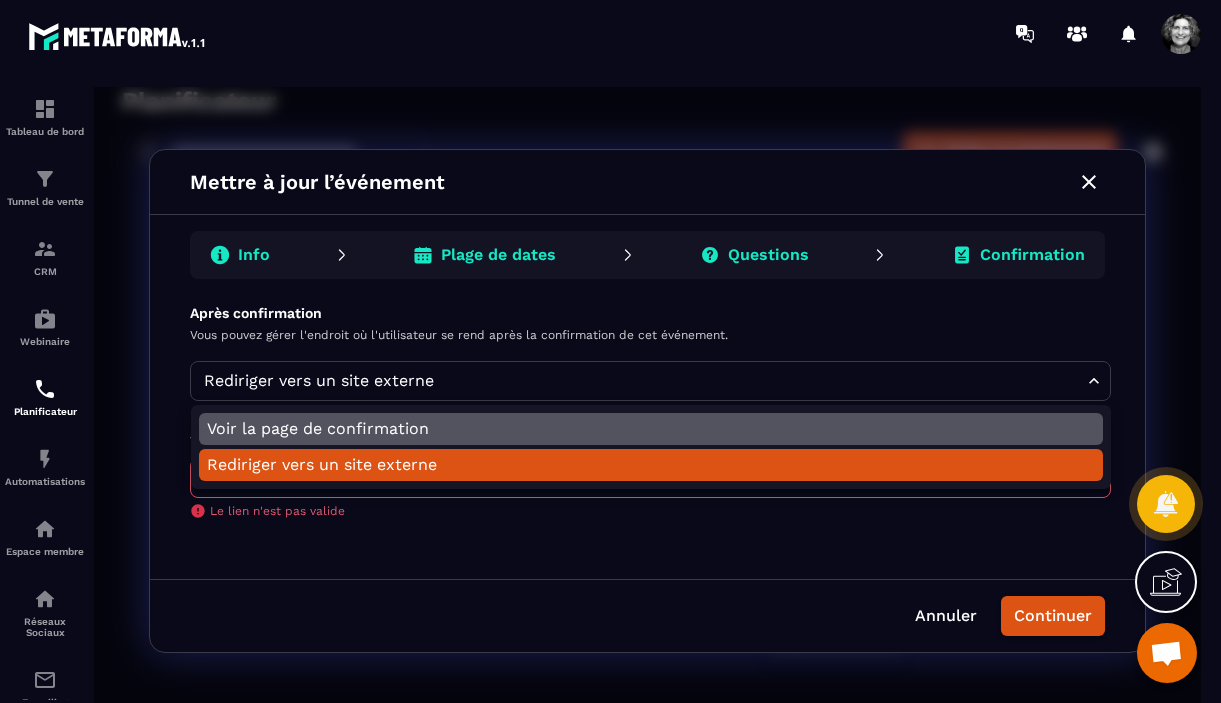 click on "Voir la page de confirmation" at bounding box center [651, 429] 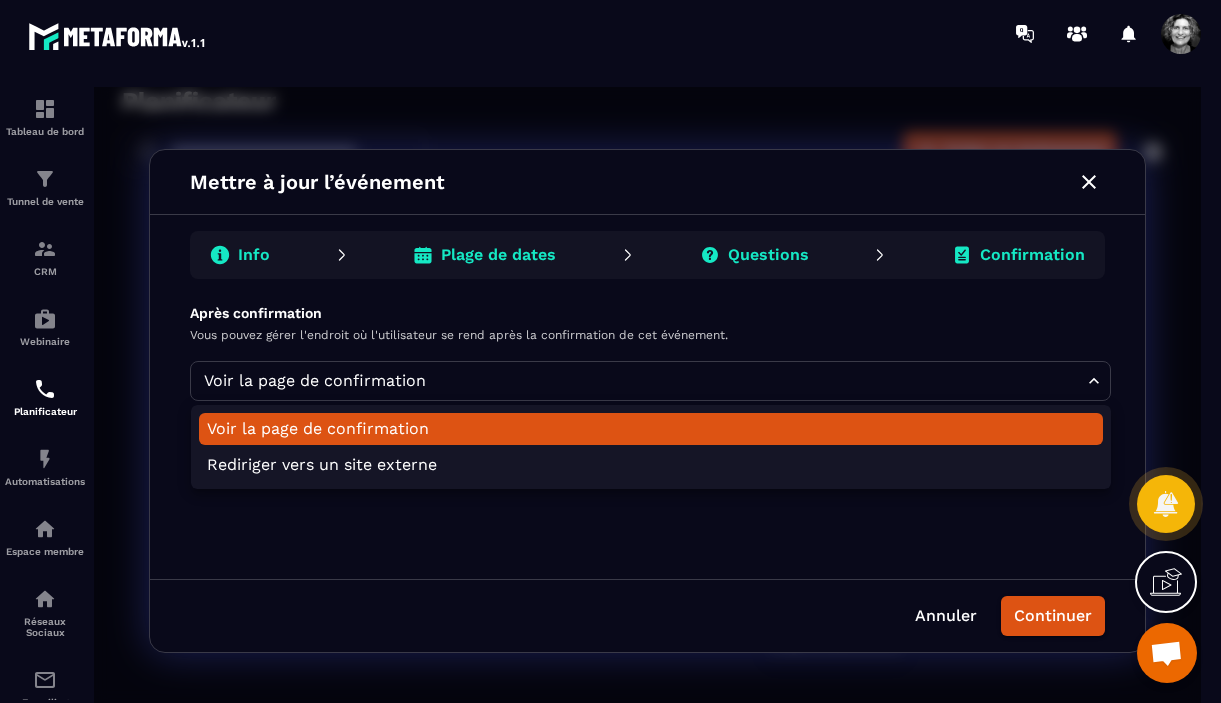click on "Planificateur ​ ​ Créer un événement Session stratégique GRATUITE Closer : 60   min 10 Jours calendaires Programme Ariane Programme Ariane Copier le lien Google meet Modifier Dupliquer Partager Supprimer Mettre à jour l’événement Info Plage de dates Questions Confirmation Après confirmation Vous pouvez gérer l'endroit où l'utilisateur se rend après la confirmation de cet événement. Voir la page de confirmation **** ​ Annuler Continuer Voir la page de confirmation Rediriger vers un site externe" at bounding box center [647, 401] 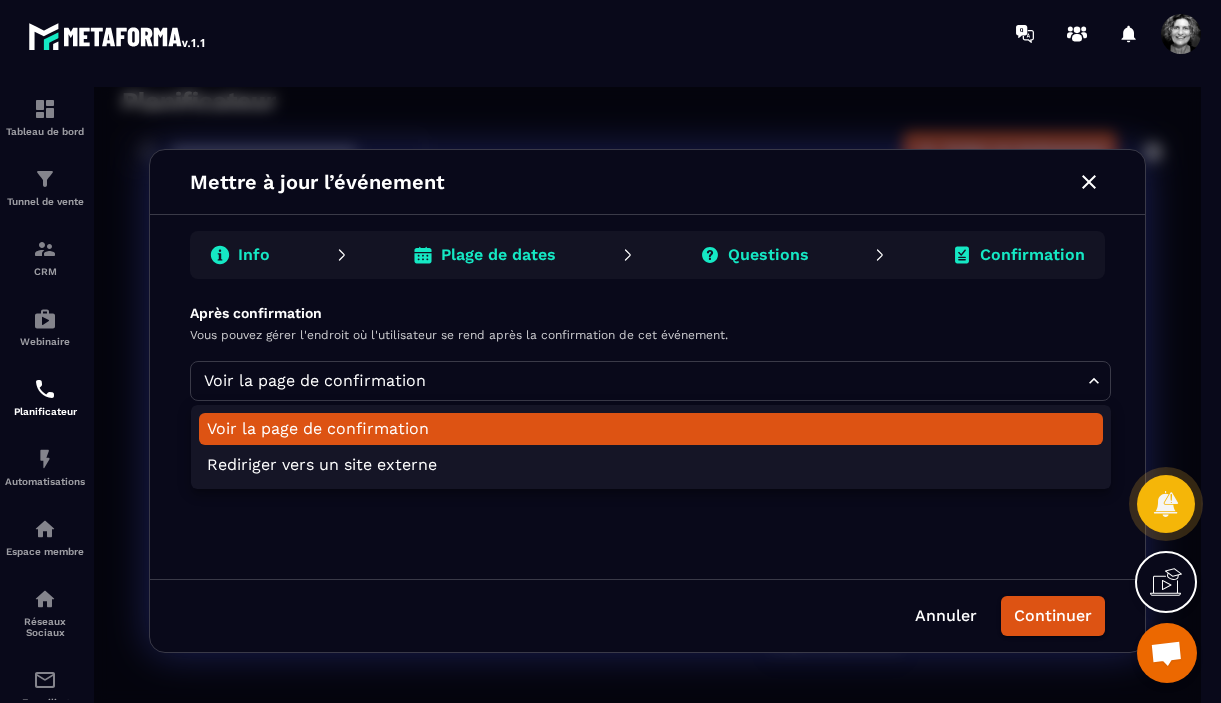 click on "Planificateur ​ ​ Créer un événement Session stratégique GRATUITE Closer : 60   min 10 Jours calendaires Programme Ariane Programme Ariane Copier le lien Google meet Modifier Dupliquer Partager Supprimer Mettre à jour l’événement Info Plage de dates Questions Confirmation Après confirmation Vous pouvez gérer l'endroit où l'utilisateur se rend après la confirmation de cet événement. Voir la page de confirmation **** ​ Annuler Continuer Voir la page de confirmation Rediriger vers un site externe" at bounding box center (647, 401) 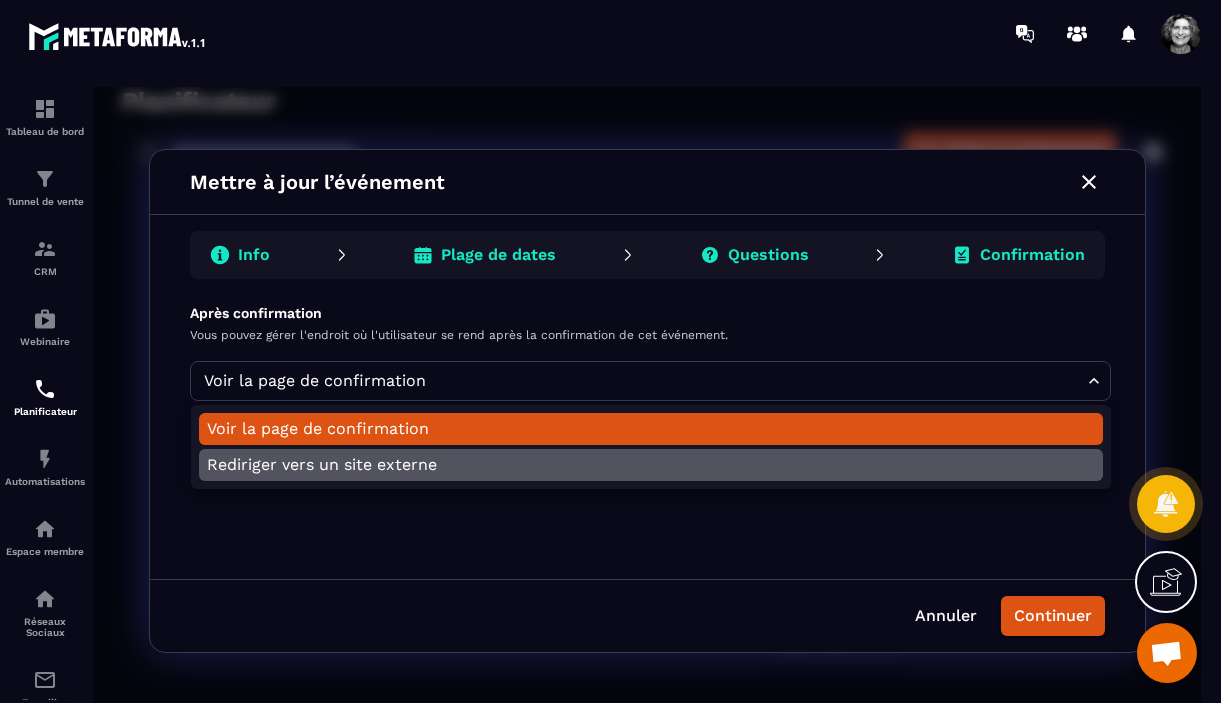 click on "Rediriger vers un site externe" at bounding box center (651, 465) 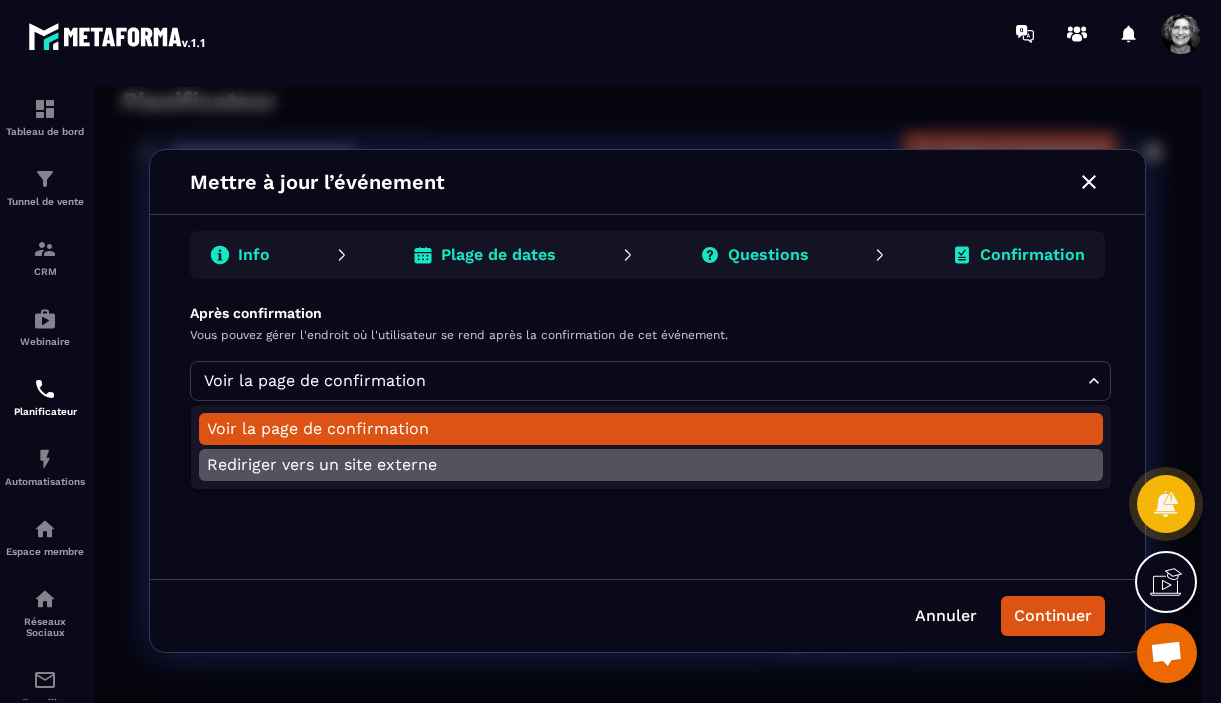 type on "********" 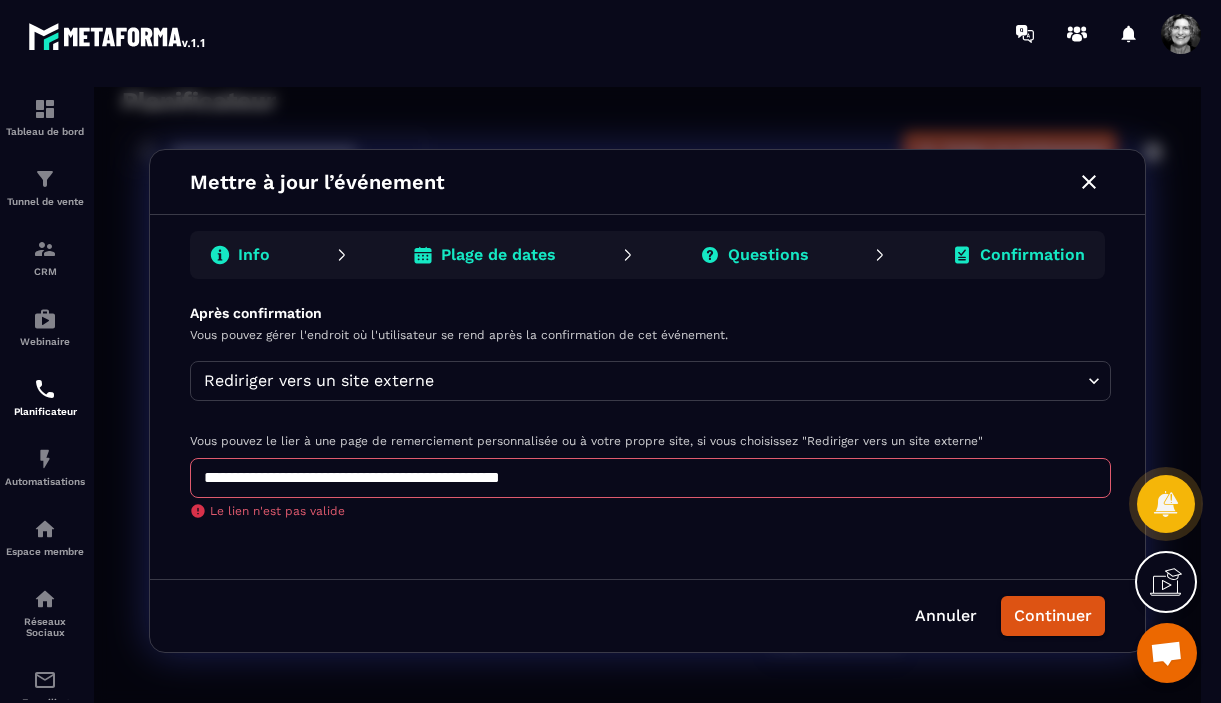 drag, startPoint x: 633, startPoint y: 476, endPoint x: 252, endPoint y: 451, distance: 381.81934 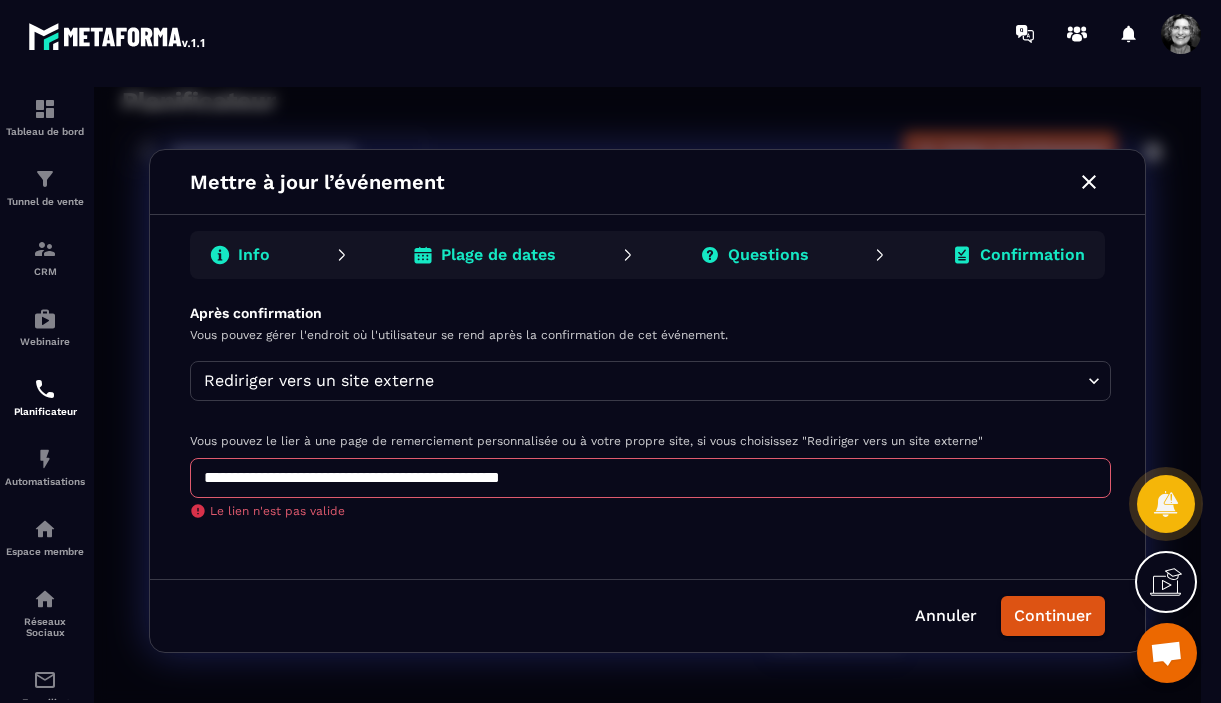 click on "**********" at bounding box center (650, 476) 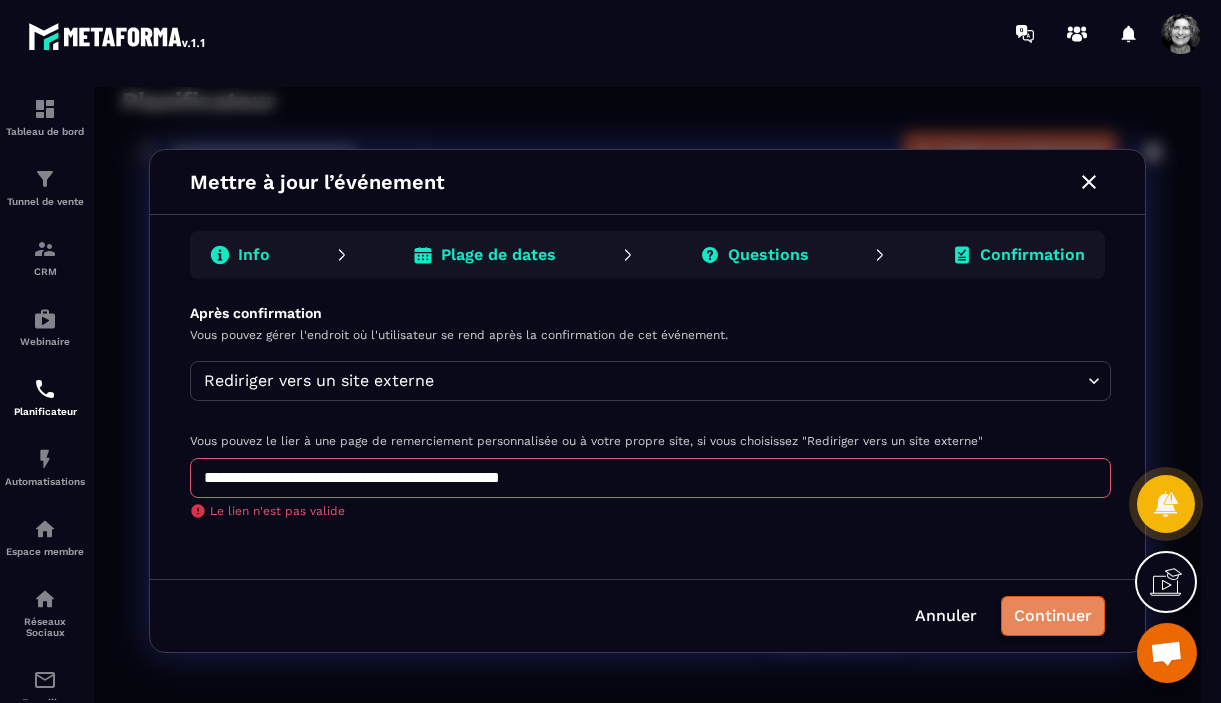 click on "Continuer" at bounding box center [1053, 616] 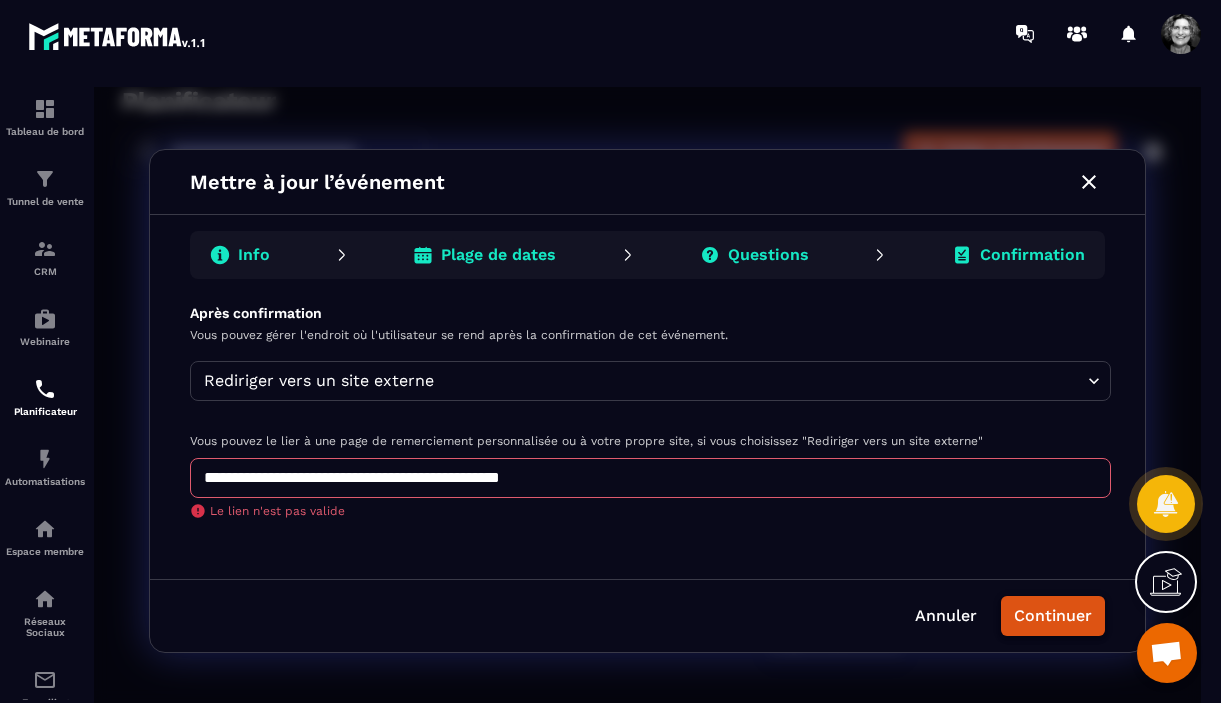 click on "Continuer" at bounding box center [1053, 616] 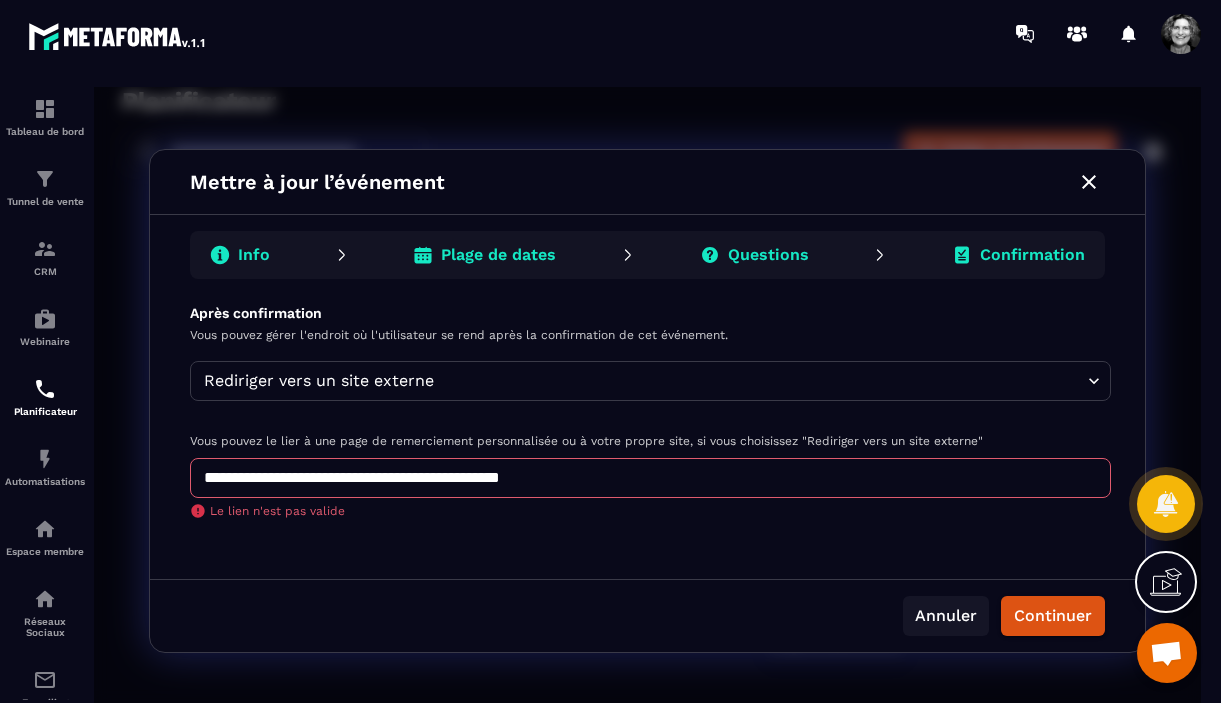 click on "Annuler" at bounding box center [946, 616] 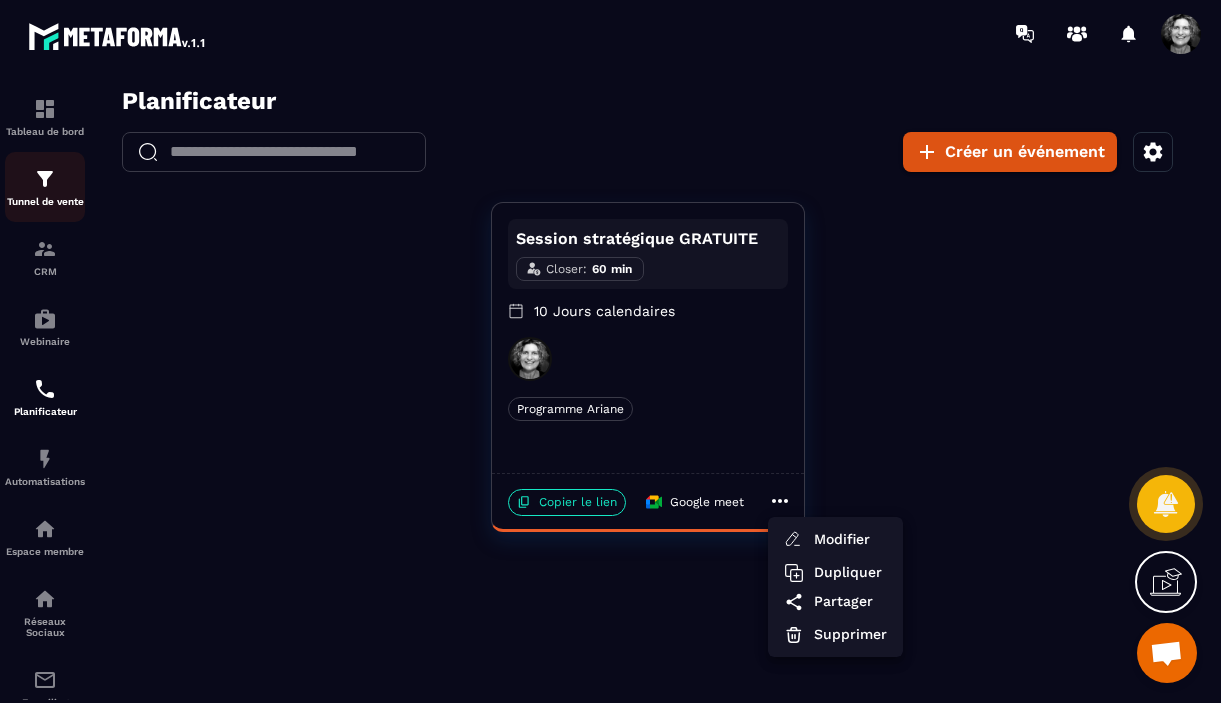 click at bounding box center (45, 179) 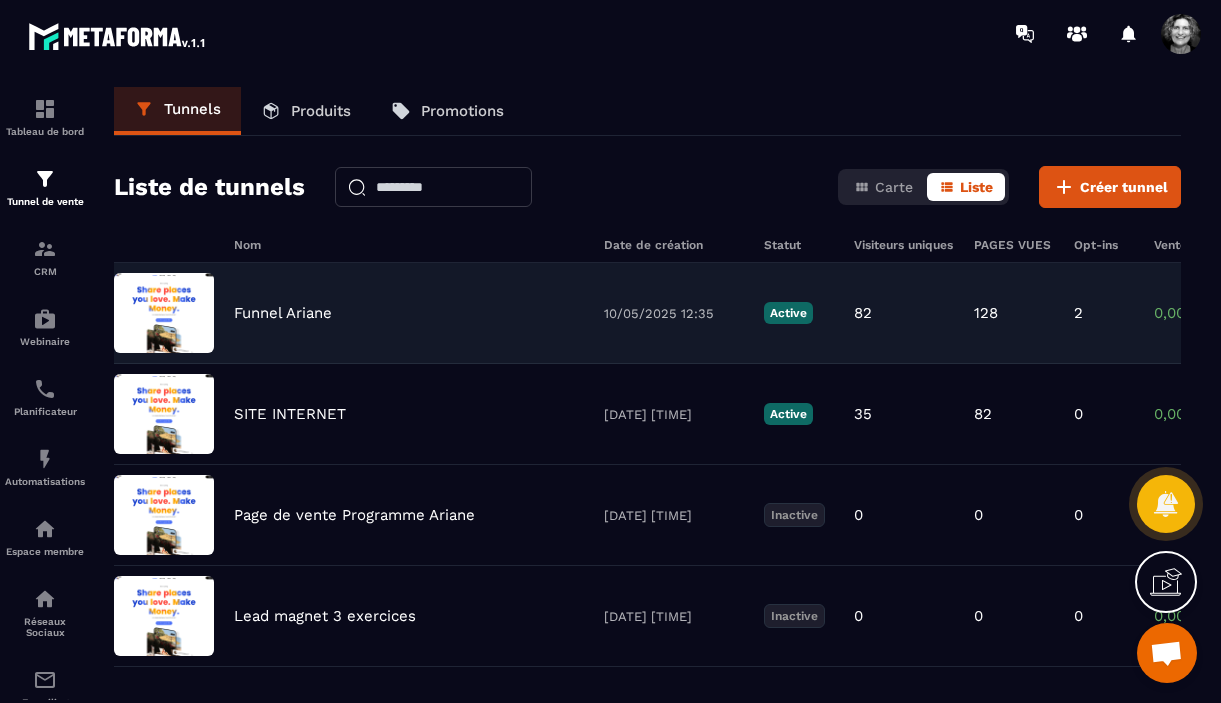 click on "Funnel Ariane" at bounding box center [409, 313] 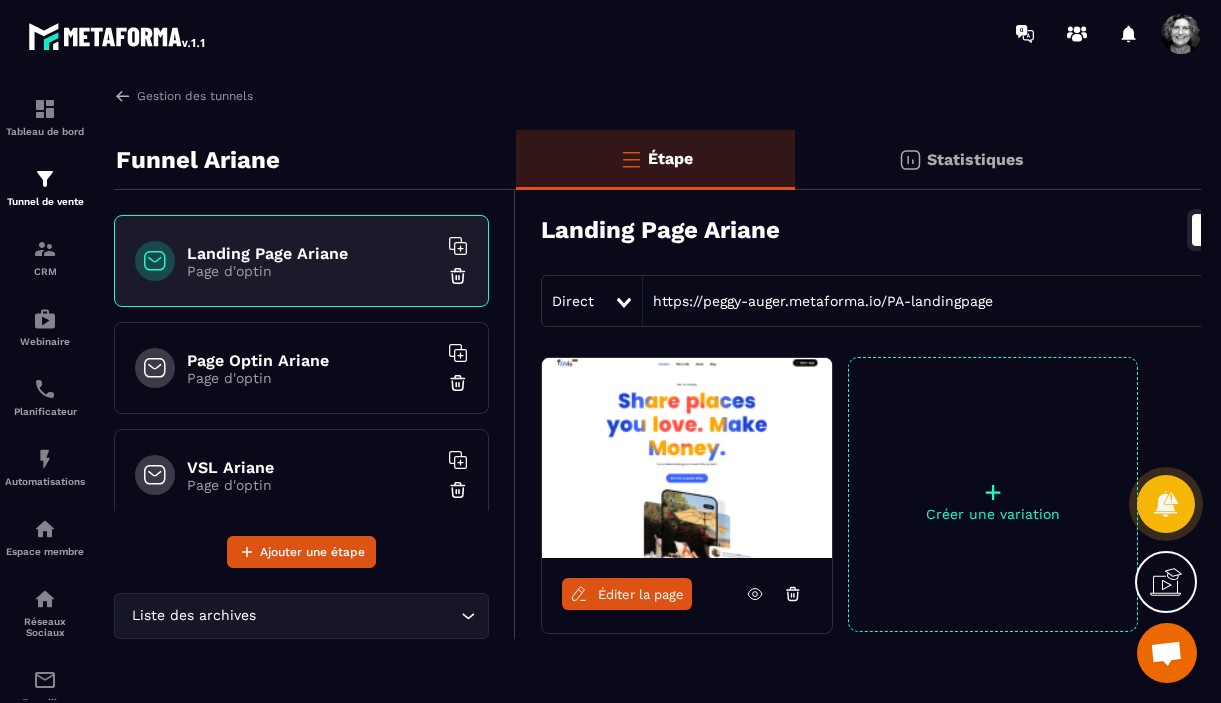 scroll, scrollTop: 132, scrollLeft: 0, axis: vertical 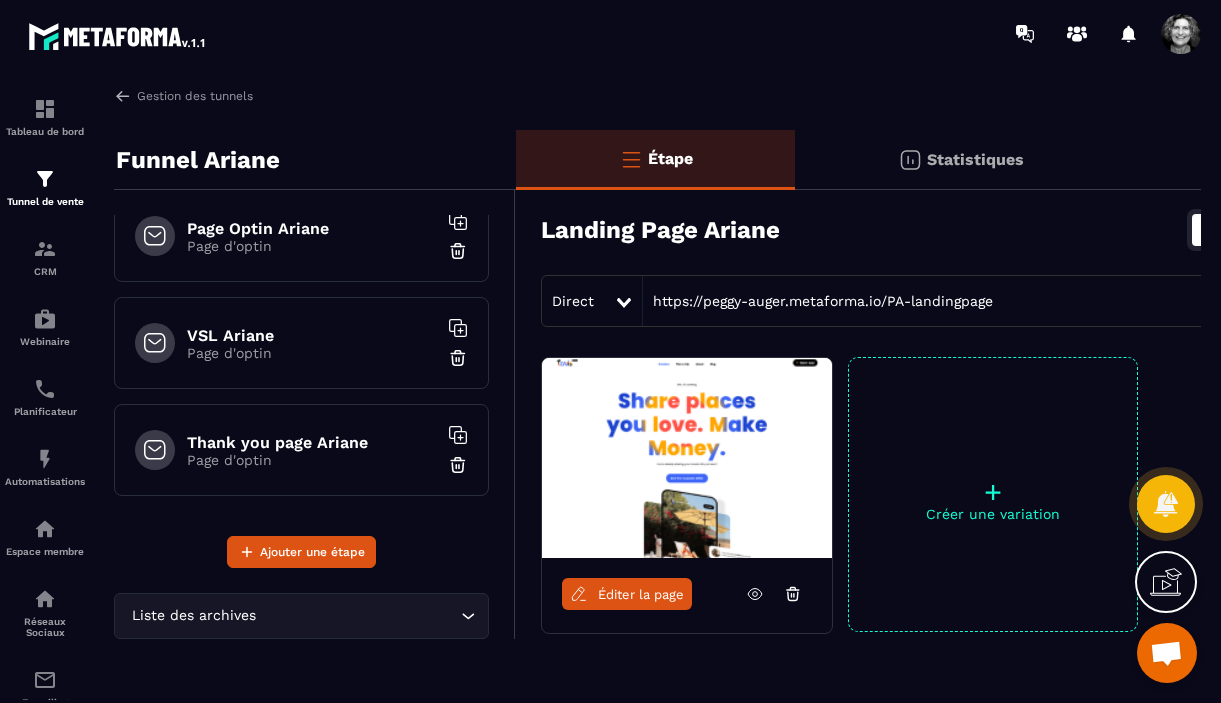 click on "Page d'optin" at bounding box center (312, 460) 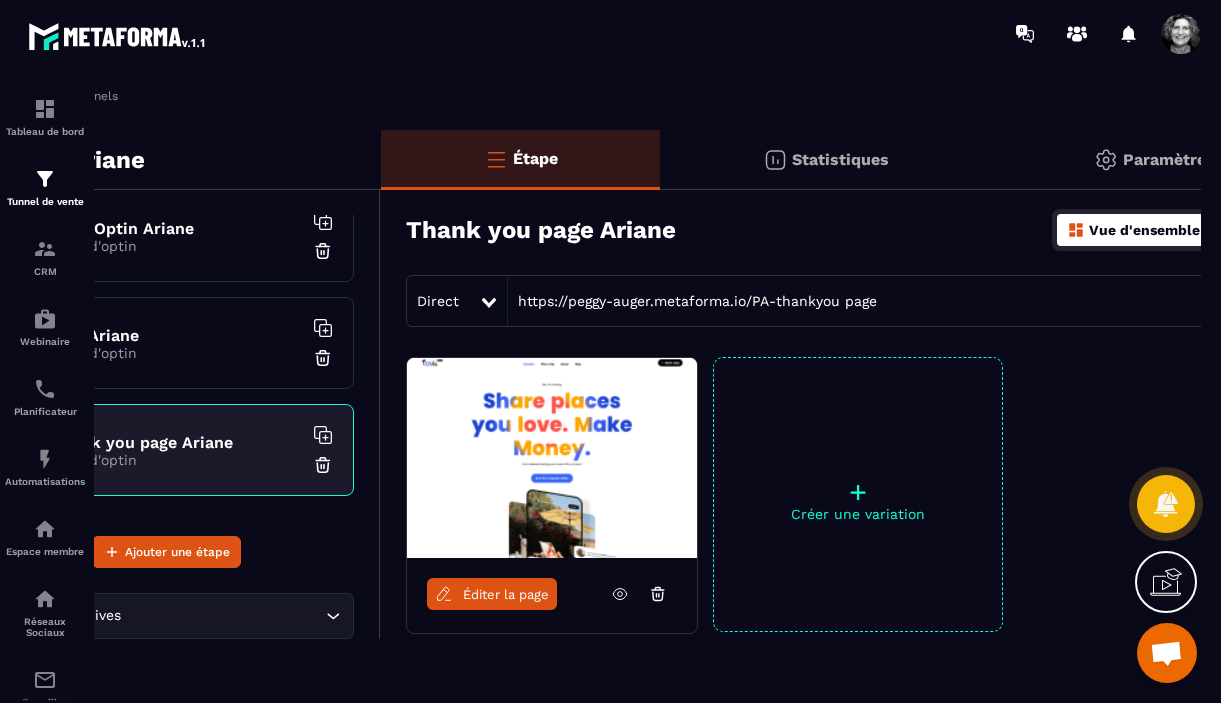 scroll, scrollTop: 0, scrollLeft: 242, axis: horizontal 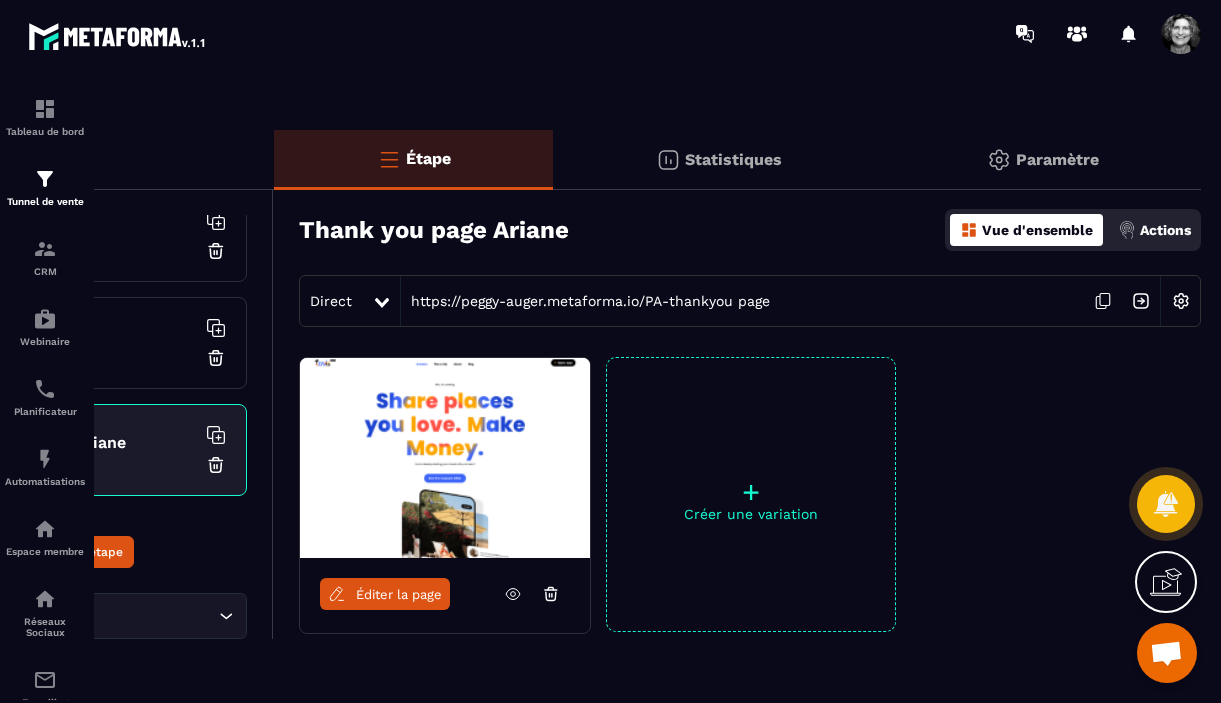 click 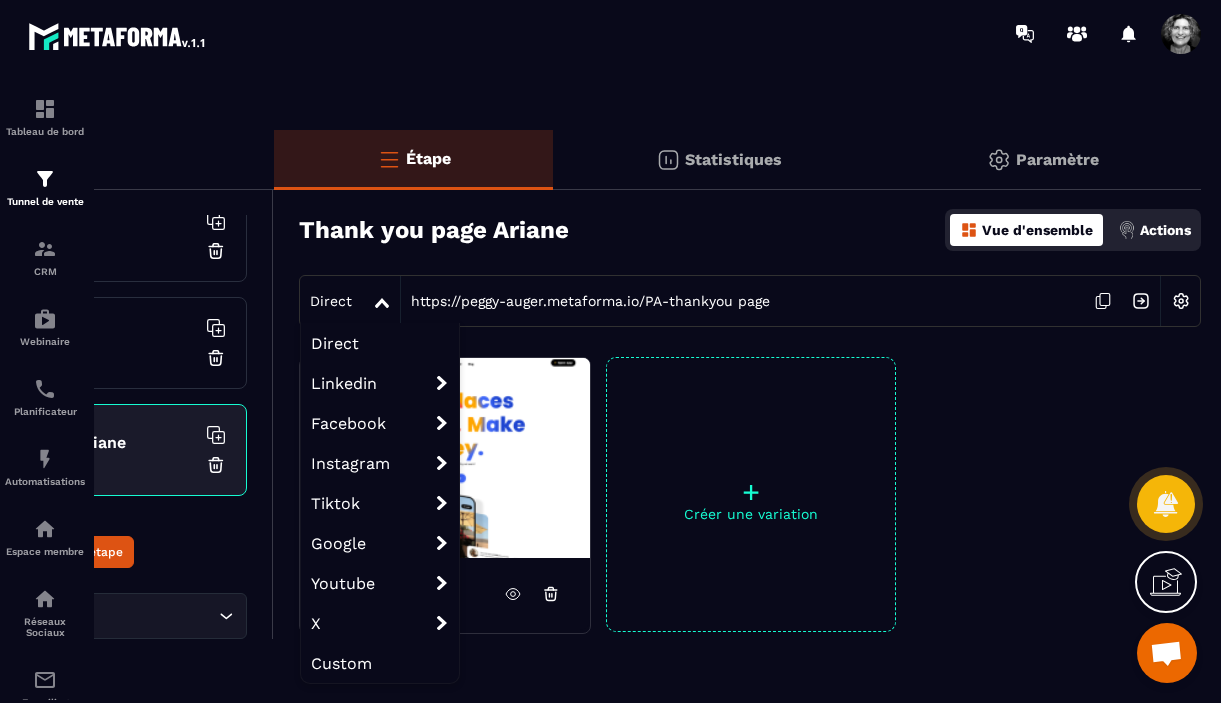 click 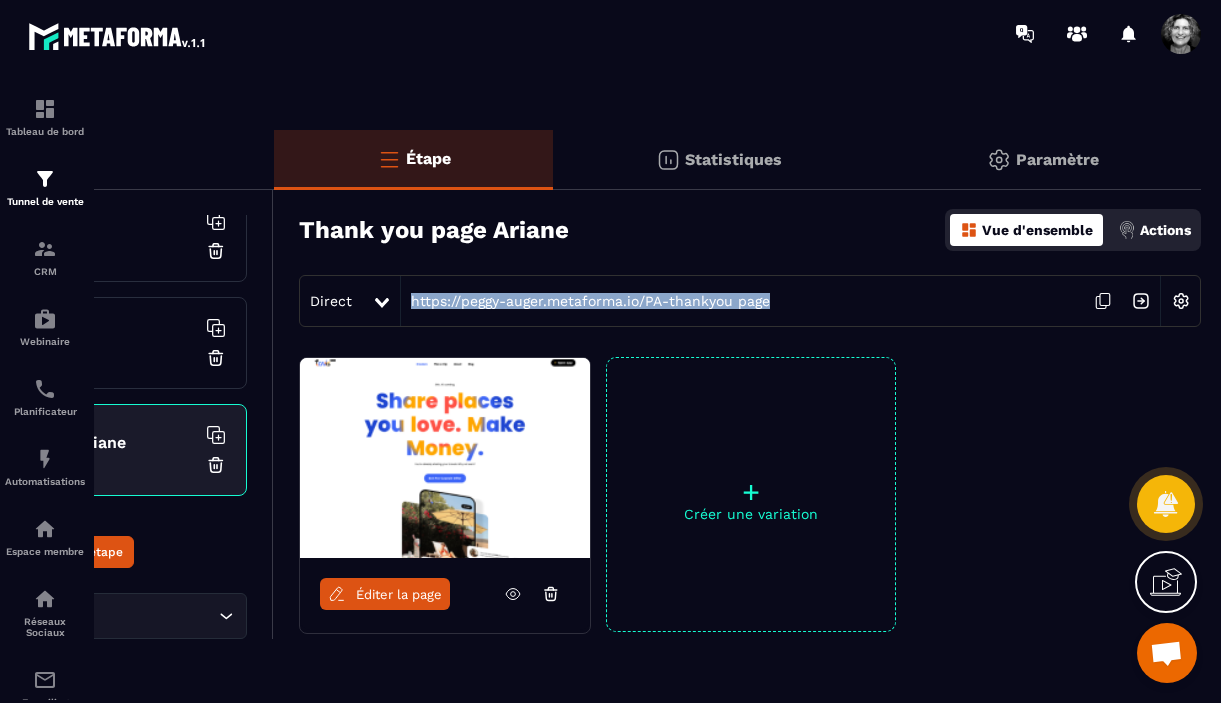 drag, startPoint x: 784, startPoint y: 300, endPoint x: 496, endPoint y: 285, distance: 288.39035 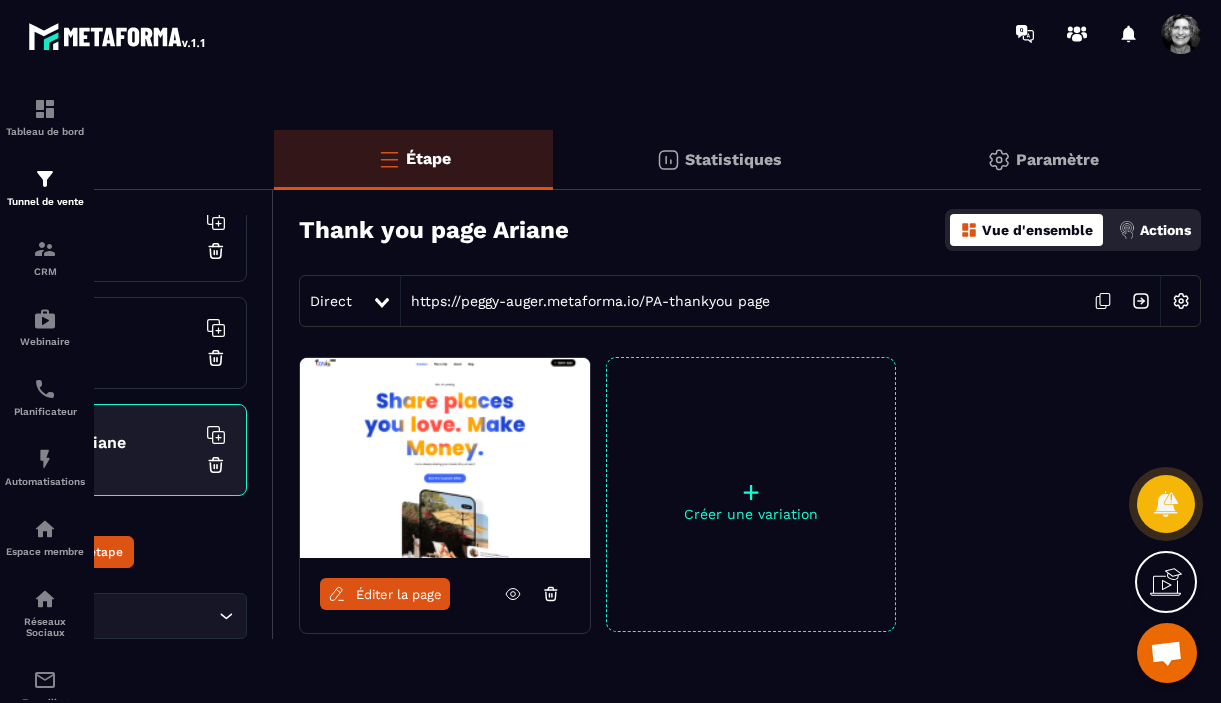 click on "Direct https://peggy-auger.metaforma.io/PA-thankyou page" at bounding box center (750, 301) 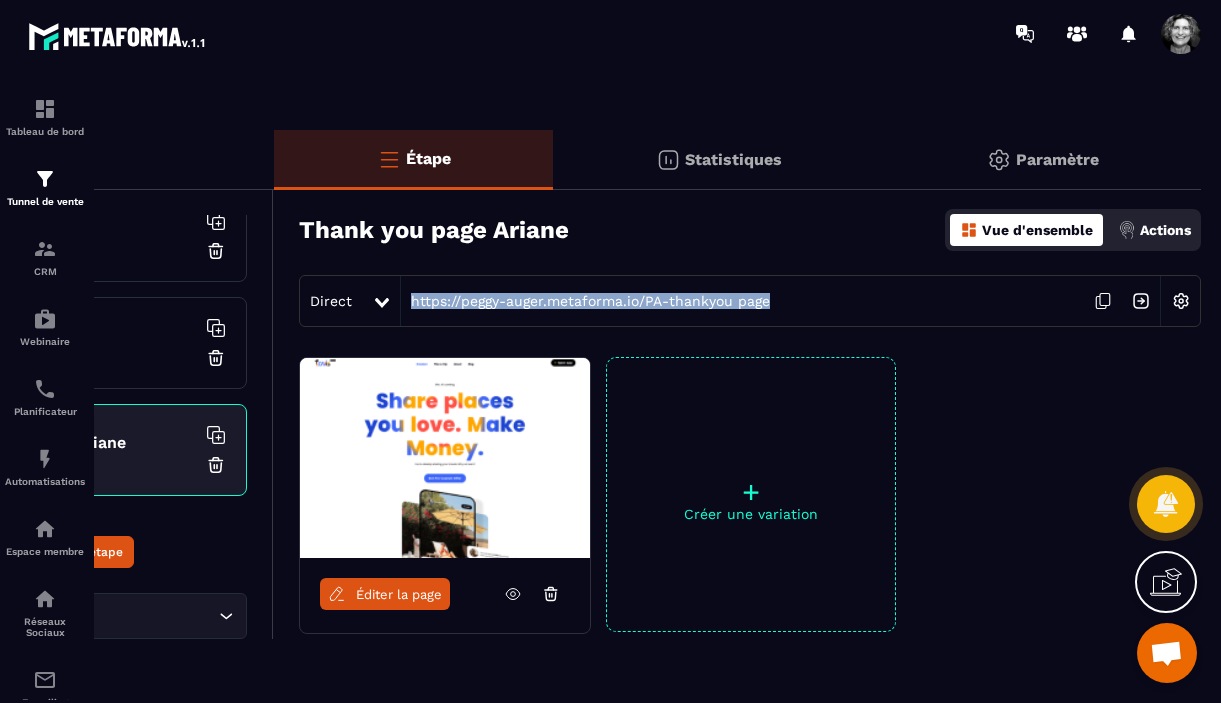 drag, startPoint x: 780, startPoint y: 305, endPoint x: 395, endPoint y: 298, distance: 385.06363 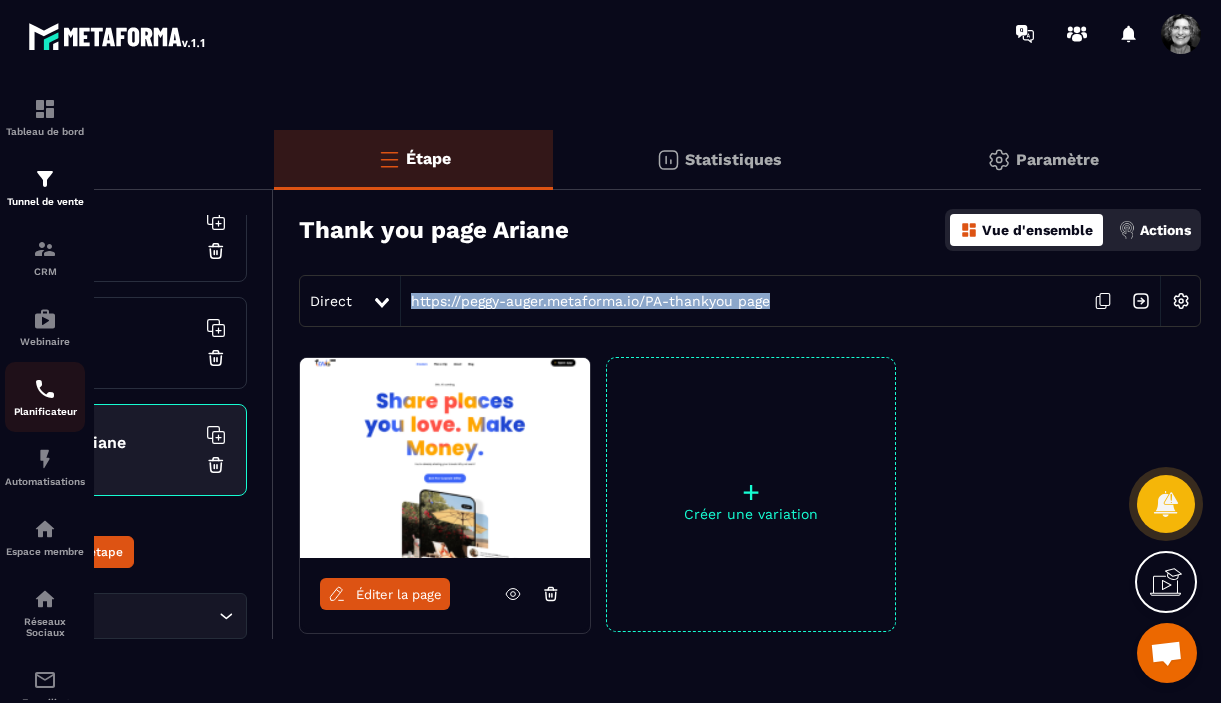 click at bounding box center (45, 389) 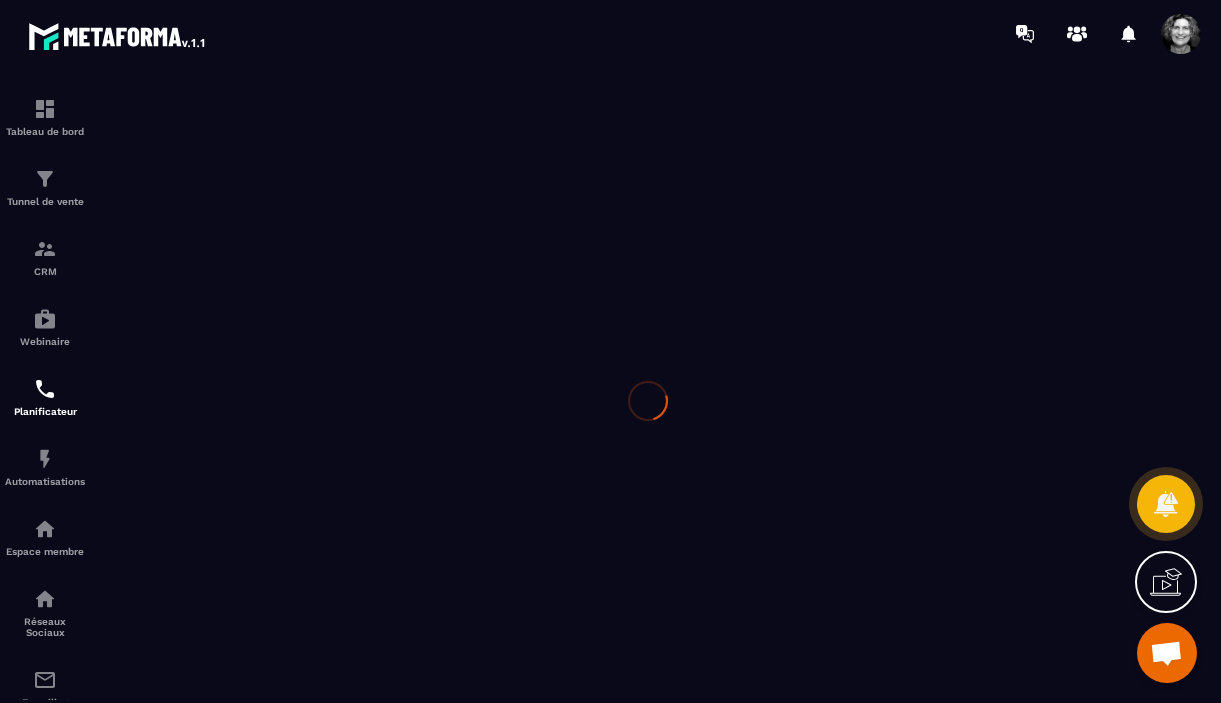 scroll, scrollTop: 0, scrollLeft: 0, axis: both 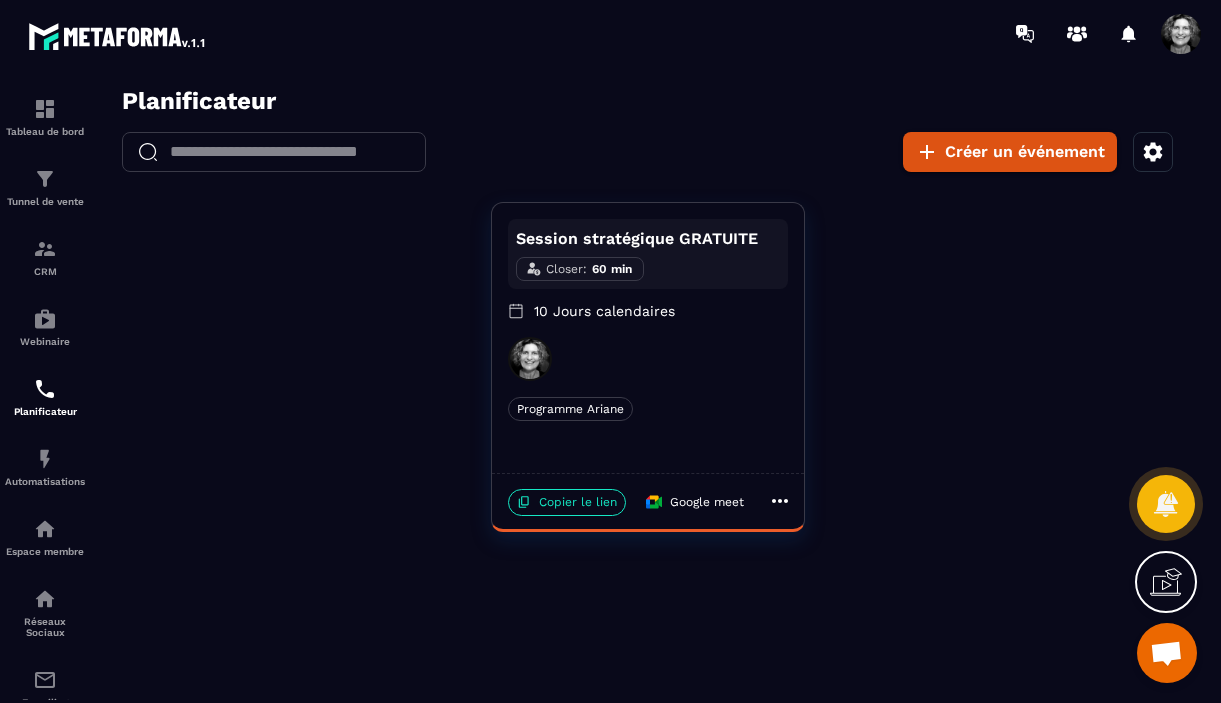 click 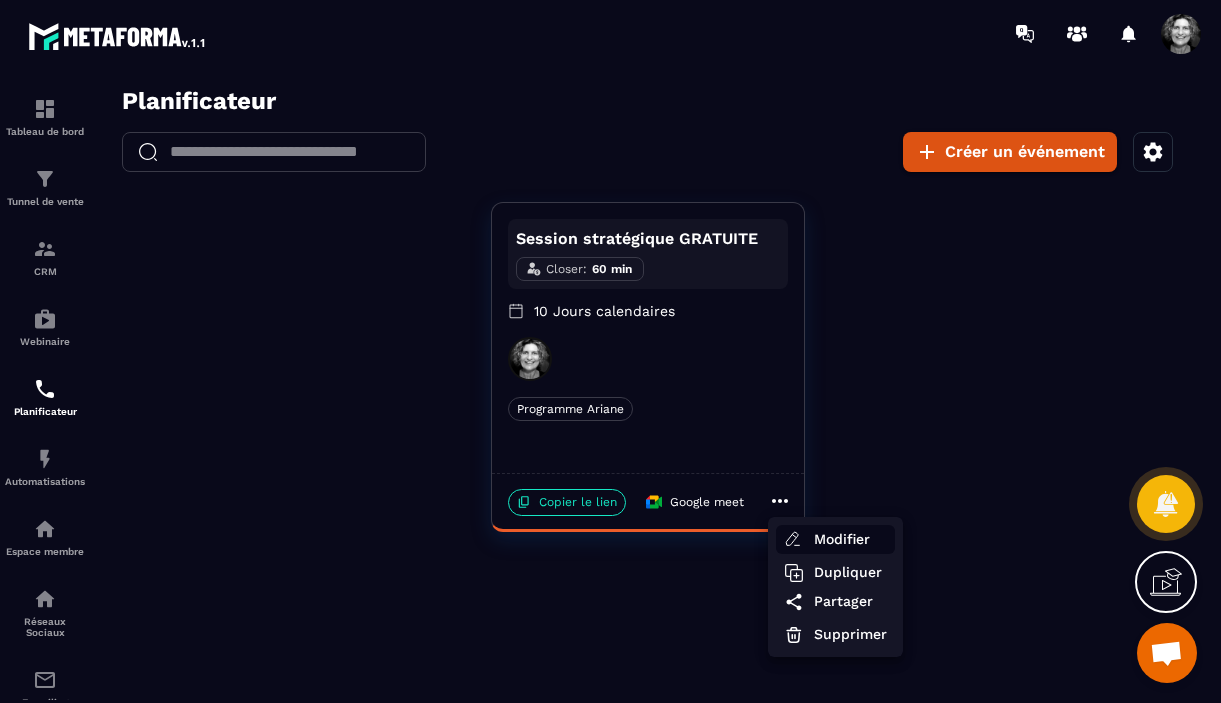 click on "Modifier" at bounding box center (850, 539) 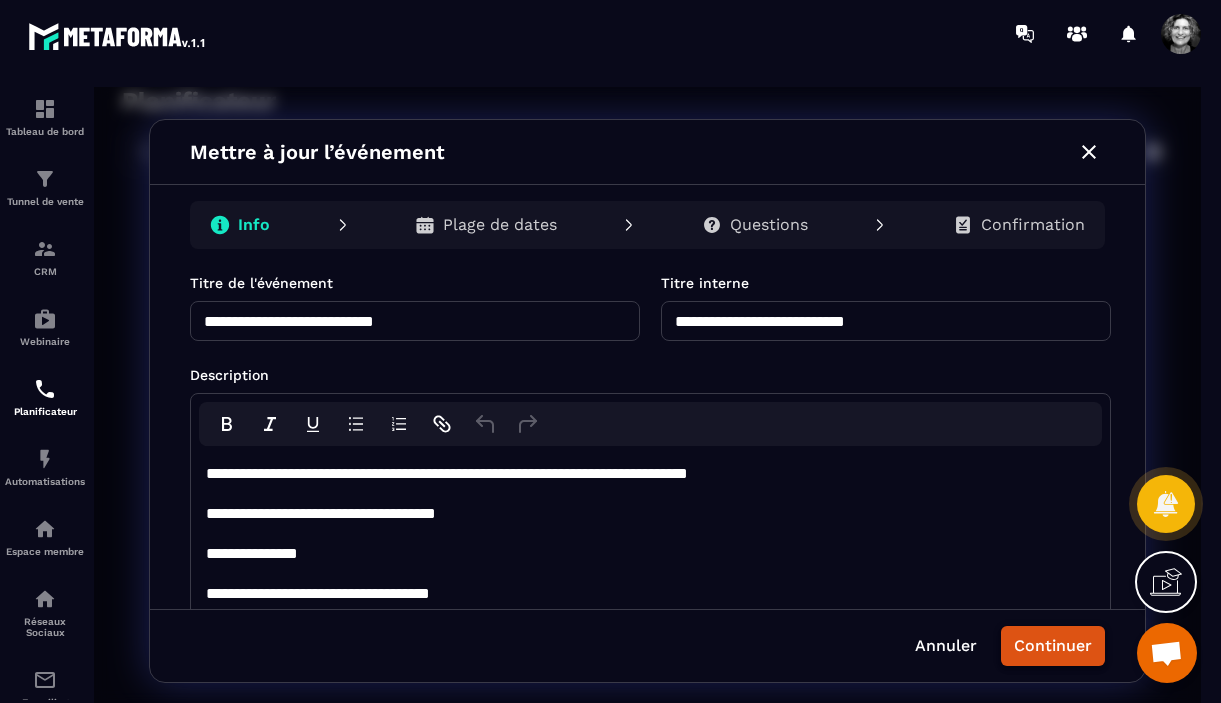click on "Continuer" at bounding box center (1053, 646) 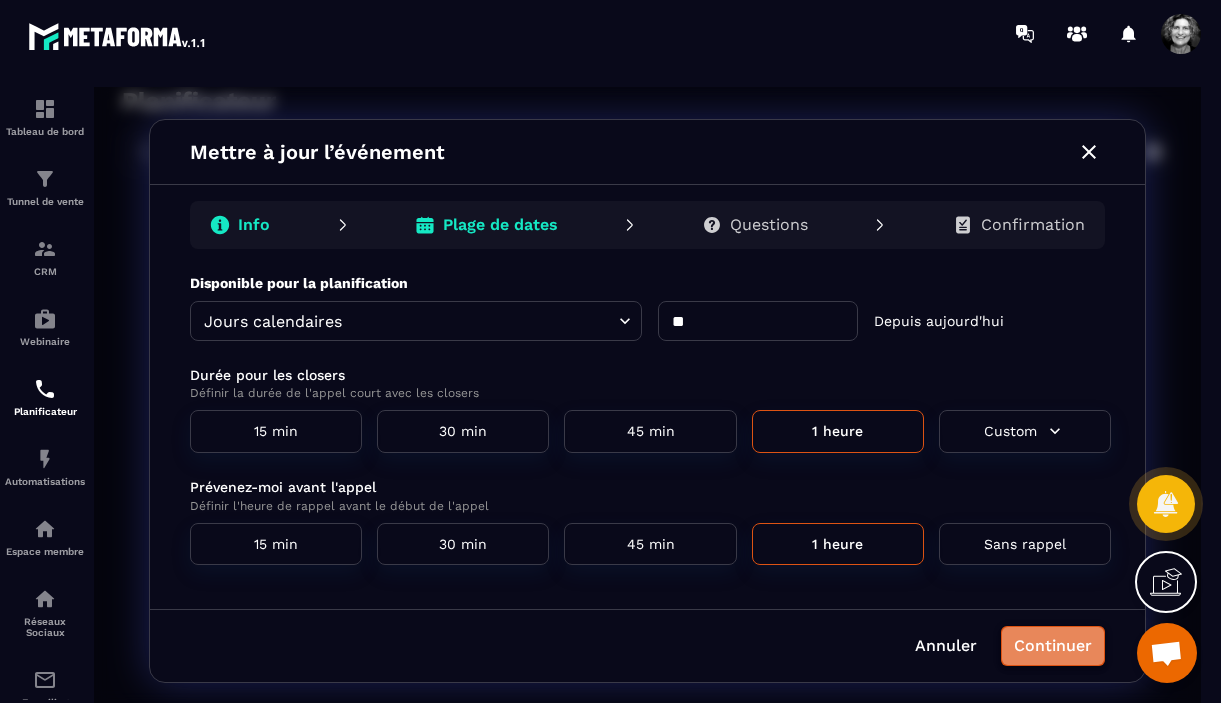 click on "Continuer" at bounding box center (1053, 646) 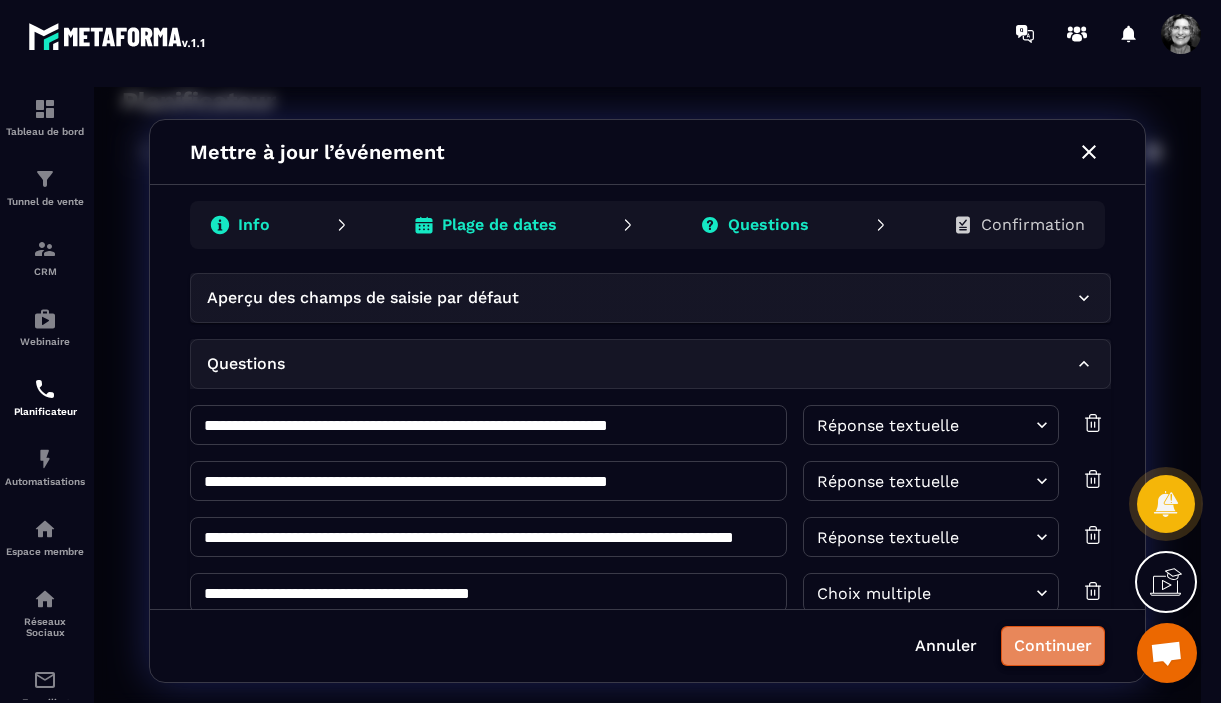 click on "Continuer" at bounding box center (1053, 646) 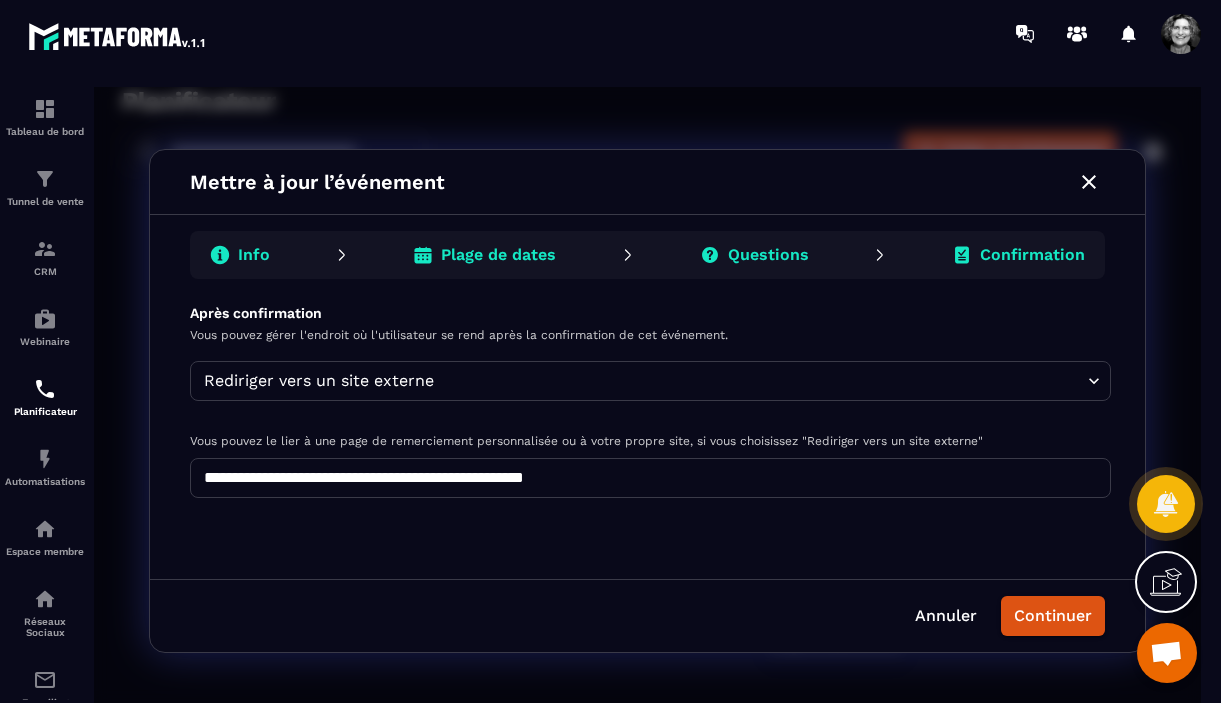 click on "**********" at bounding box center [650, 478] 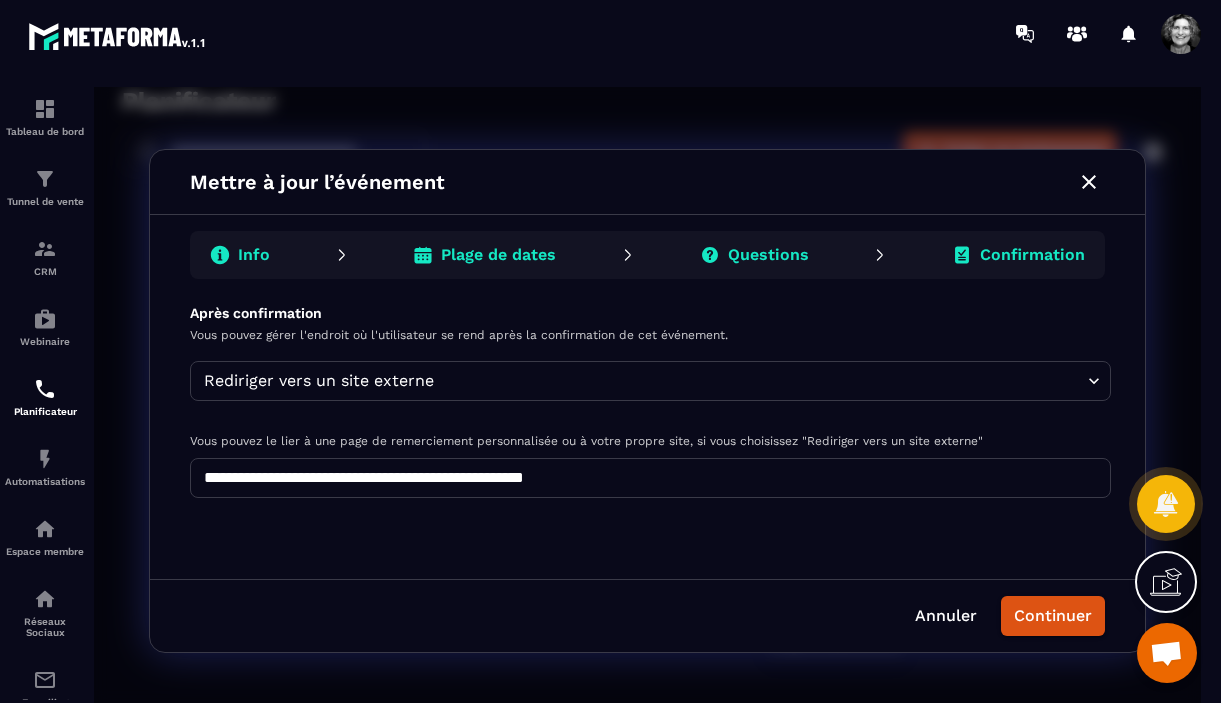 paste 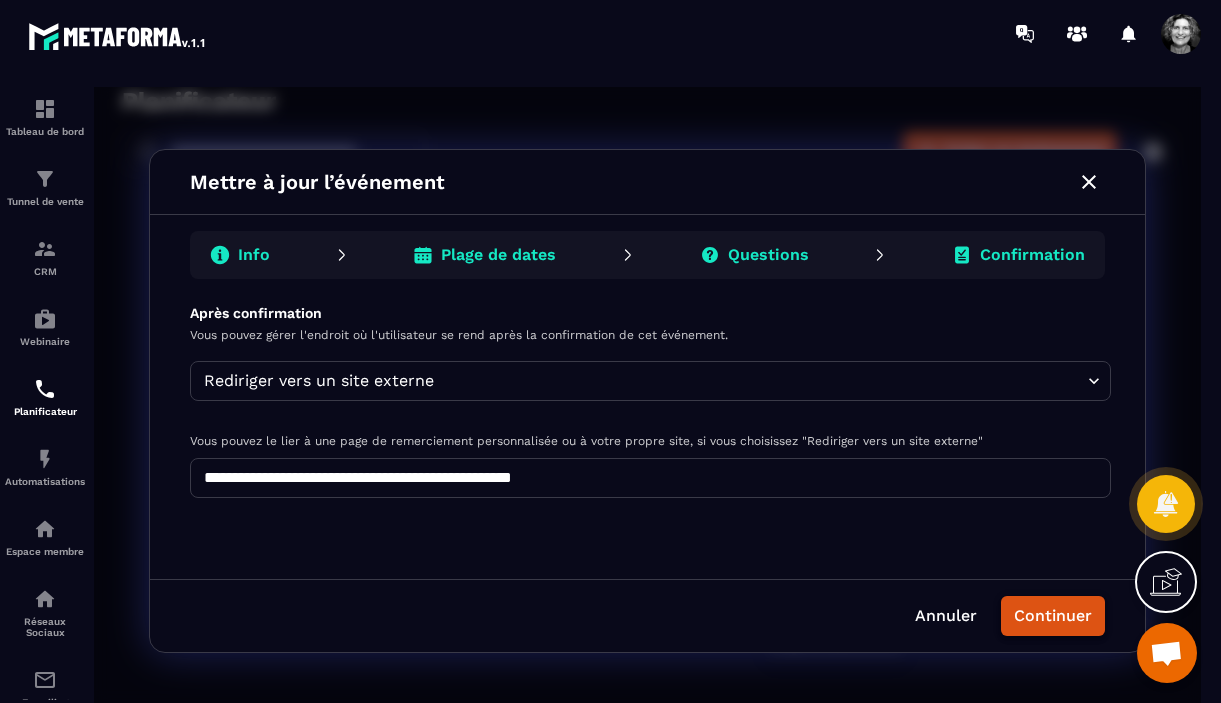 type on "**********" 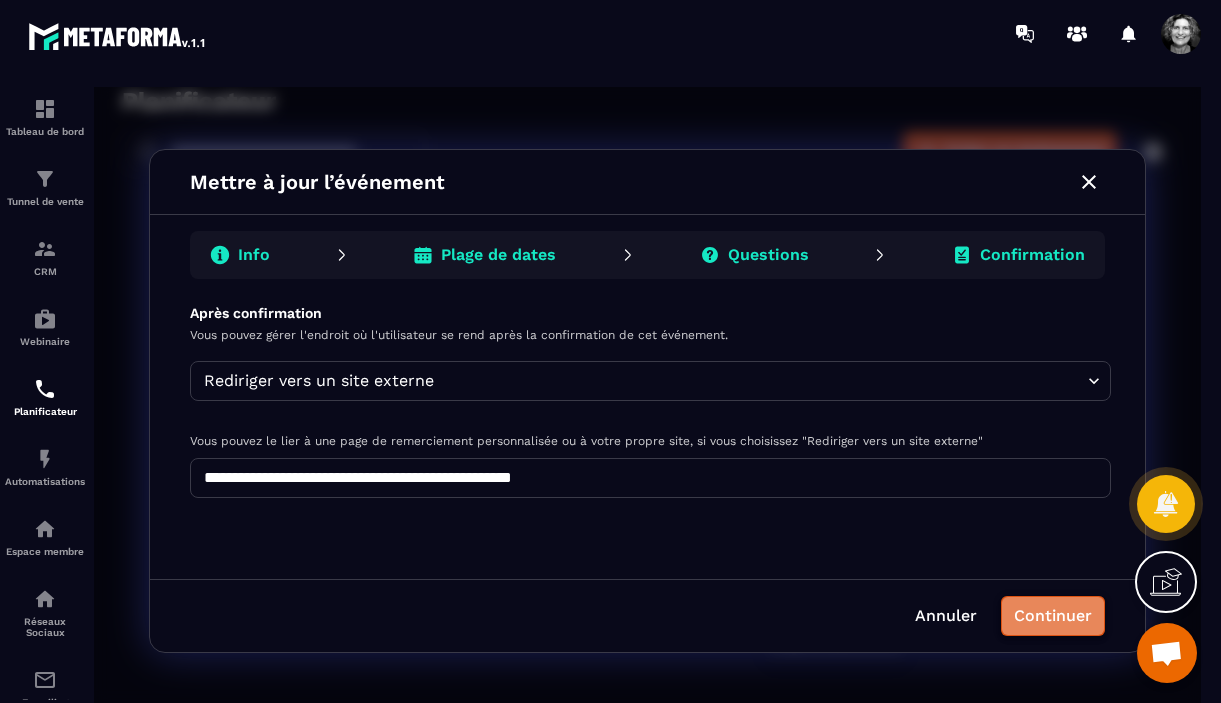 click on "Continuer" at bounding box center [1053, 616] 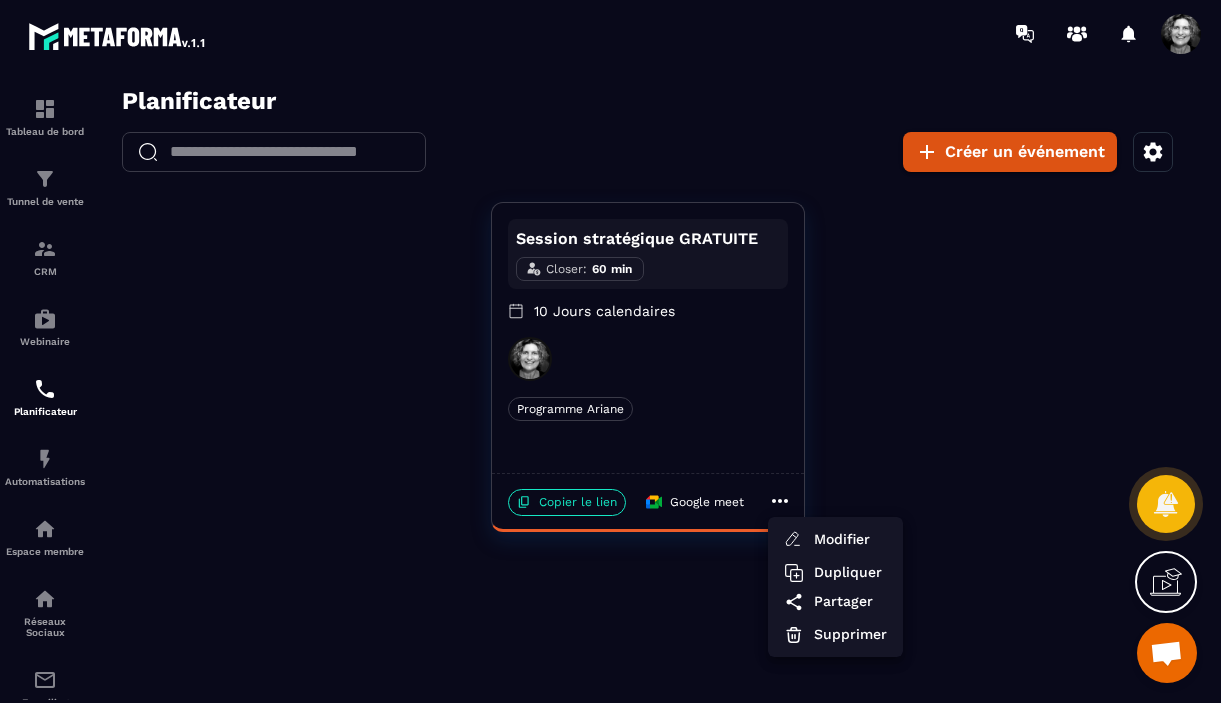 click at bounding box center (647, 401) 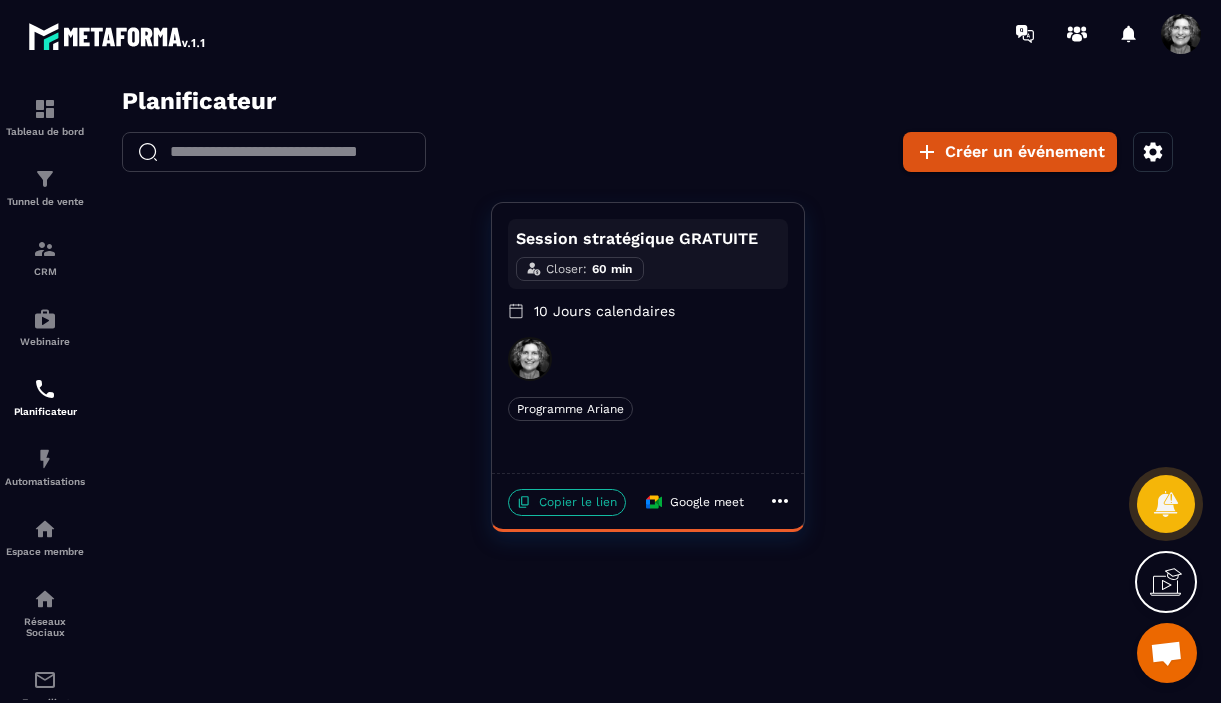 click on "Copier le lien" at bounding box center [567, 502] 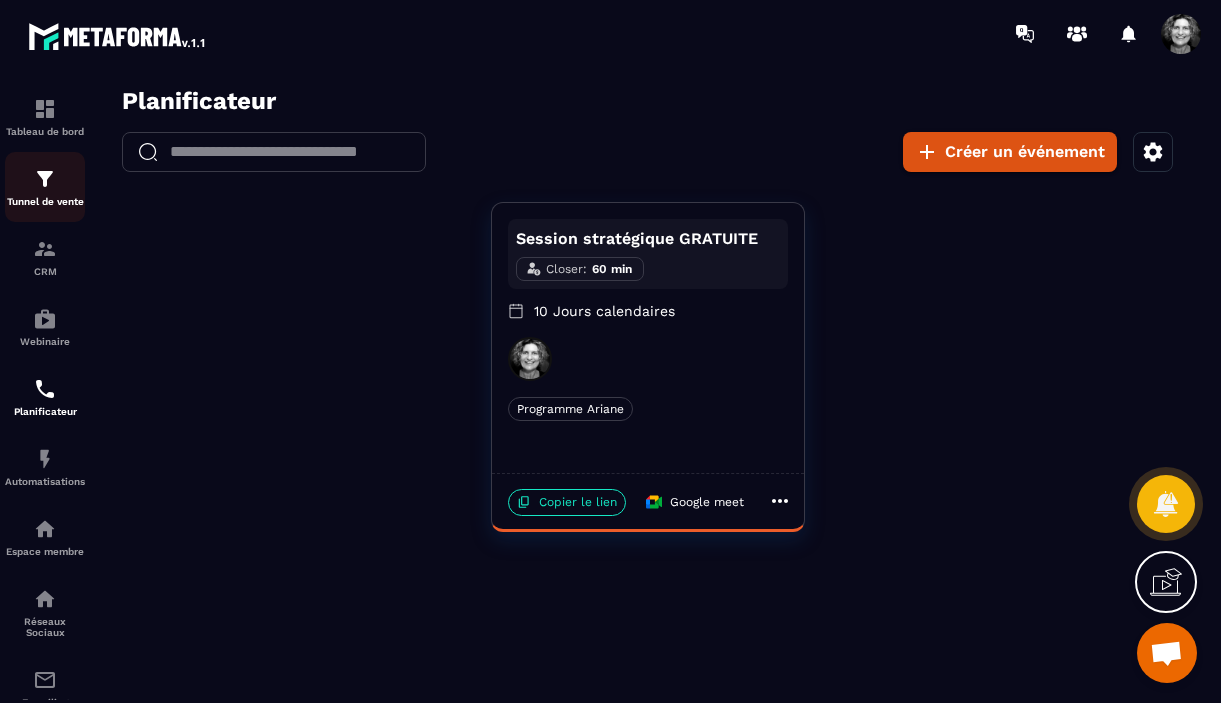 click at bounding box center [45, 179] 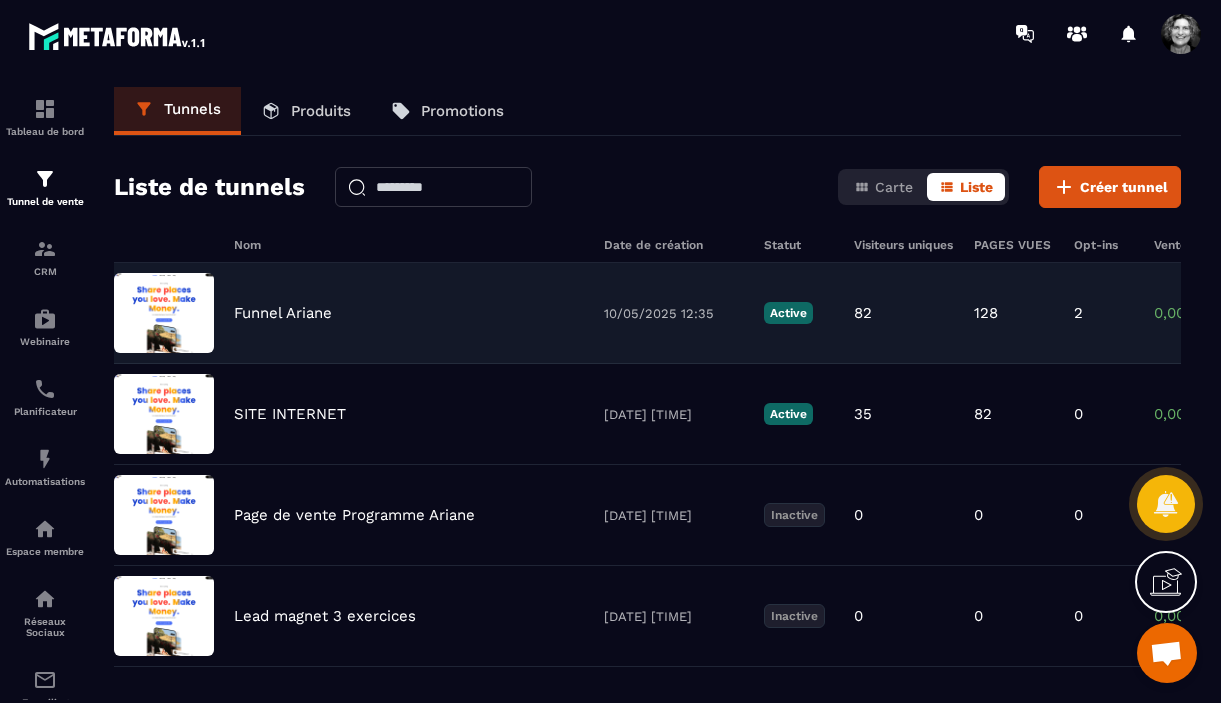 click on "Funnel Ariane [DATE] [TIME] Active 82 128 2 0,00 € 0" 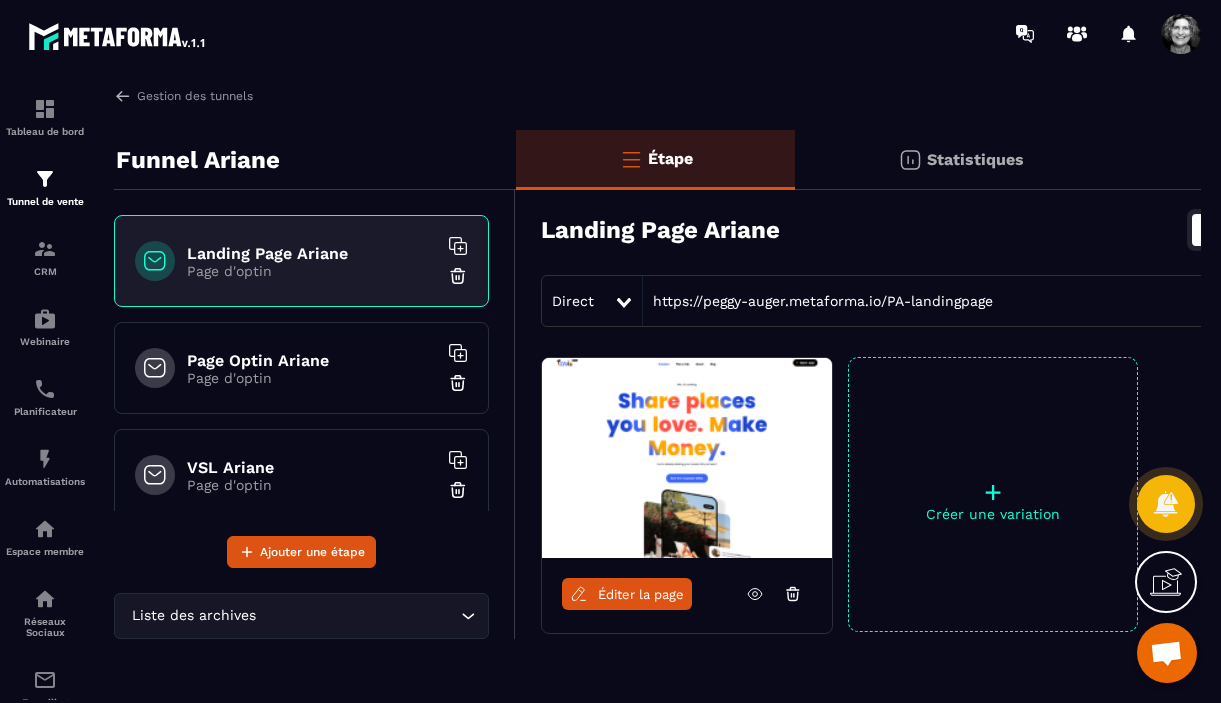 click on "Page d'optin" at bounding box center (312, 485) 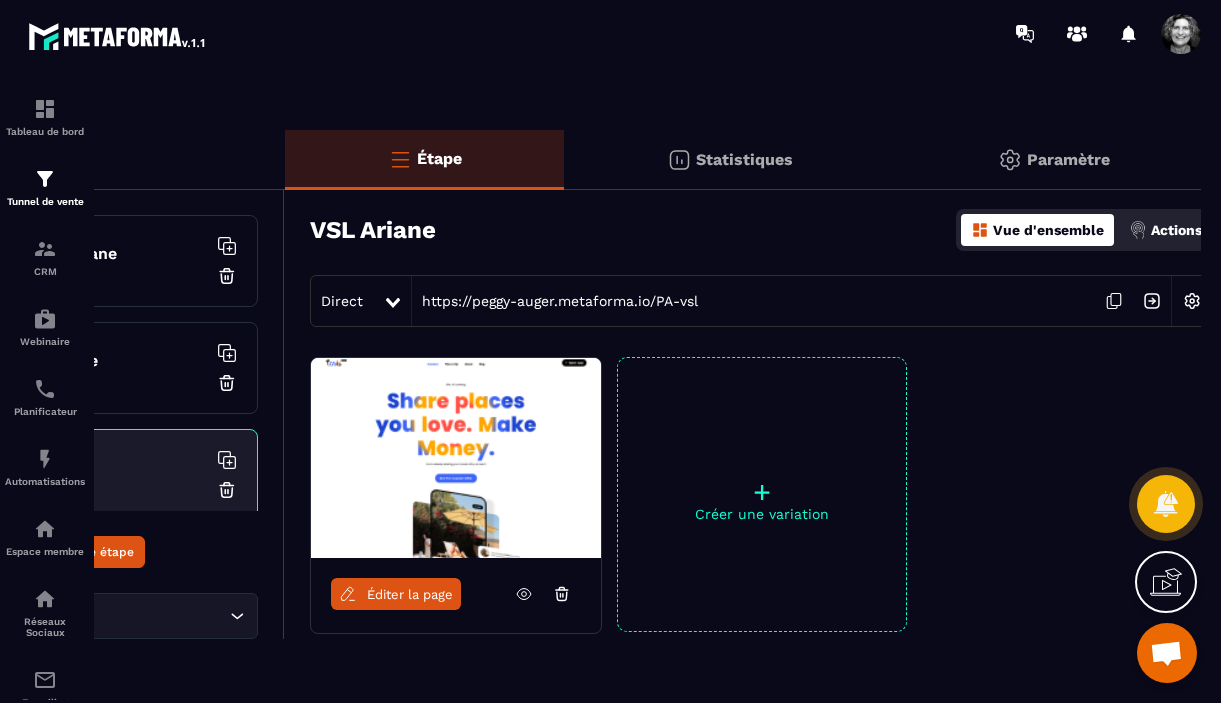 scroll, scrollTop: 0, scrollLeft: 242, axis: horizontal 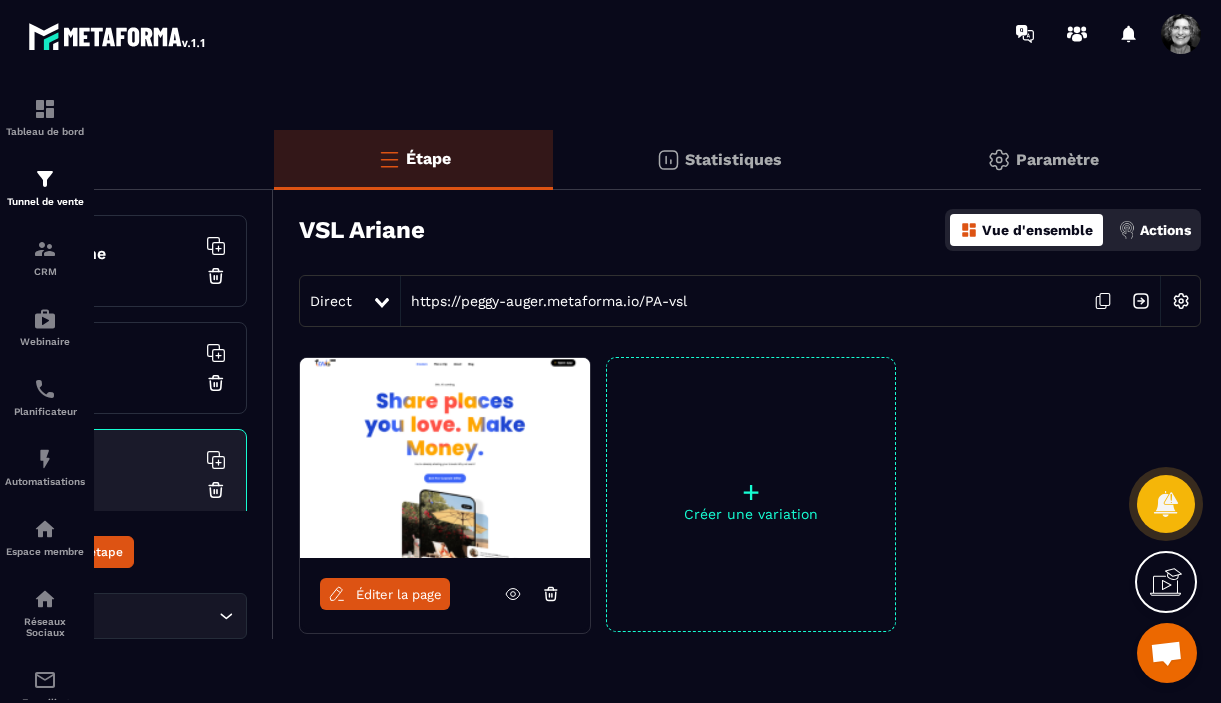 click 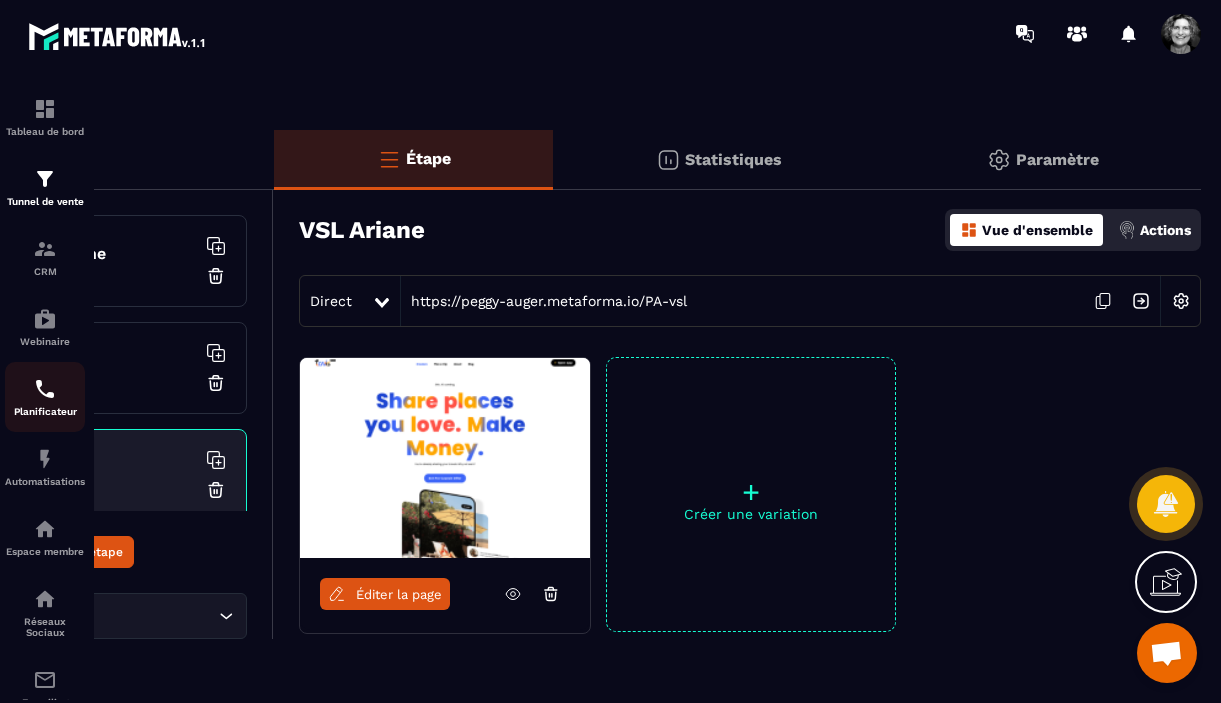 click at bounding box center [45, 389] 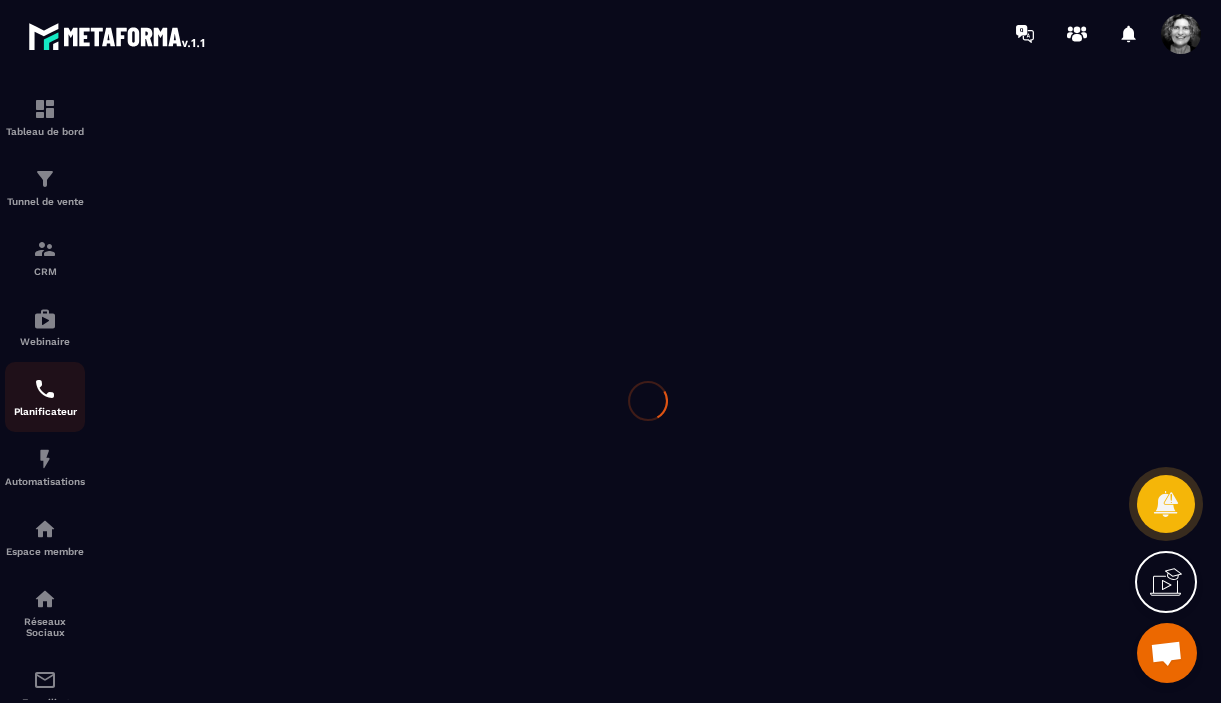 scroll, scrollTop: 0, scrollLeft: 0, axis: both 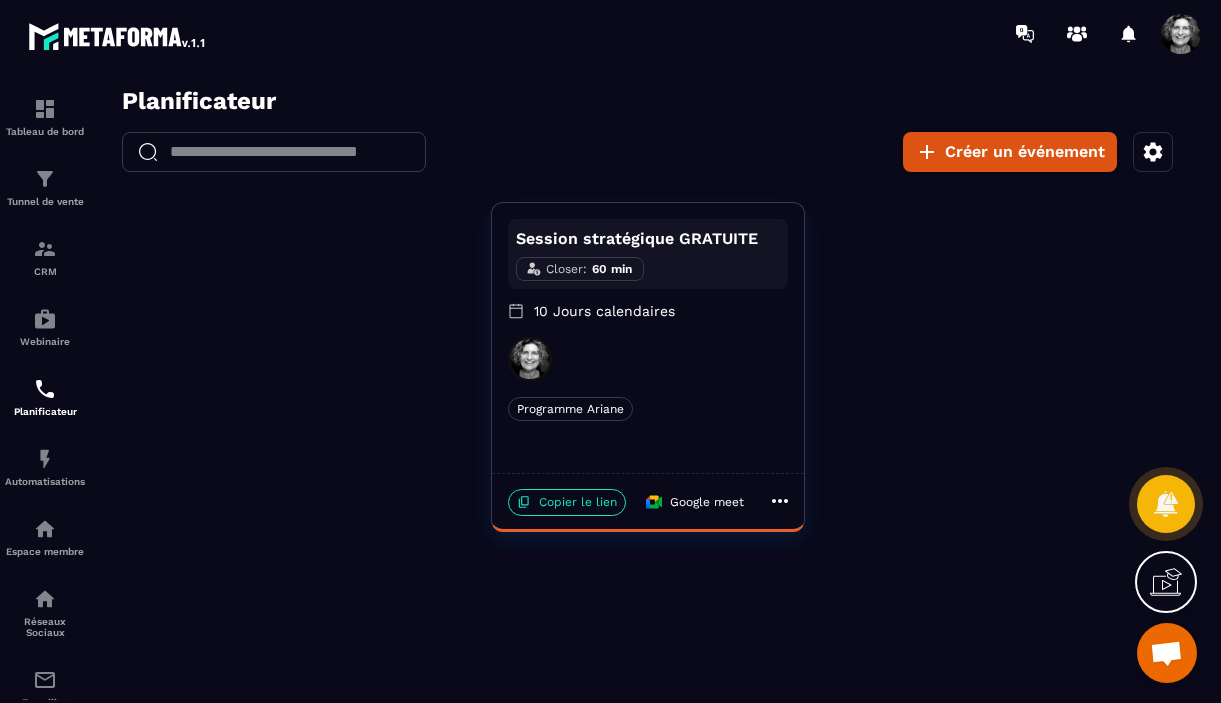 click 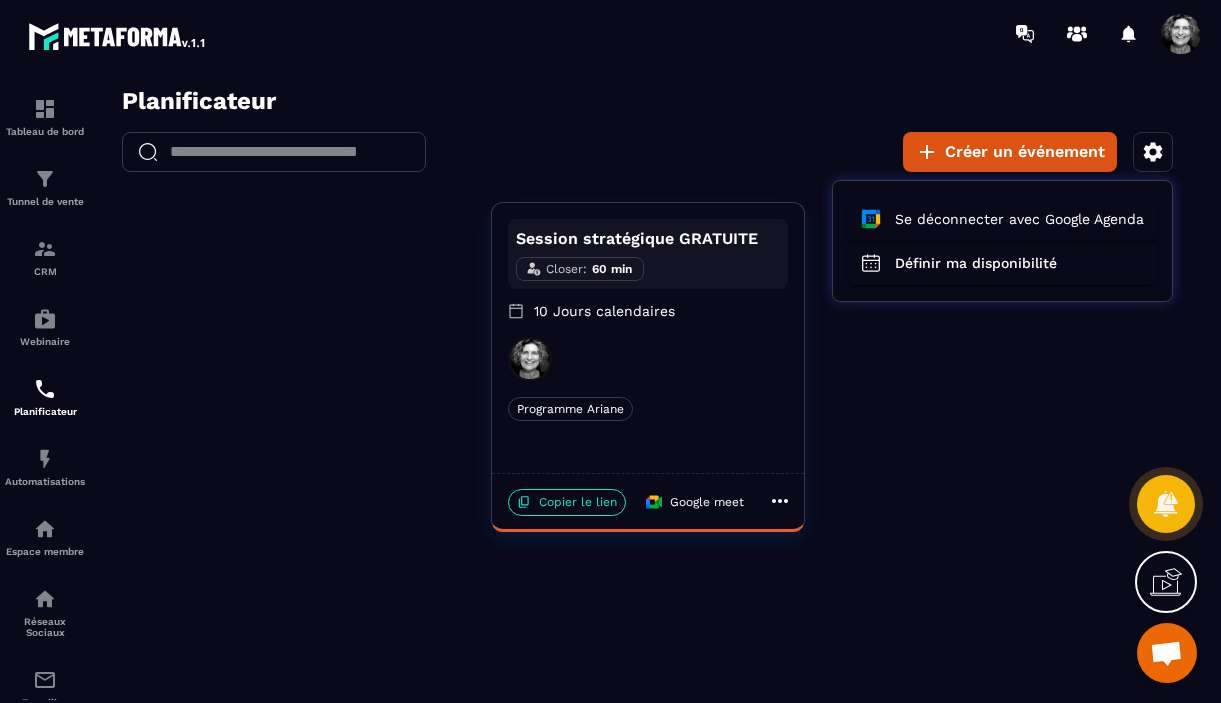 click at bounding box center [647, 401] 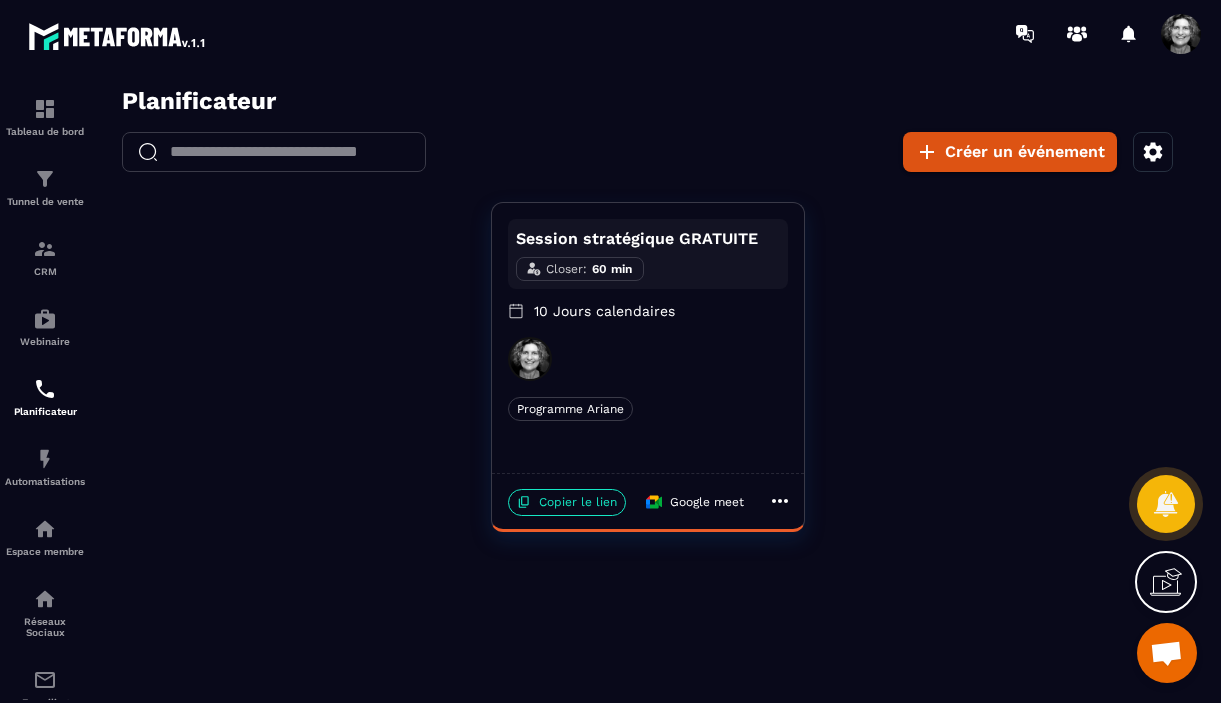 click 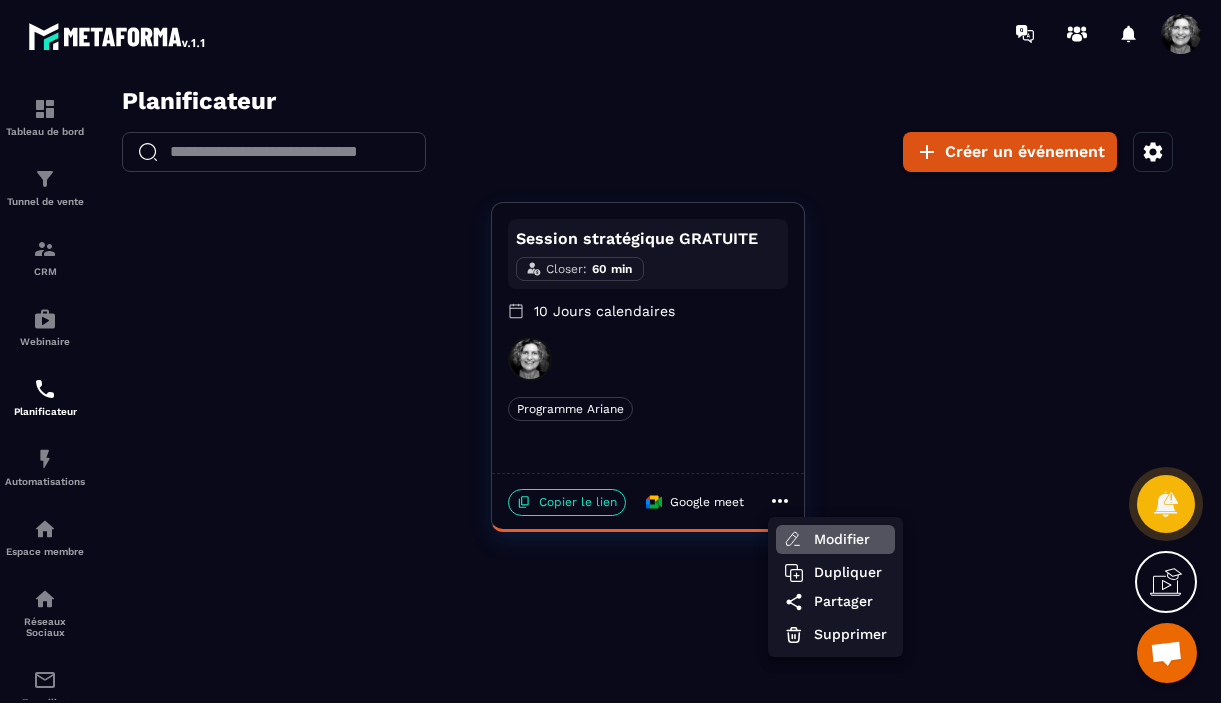 click on "Modifier" at bounding box center [850, 539] 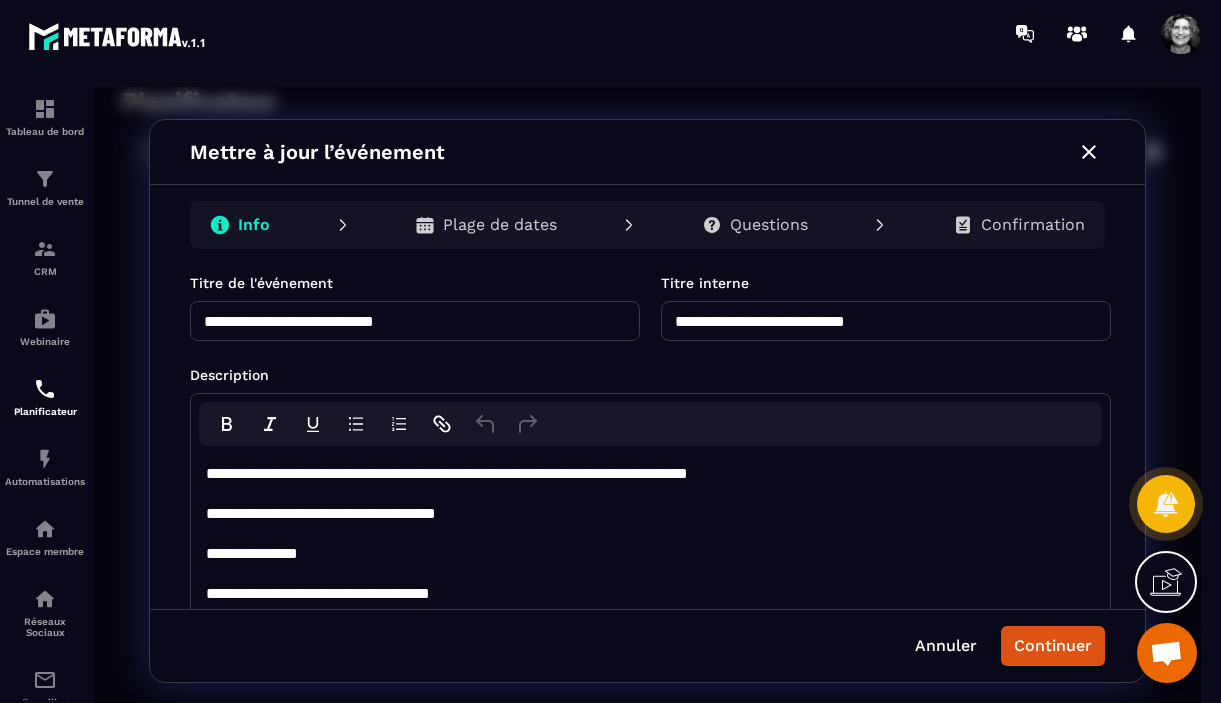 click on "**********" at bounding box center (415, 321) 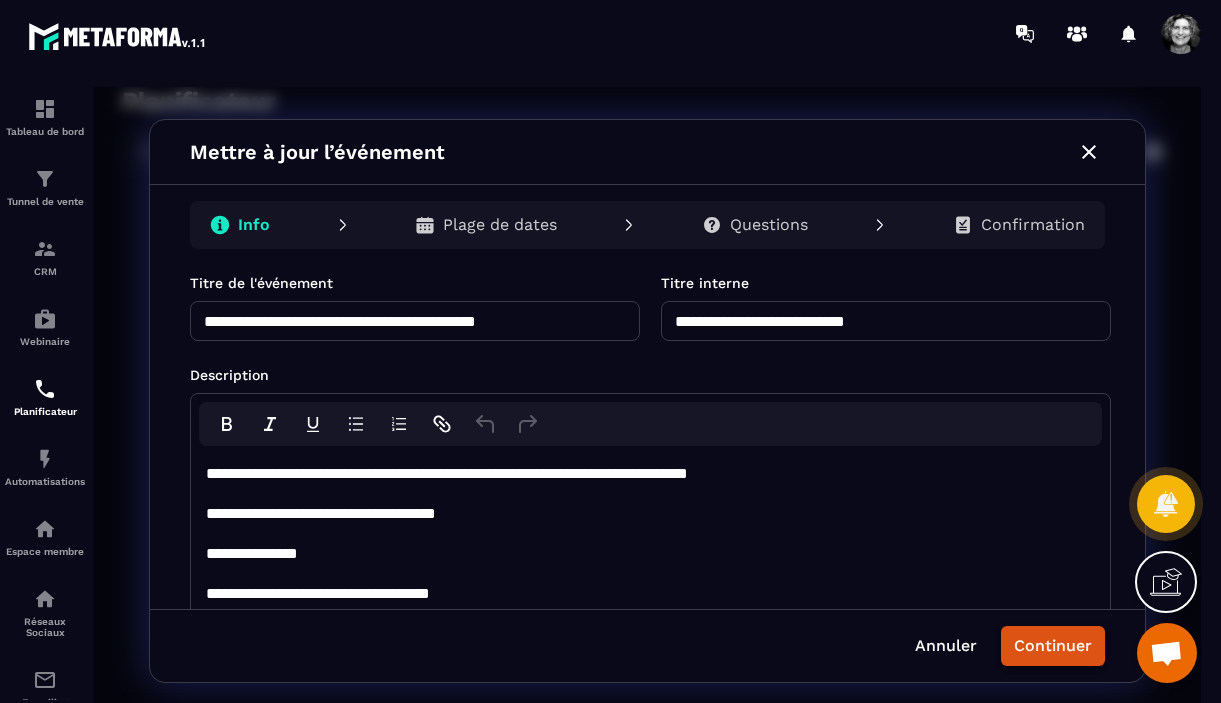 type on "**********" 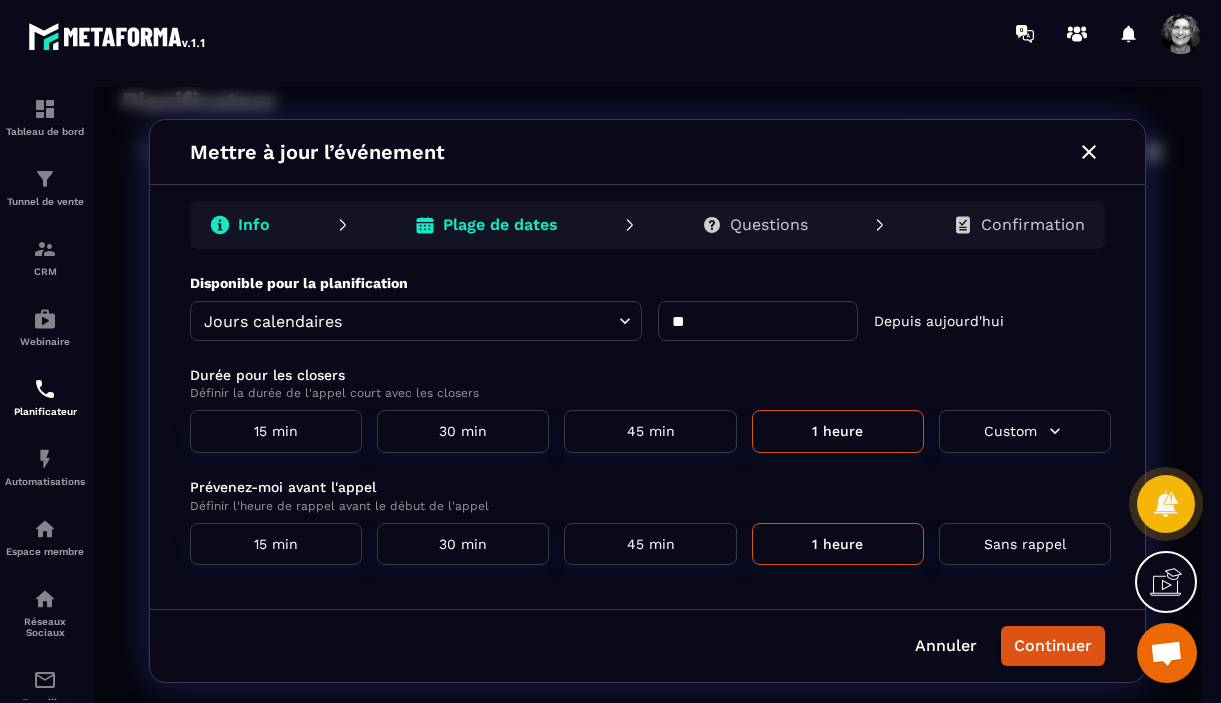 scroll, scrollTop: 4, scrollLeft: 0, axis: vertical 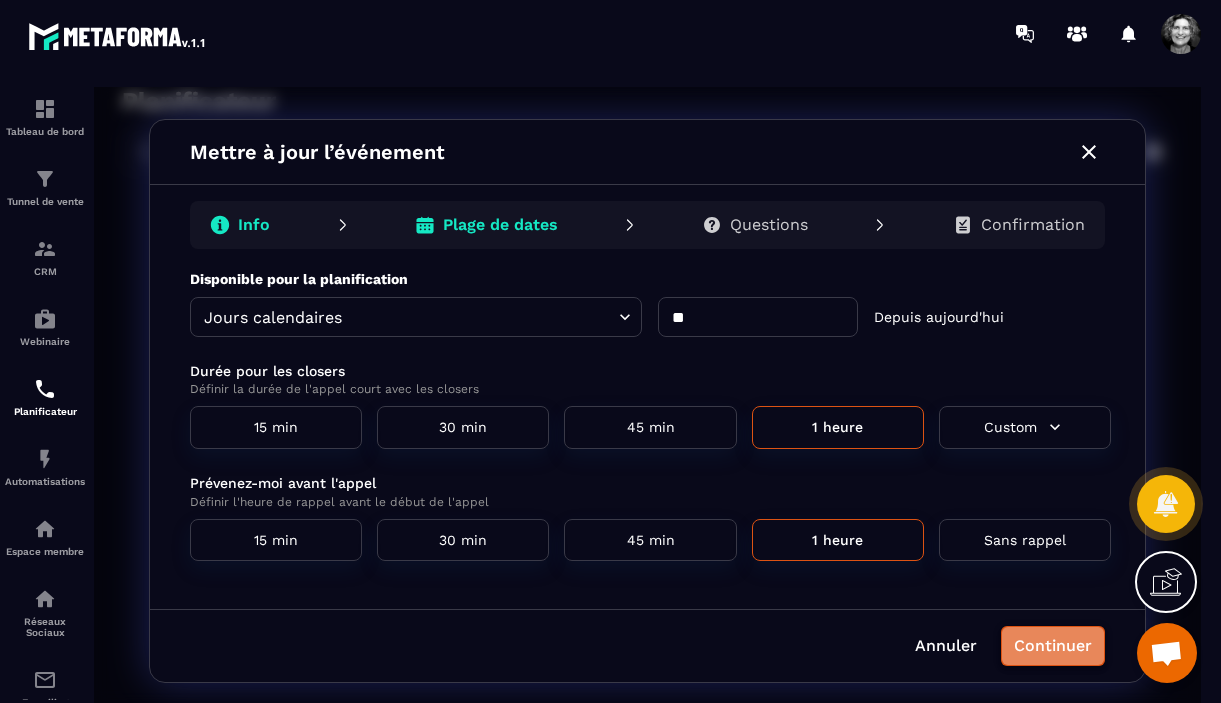 click on "Continuer" at bounding box center (1053, 646) 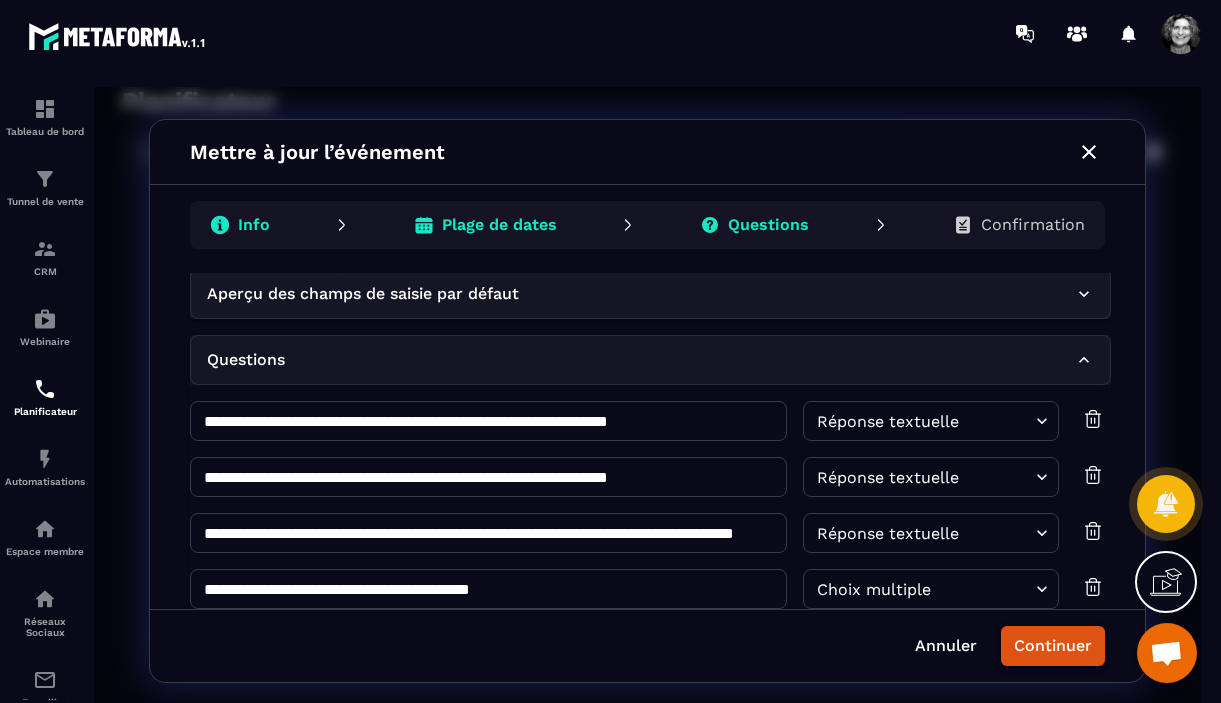 scroll, scrollTop: 0, scrollLeft: 0, axis: both 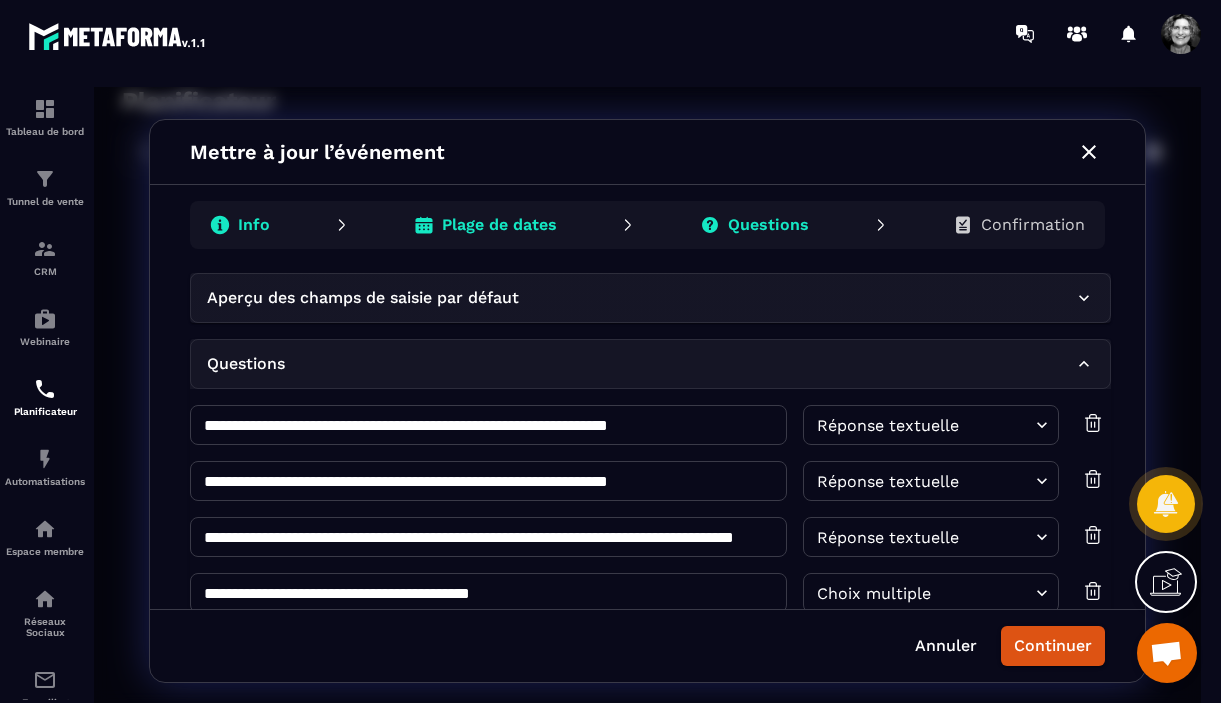 click on "Questions" at bounding box center [768, 225] 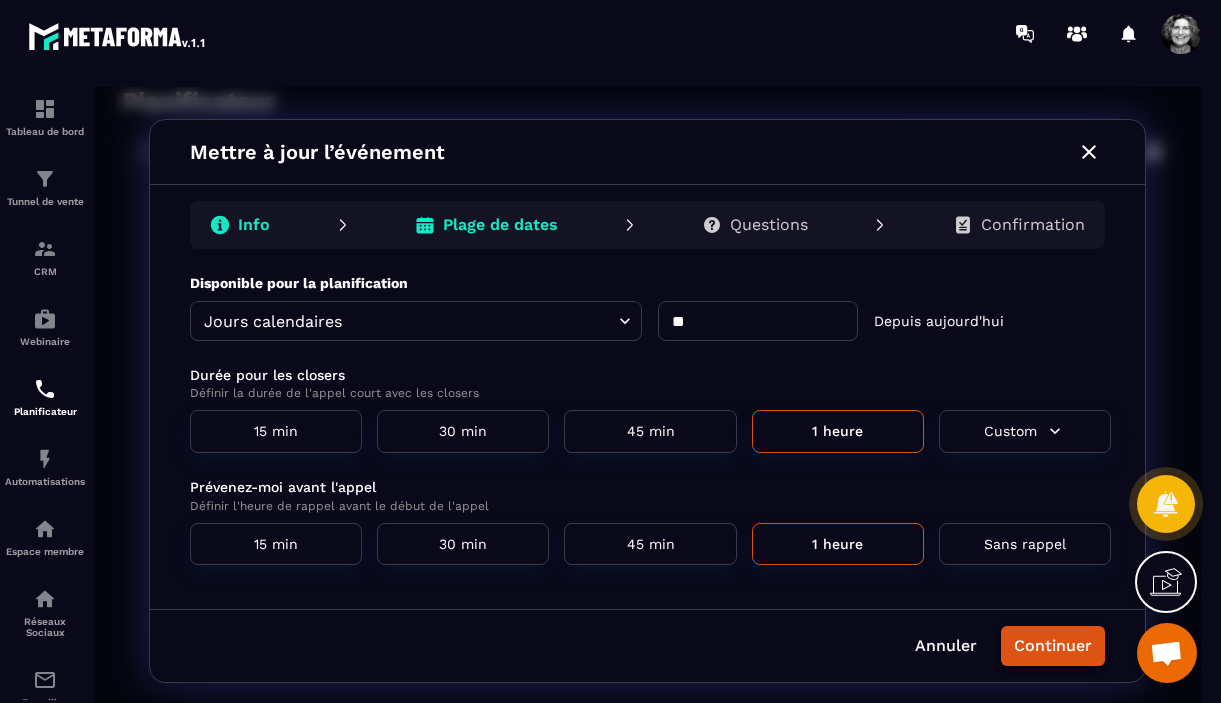 click on "Continuer" at bounding box center [1053, 646] 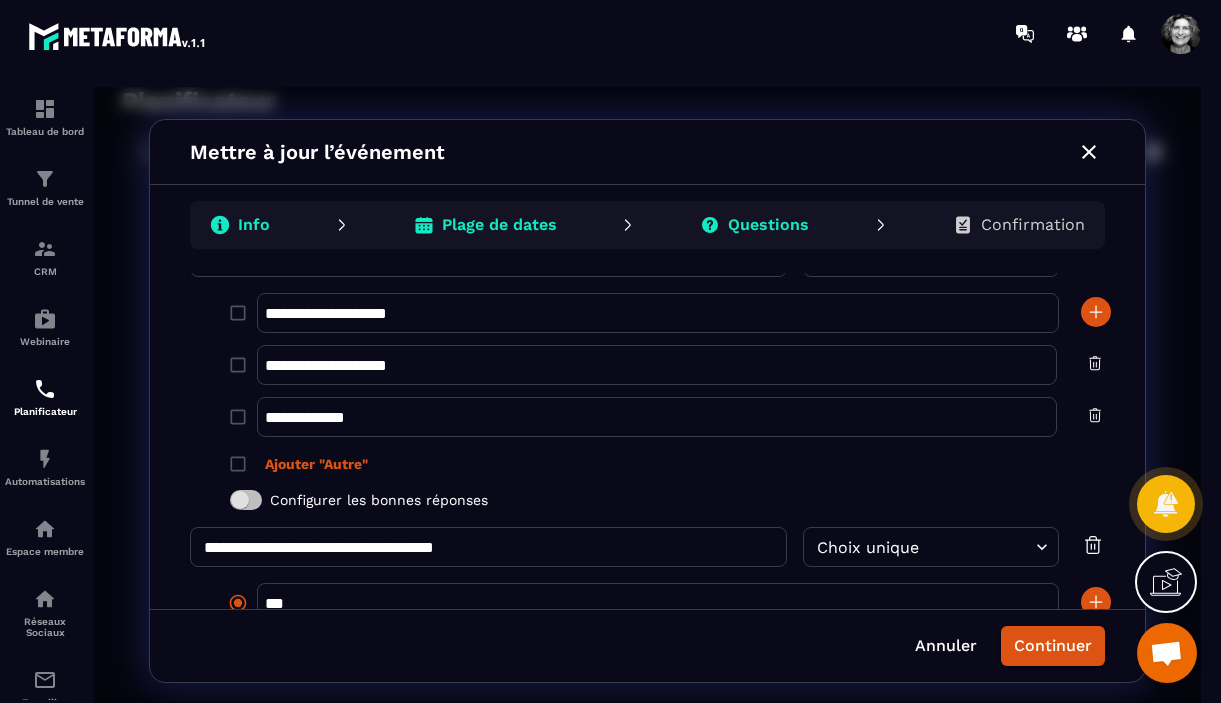 scroll, scrollTop: 248, scrollLeft: 0, axis: vertical 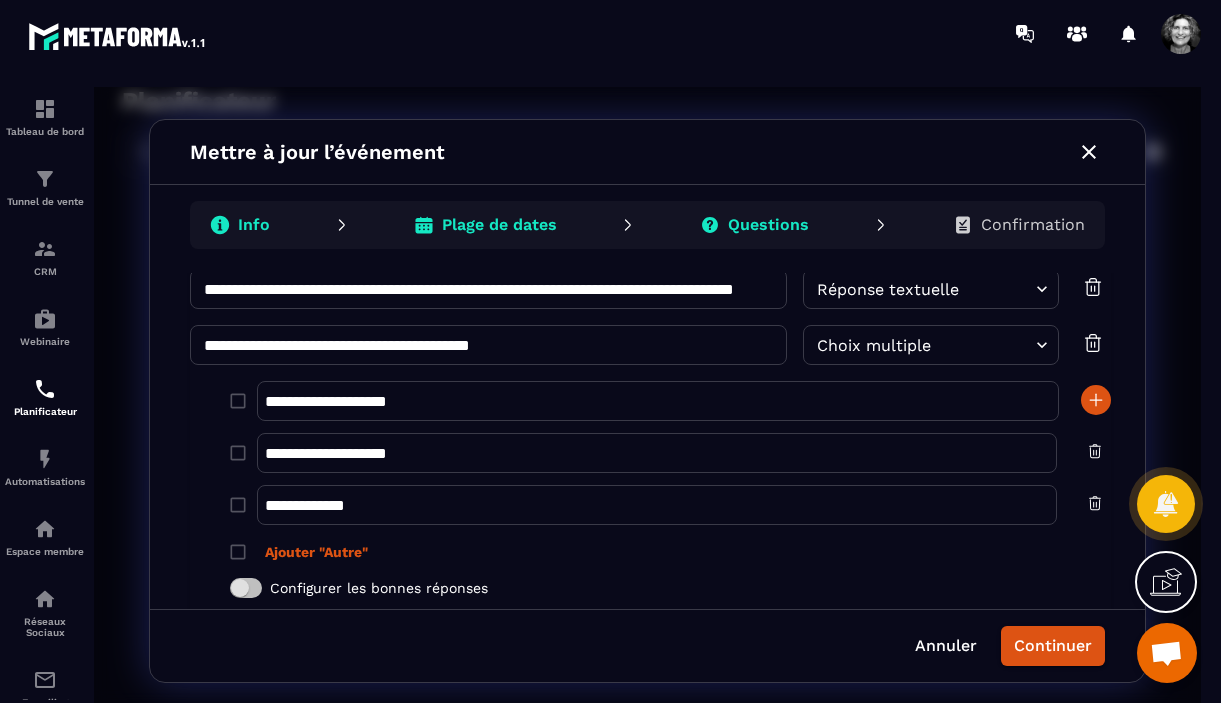 drag, startPoint x: 350, startPoint y: 403, endPoint x: 313, endPoint y: 399, distance: 37.215588 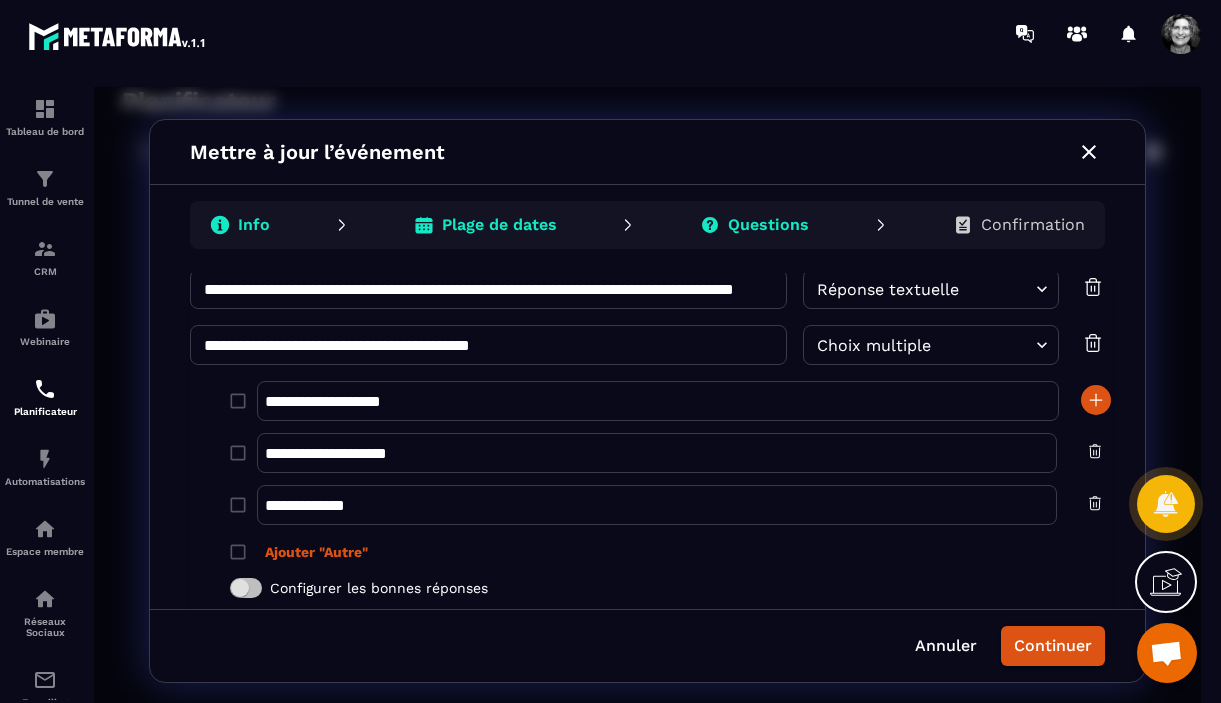 click on "**********" at bounding box center (657, 401) 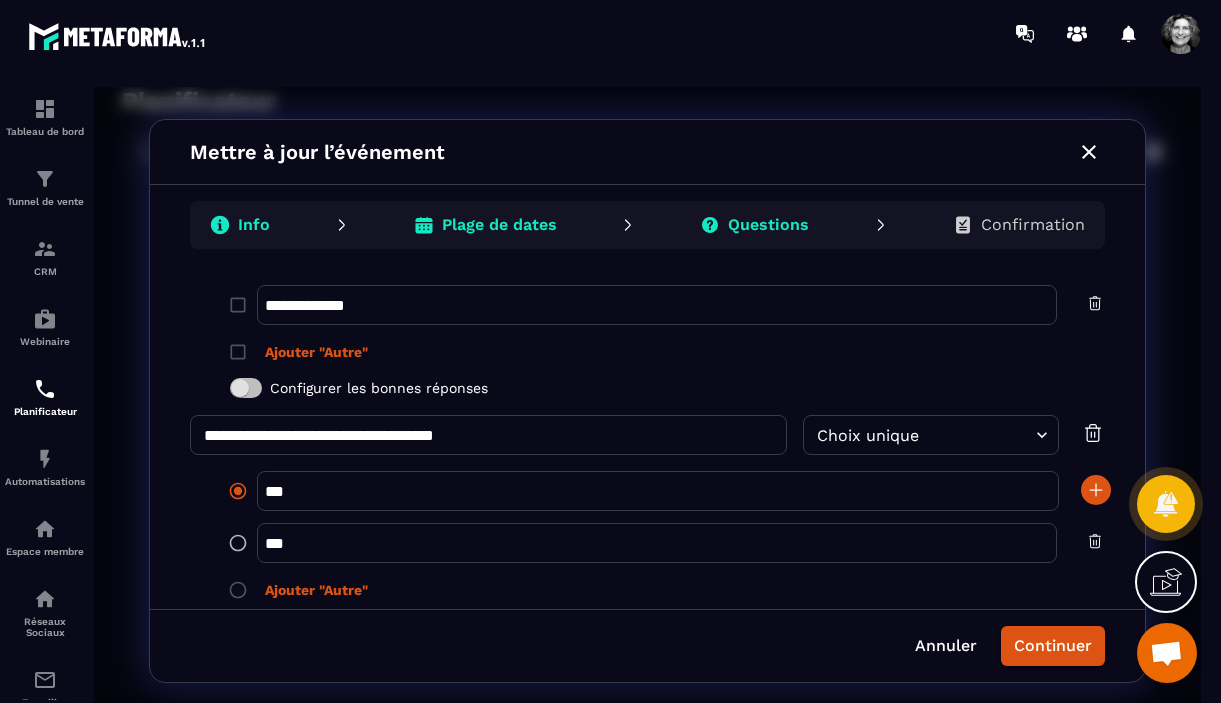 scroll, scrollTop: 582, scrollLeft: 0, axis: vertical 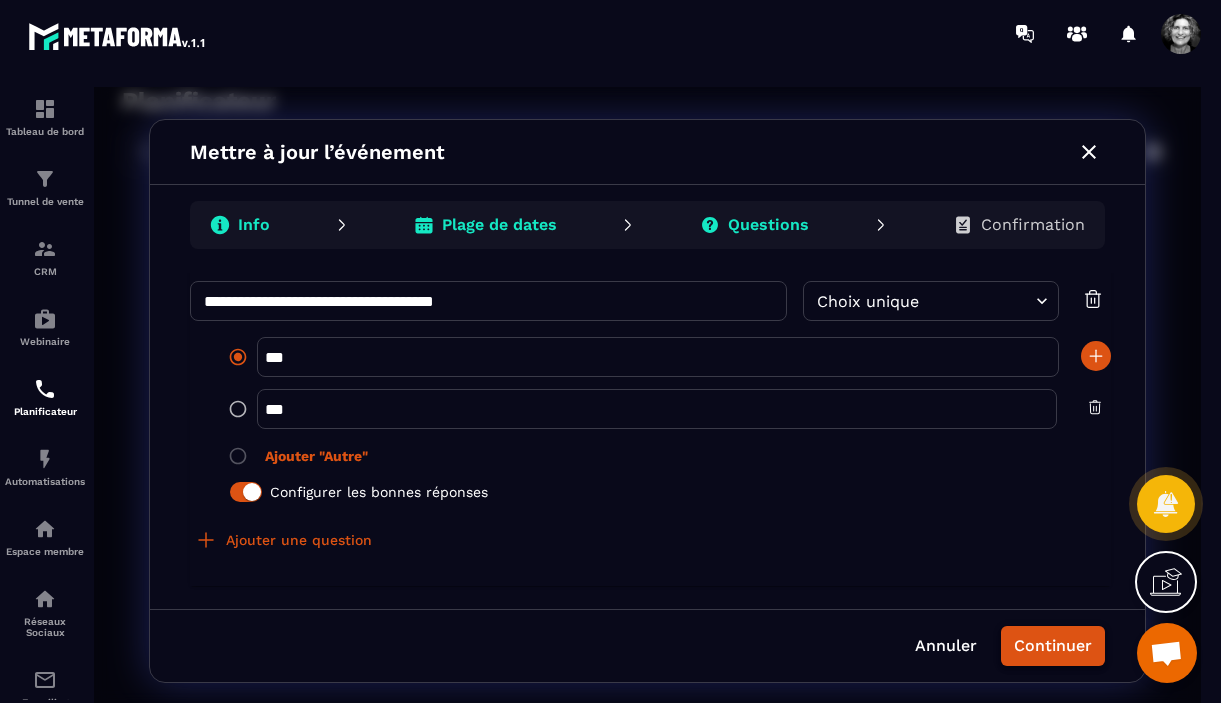 type on "**********" 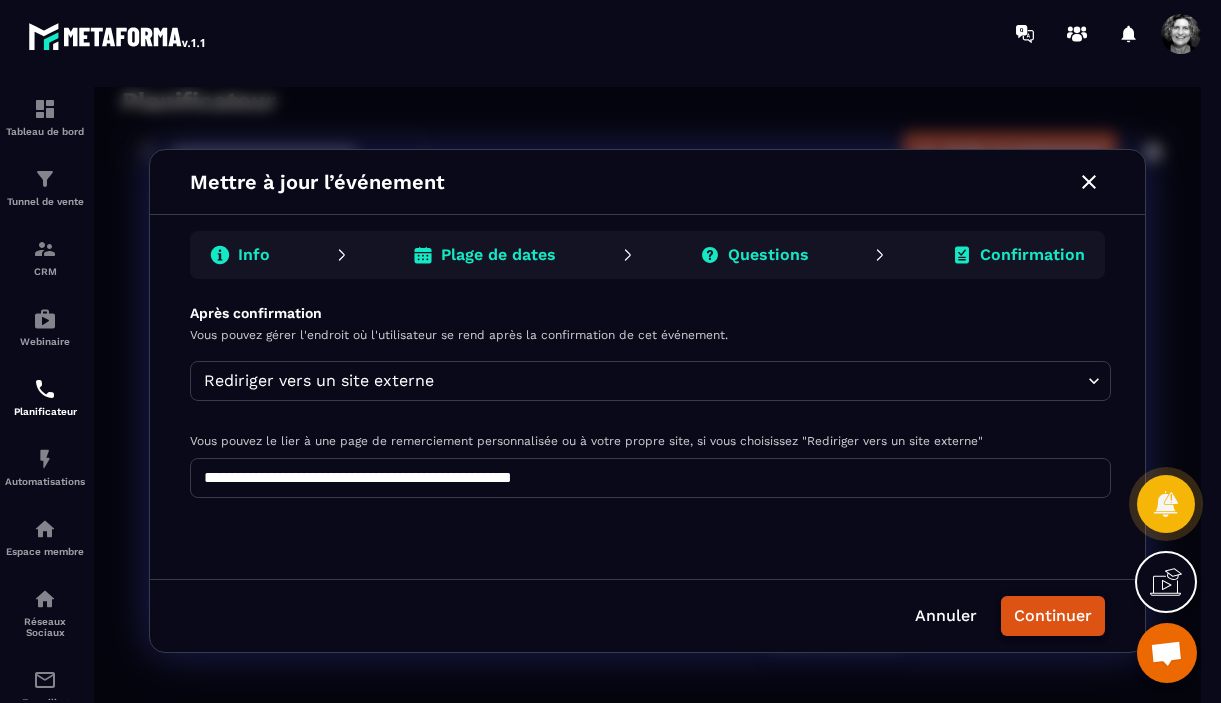scroll, scrollTop: 0, scrollLeft: 0, axis: both 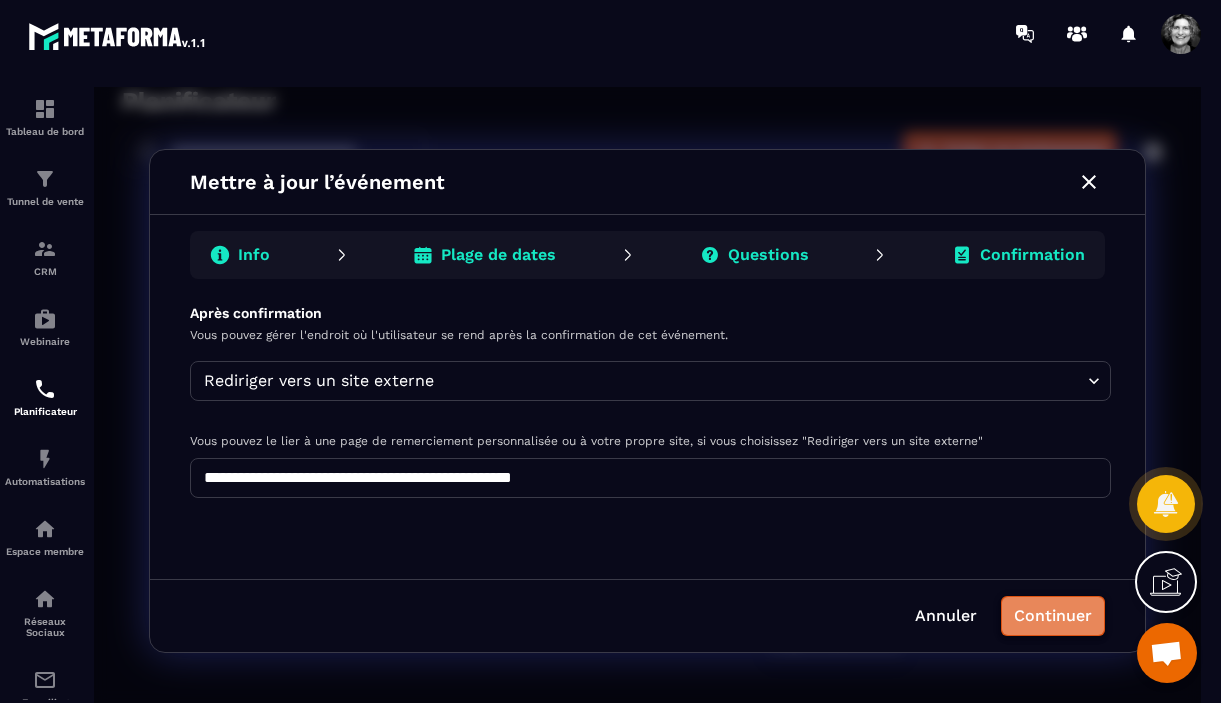 click on "Continuer" at bounding box center [1053, 616] 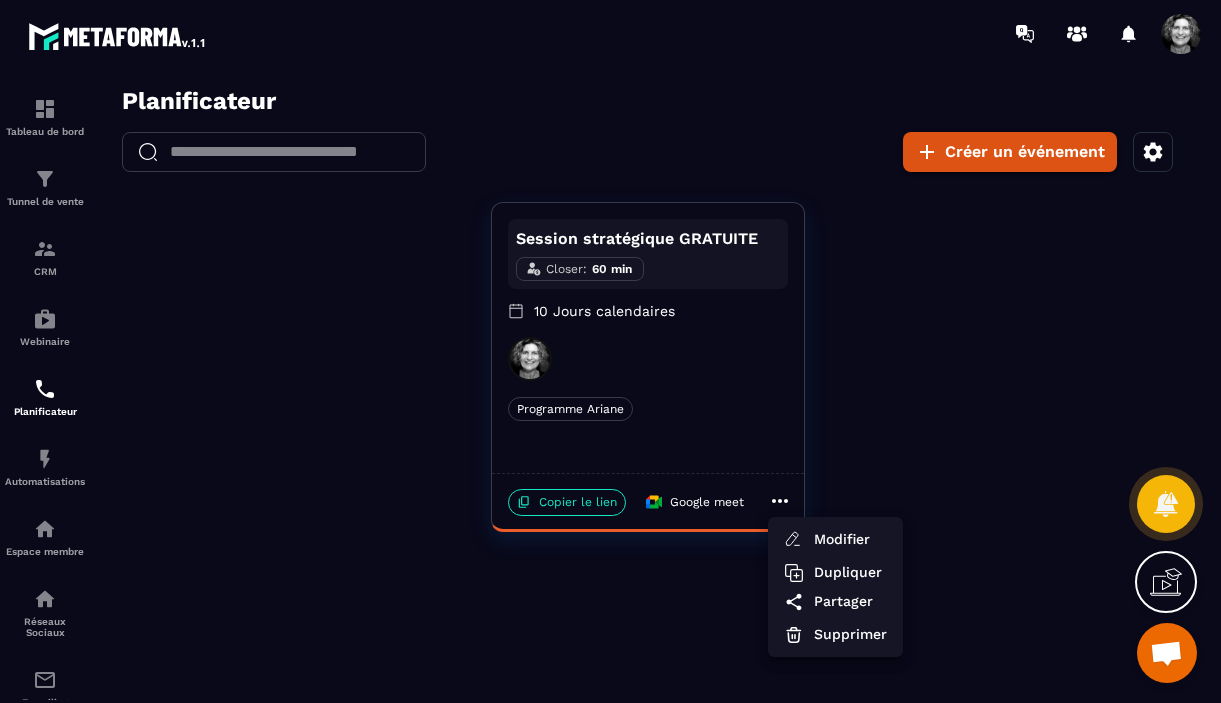 click at bounding box center (647, 401) 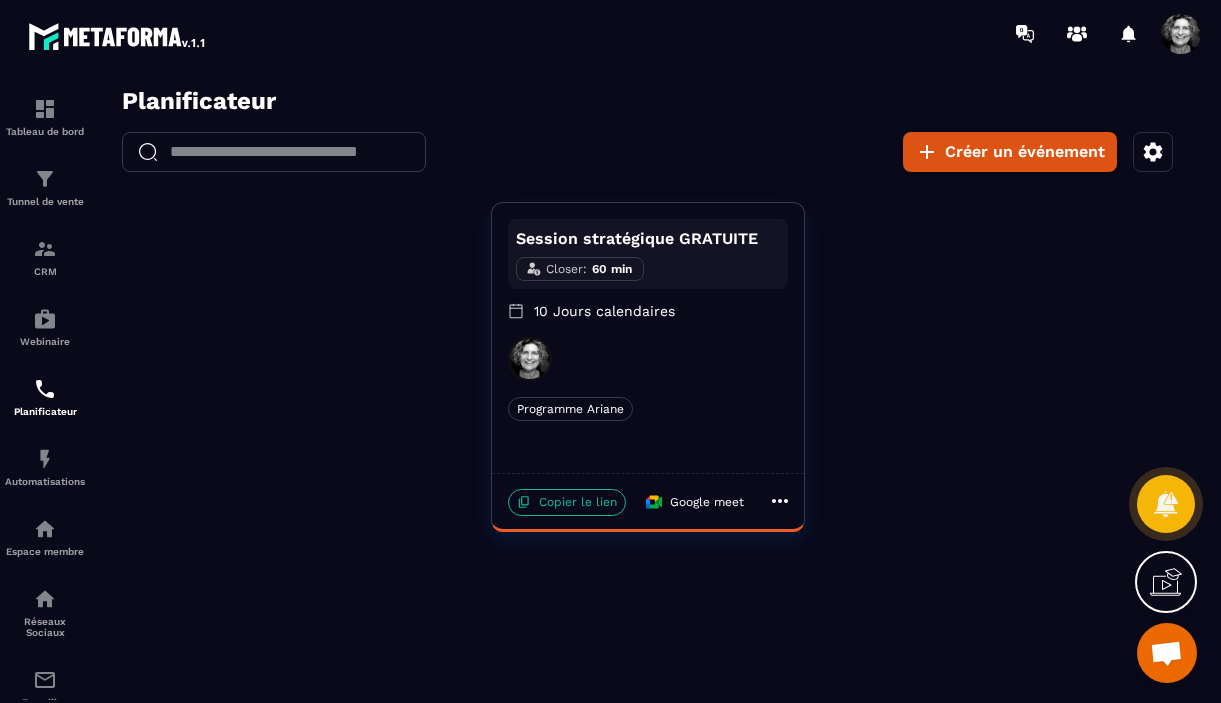 click on "Copier le lien" at bounding box center (567, 502) 